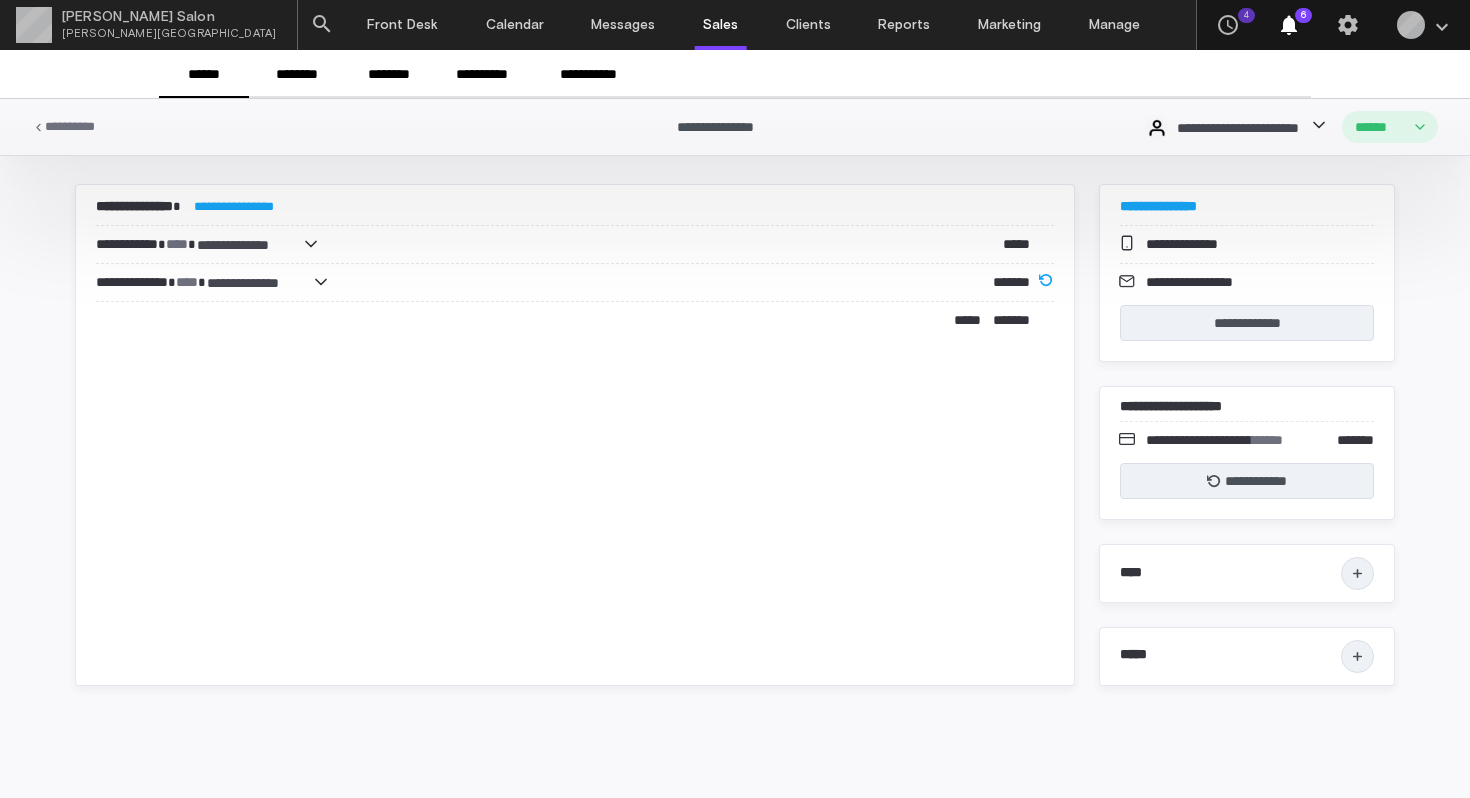 scroll, scrollTop: 0, scrollLeft: 0, axis: both 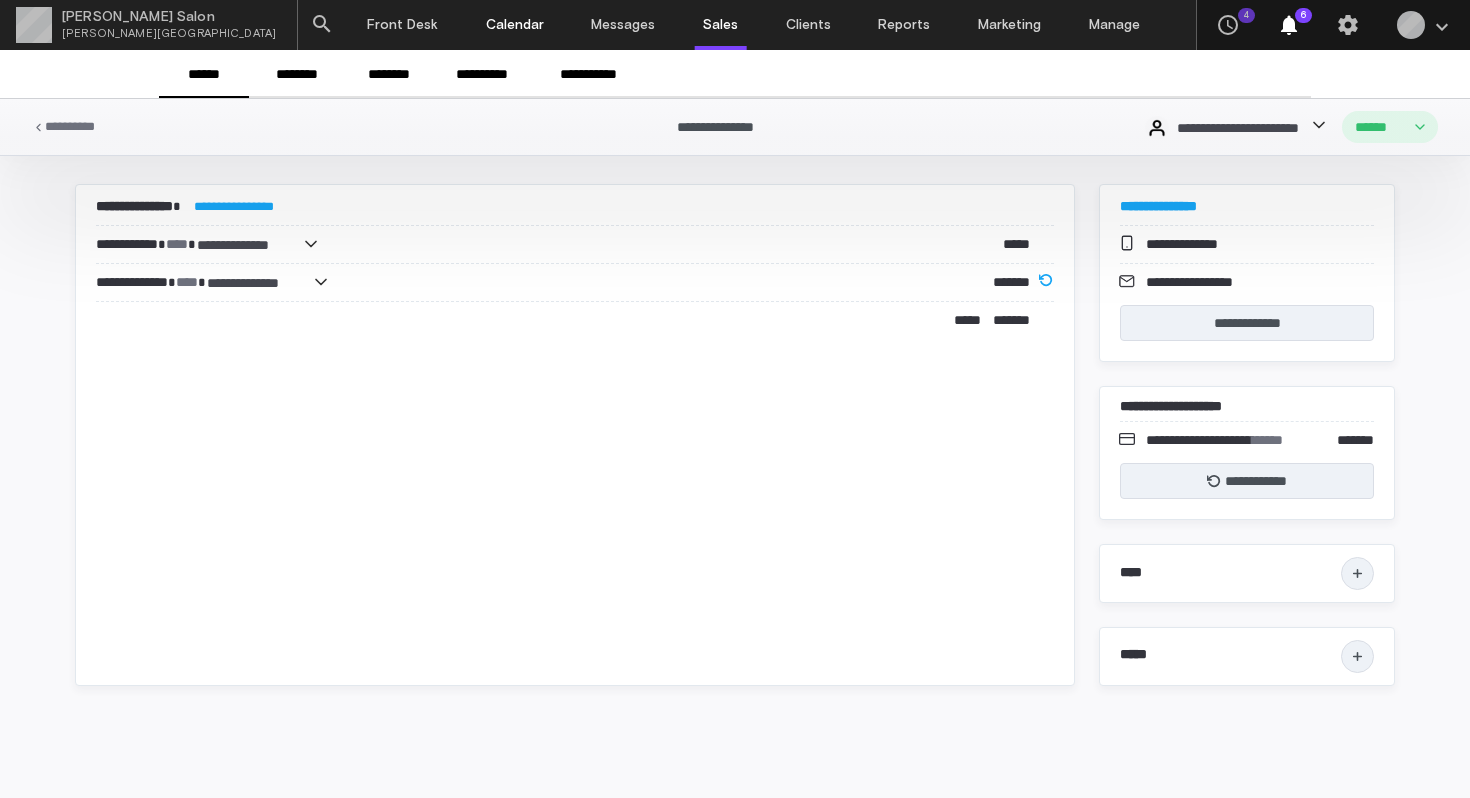 click on "Calendar" at bounding box center (515, 25) 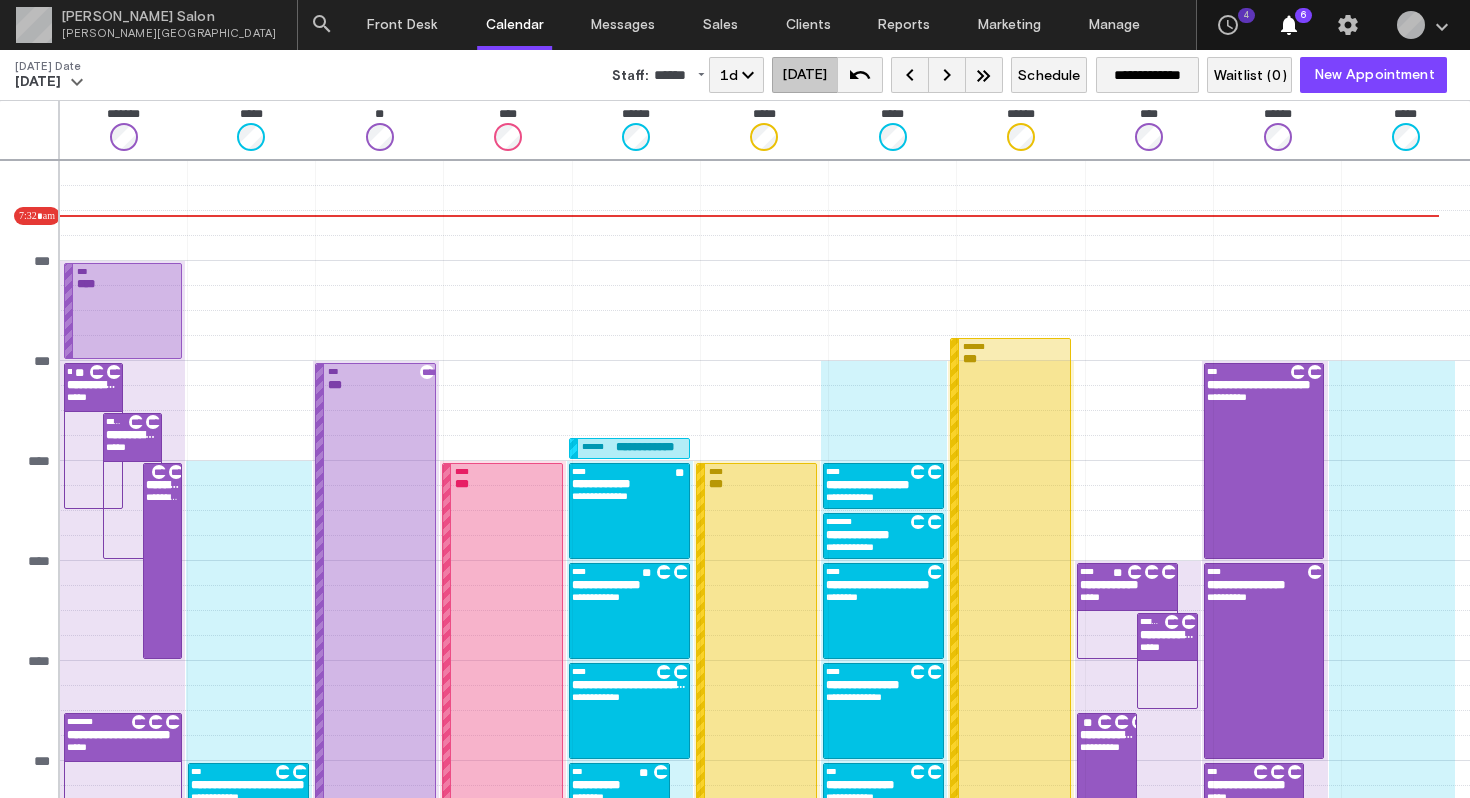 click on "******
***" at bounding box center (1014, 786) 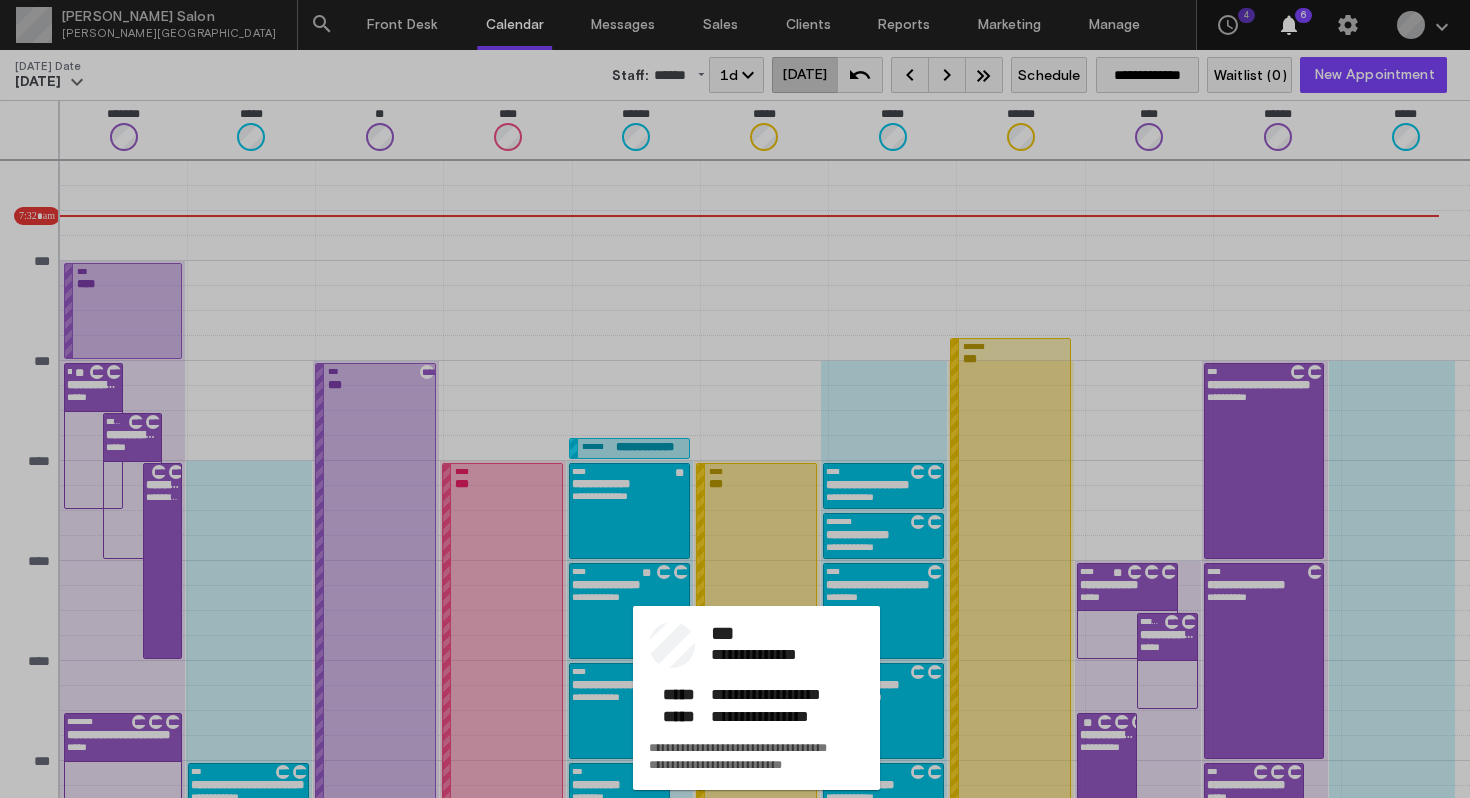click at bounding box center [735, 399] 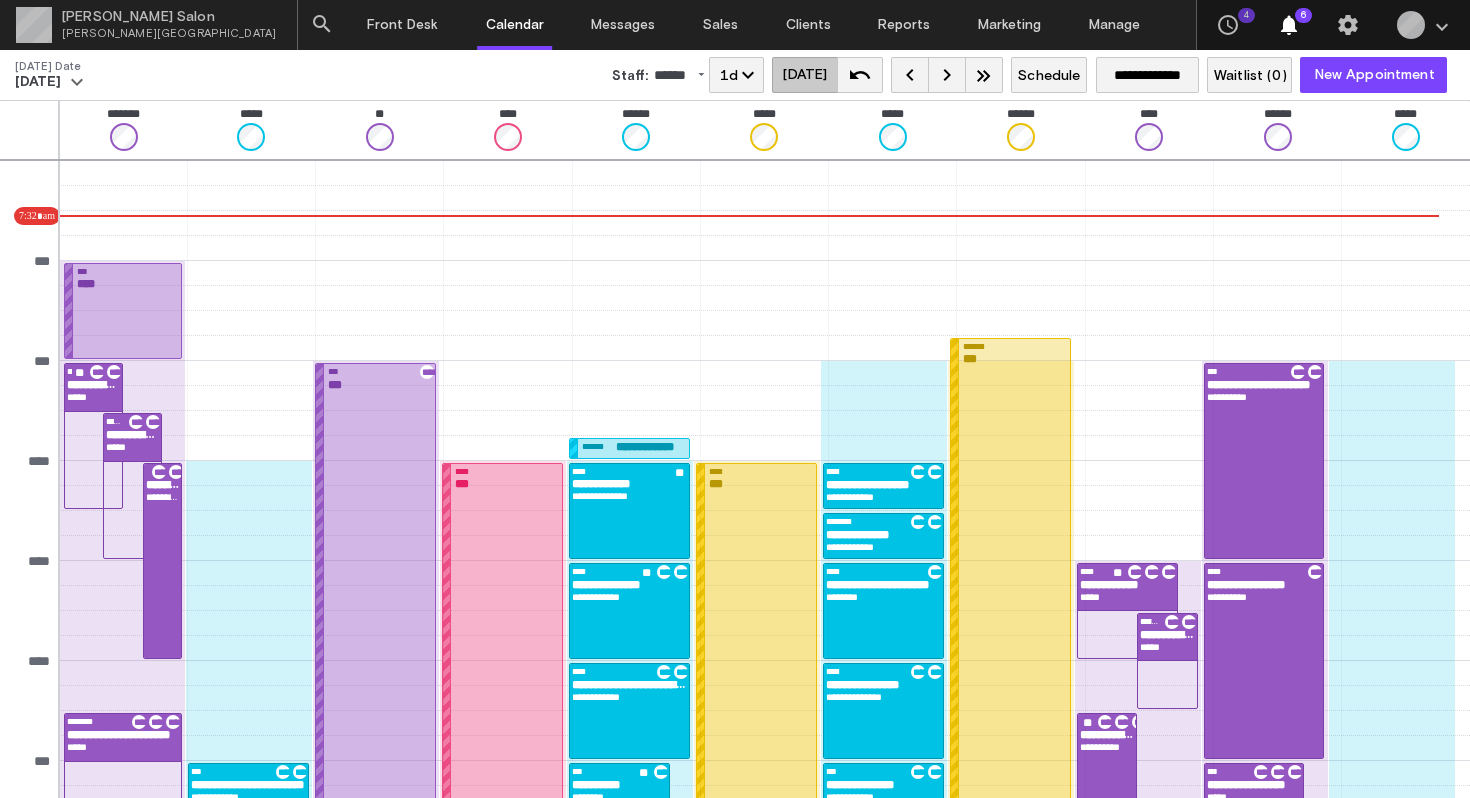click on "****
***" at bounding box center [506, 861] 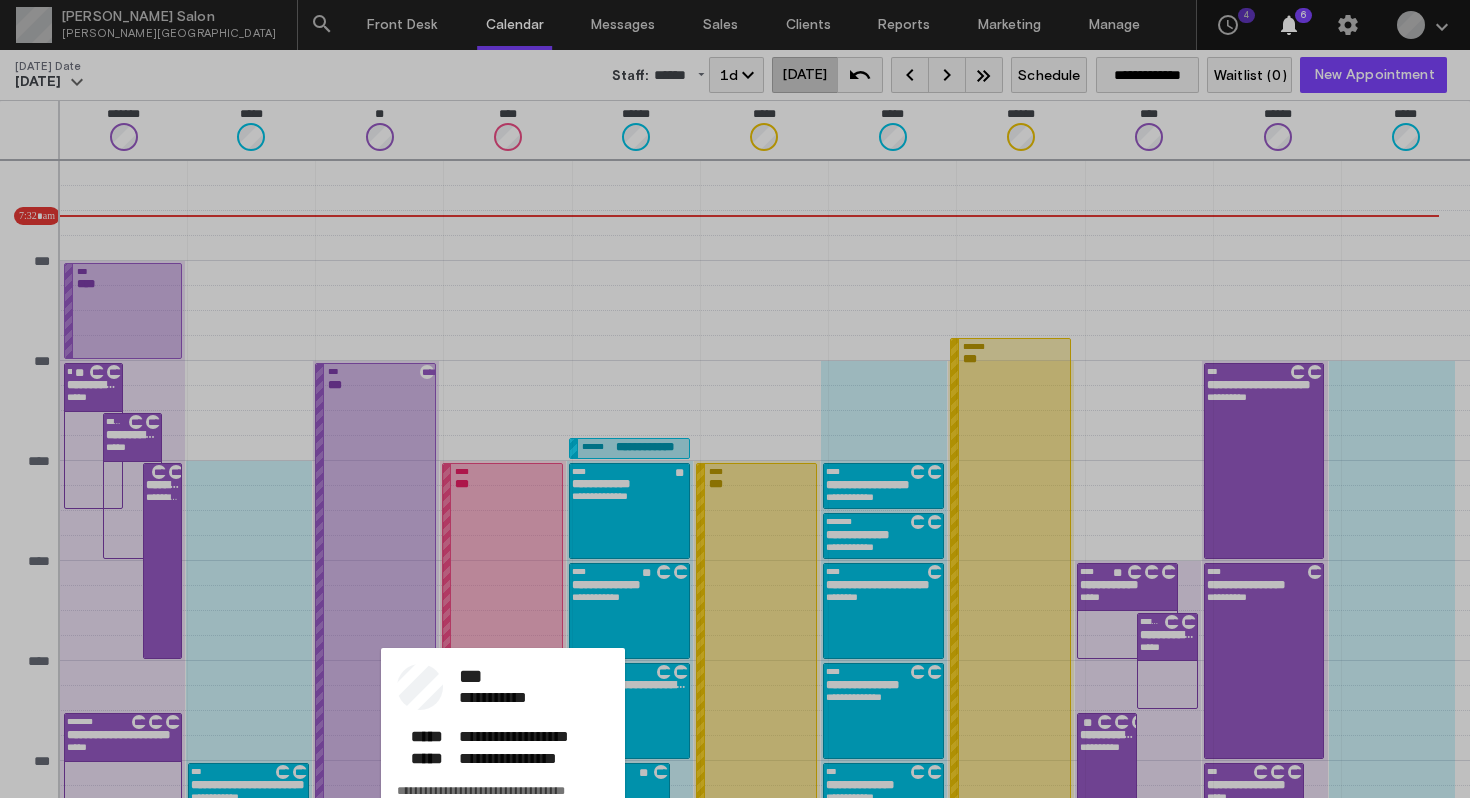 click at bounding box center (735, 399) 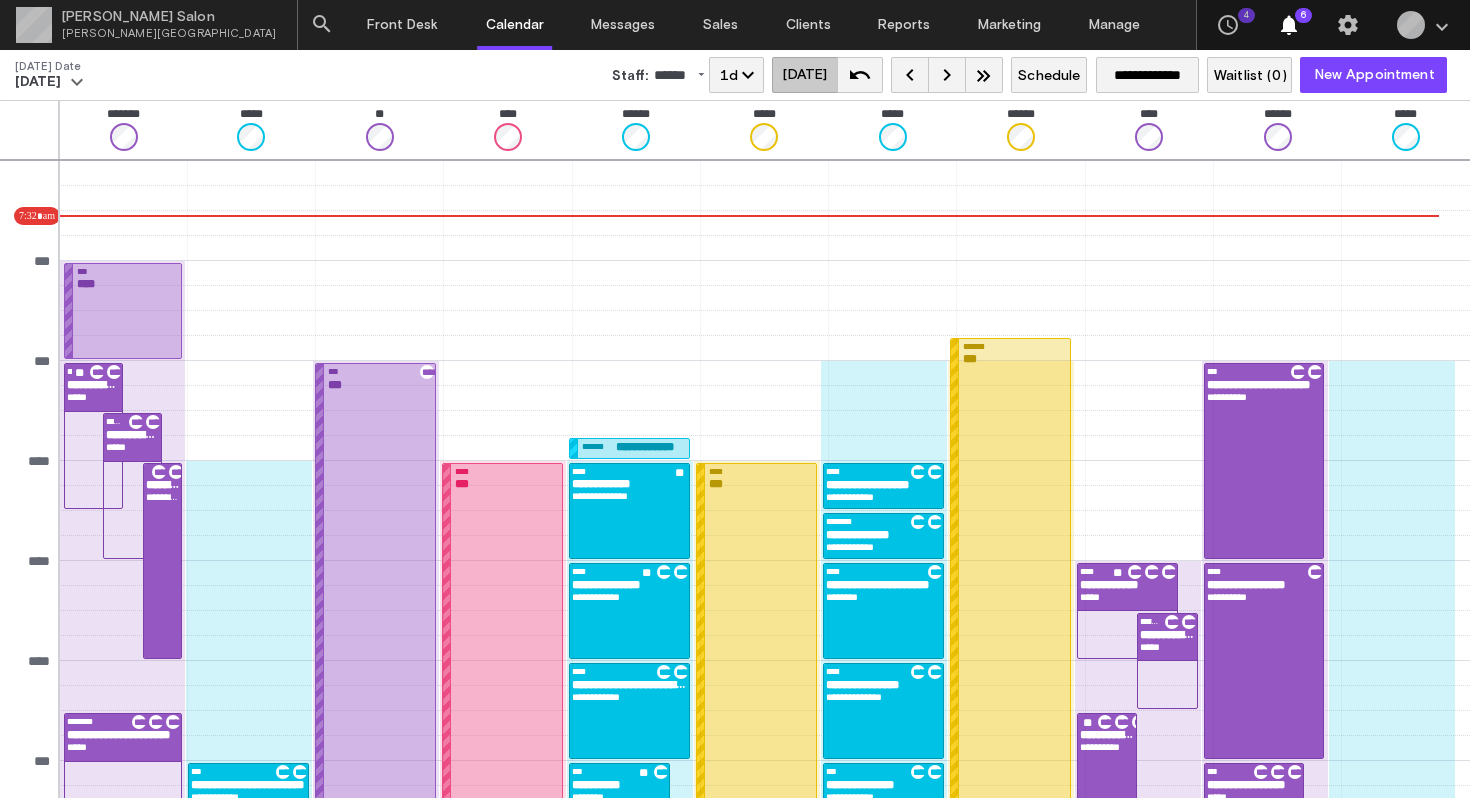 click on "******" at bounding box center (670, 75) 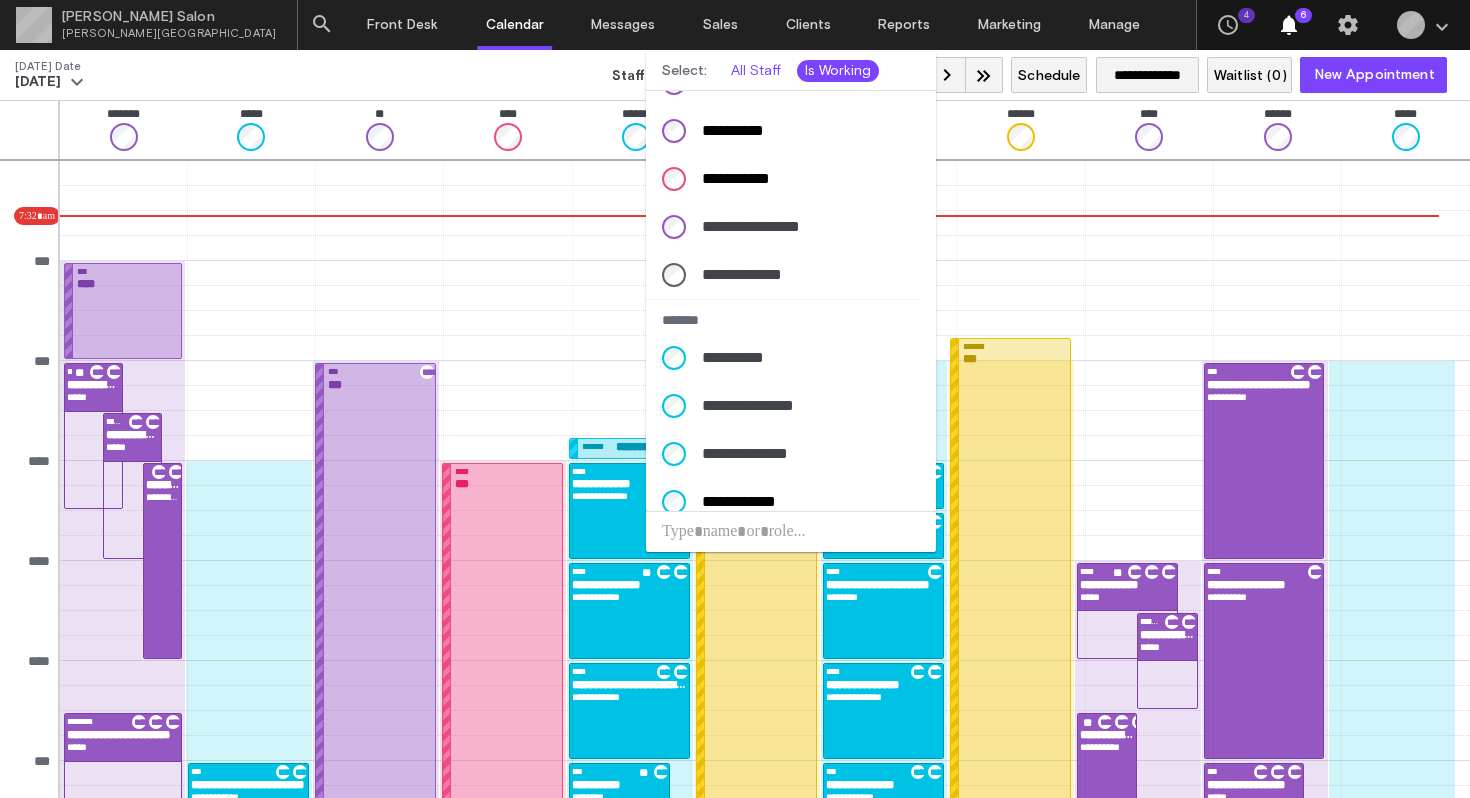 scroll, scrollTop: 333, scrollLeft: 0, axis: vertical 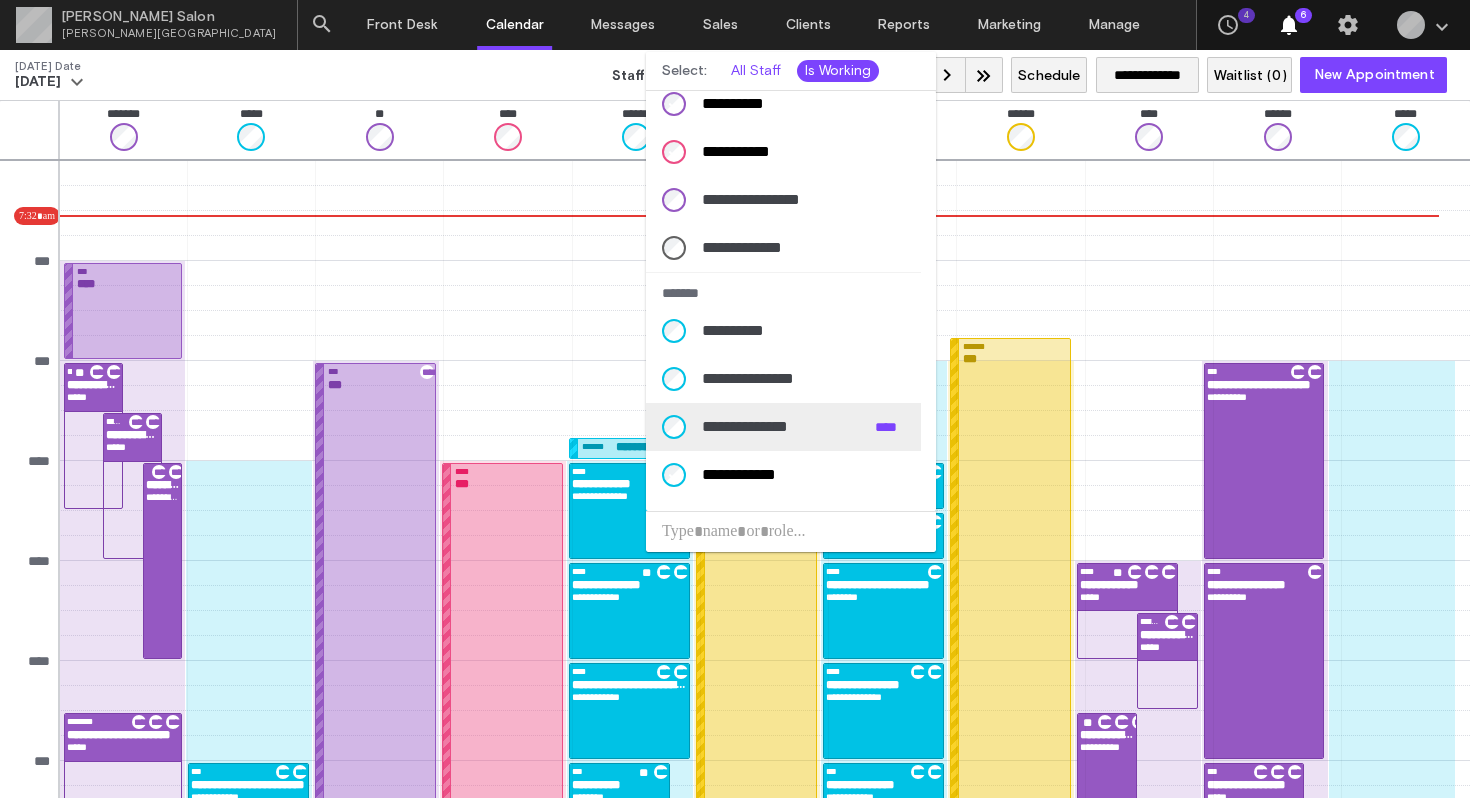 click on "**********" at bounding box center [780, 427] 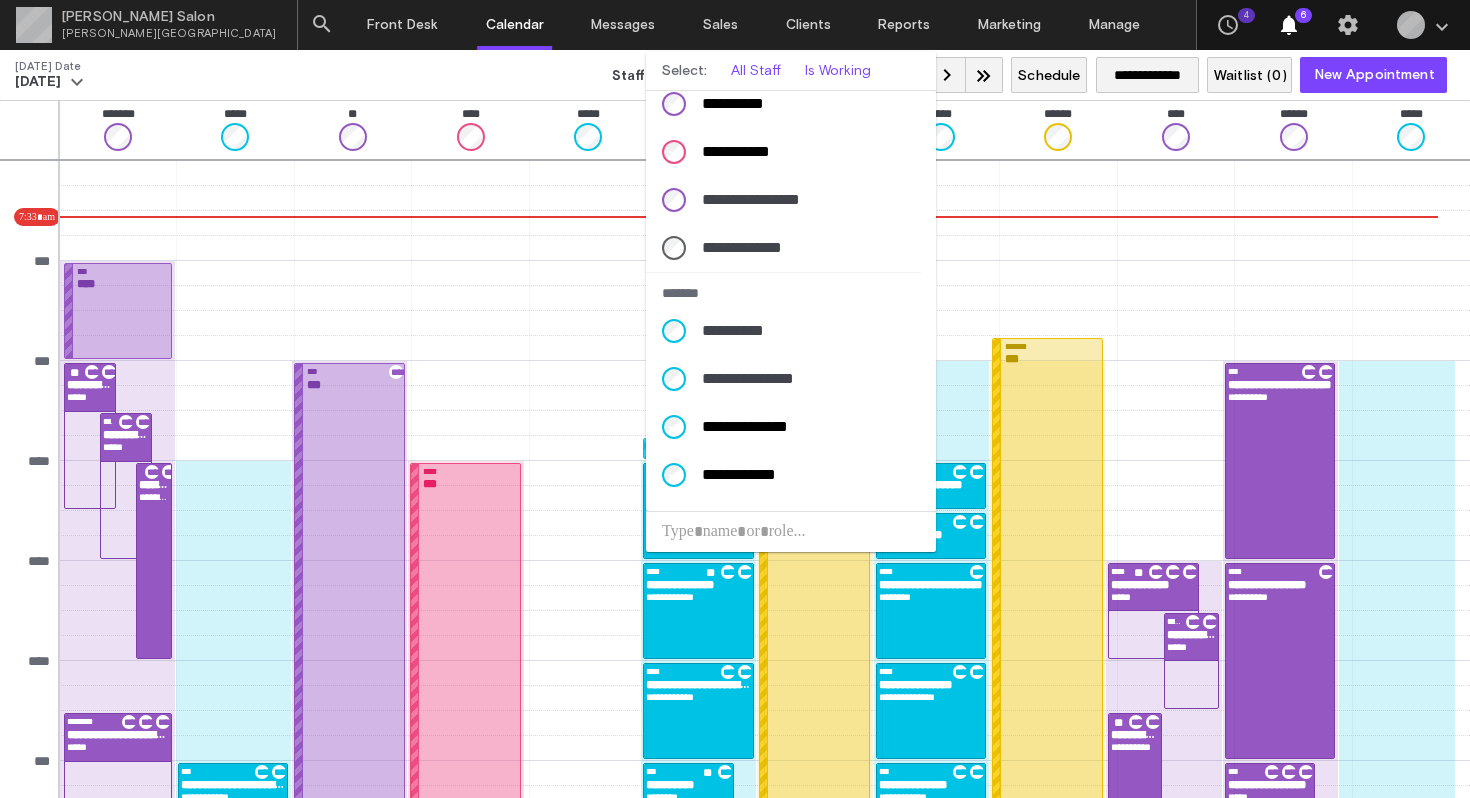 scroll, scrollTop: 0, scrollLeft: 0, axis: both 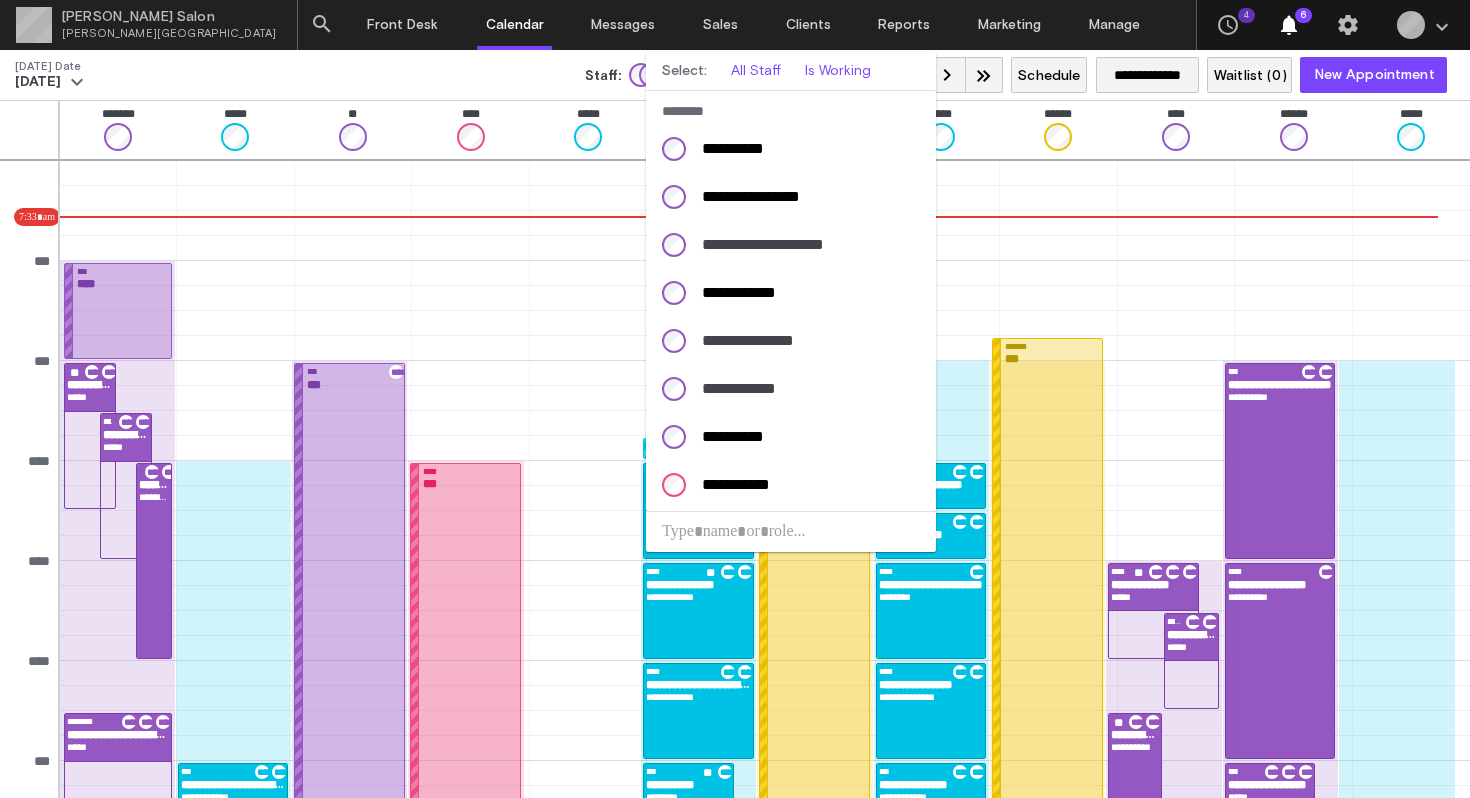 click at bounding box center [735, 399] 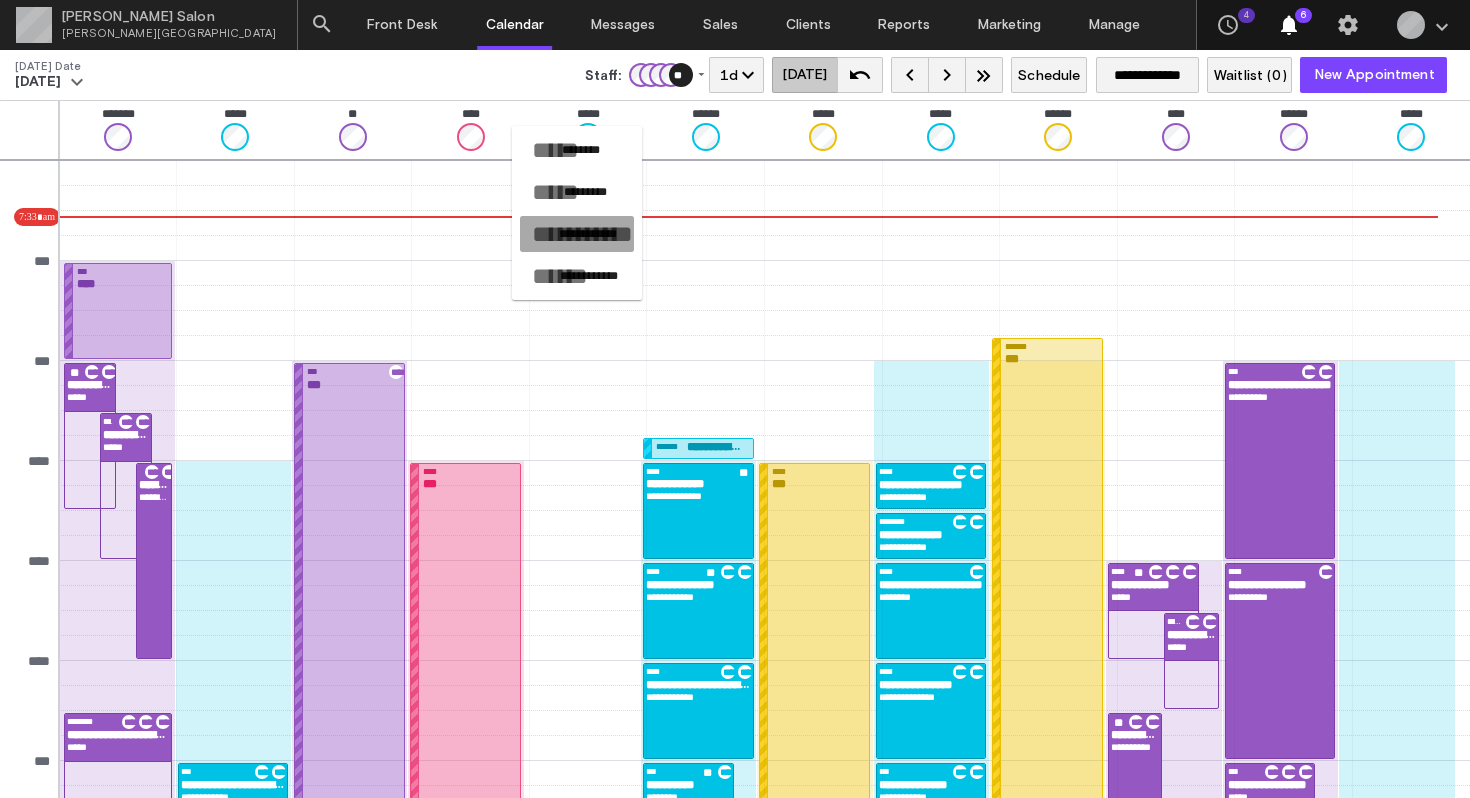 click on "**********" at bounding box center [588, 234] 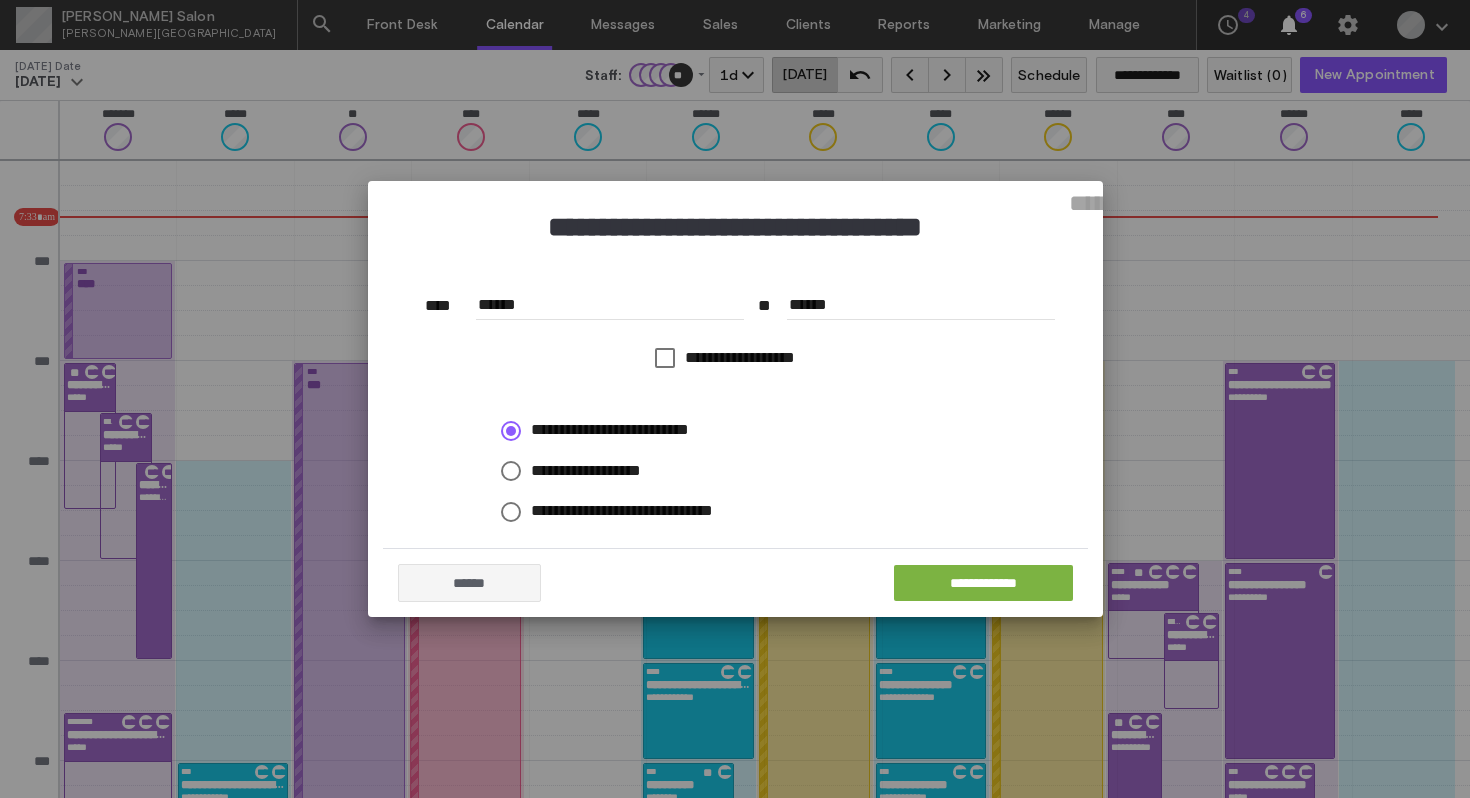 click on "******" at bounding box center [610, 305] 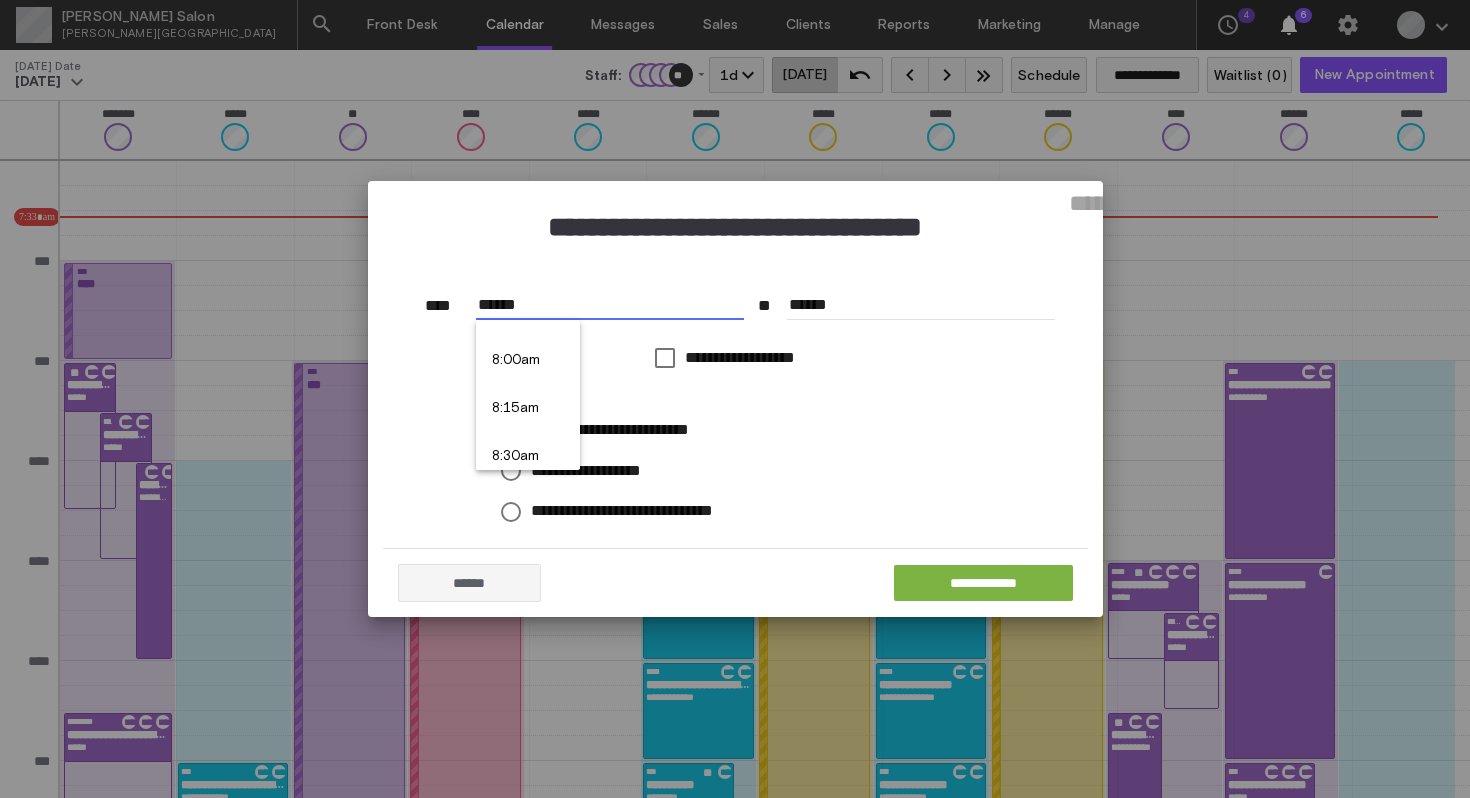 scroll, scrollTop: 1521, scrollLeft: 0, axis: vertical 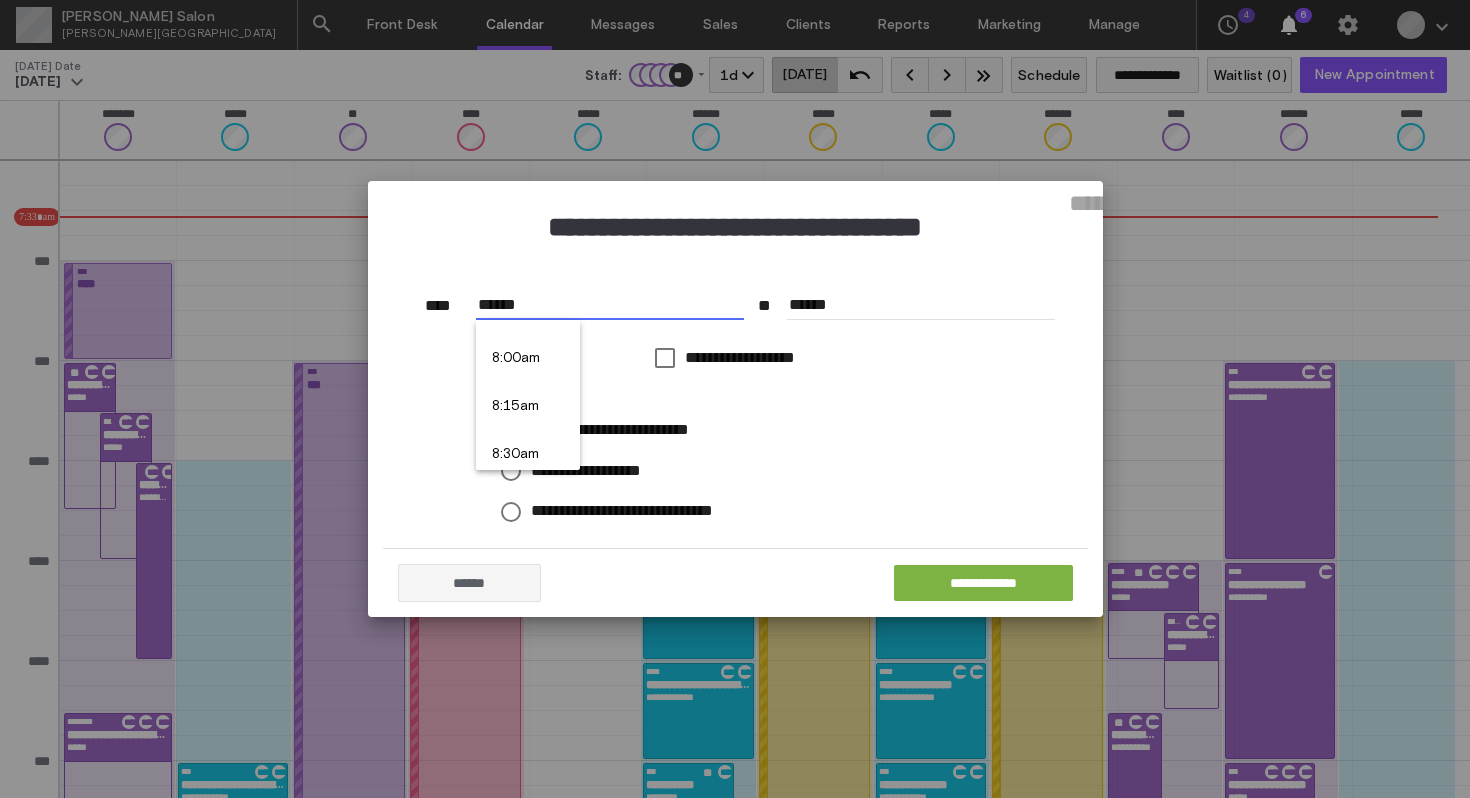 type on "******" 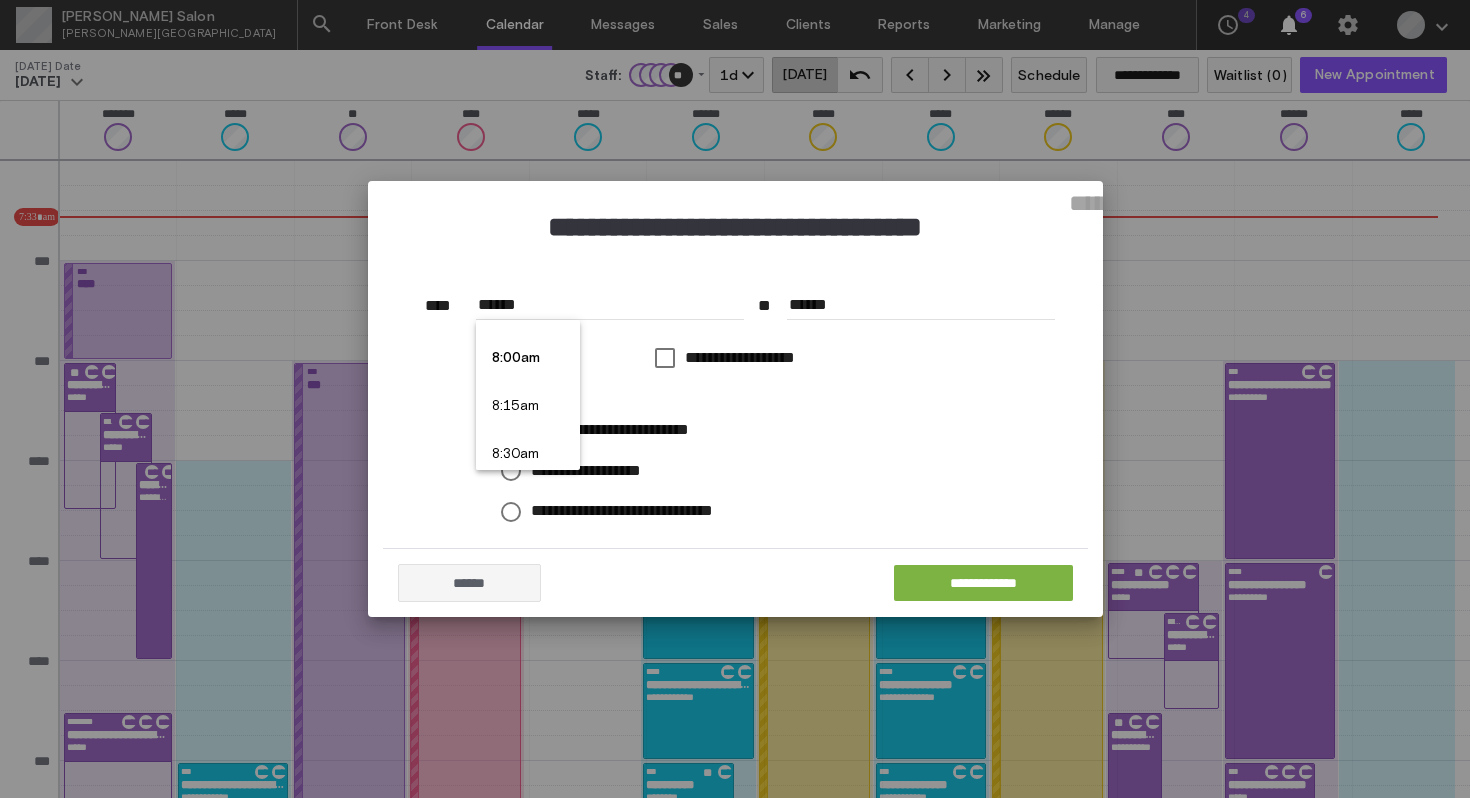 click on "8:00am" at bounding box center [528, 359] 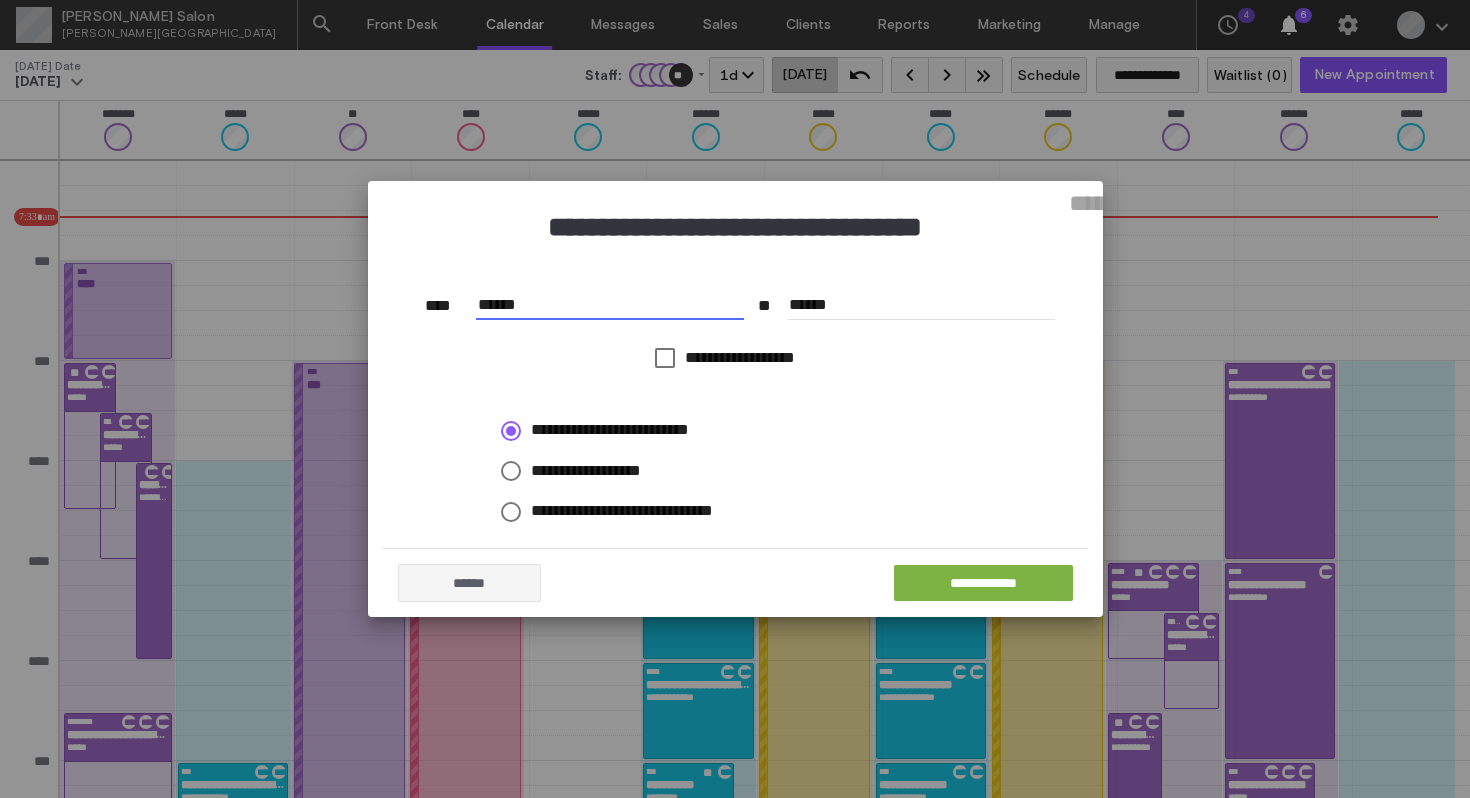 click on "******" at bounding box center (921, 305) 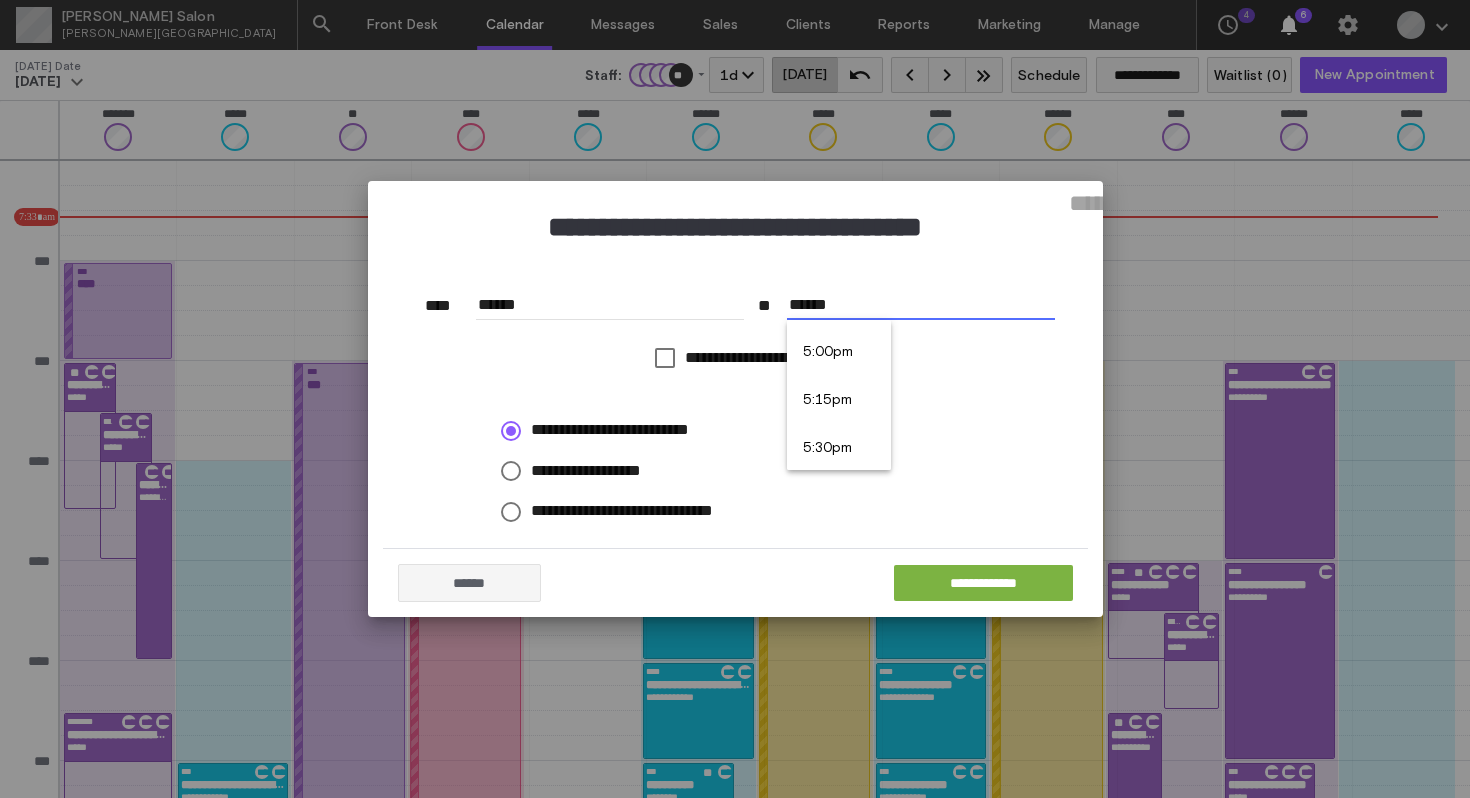 scroll, scrollTop: 3231, scrollLeft: 0, axis: vertical 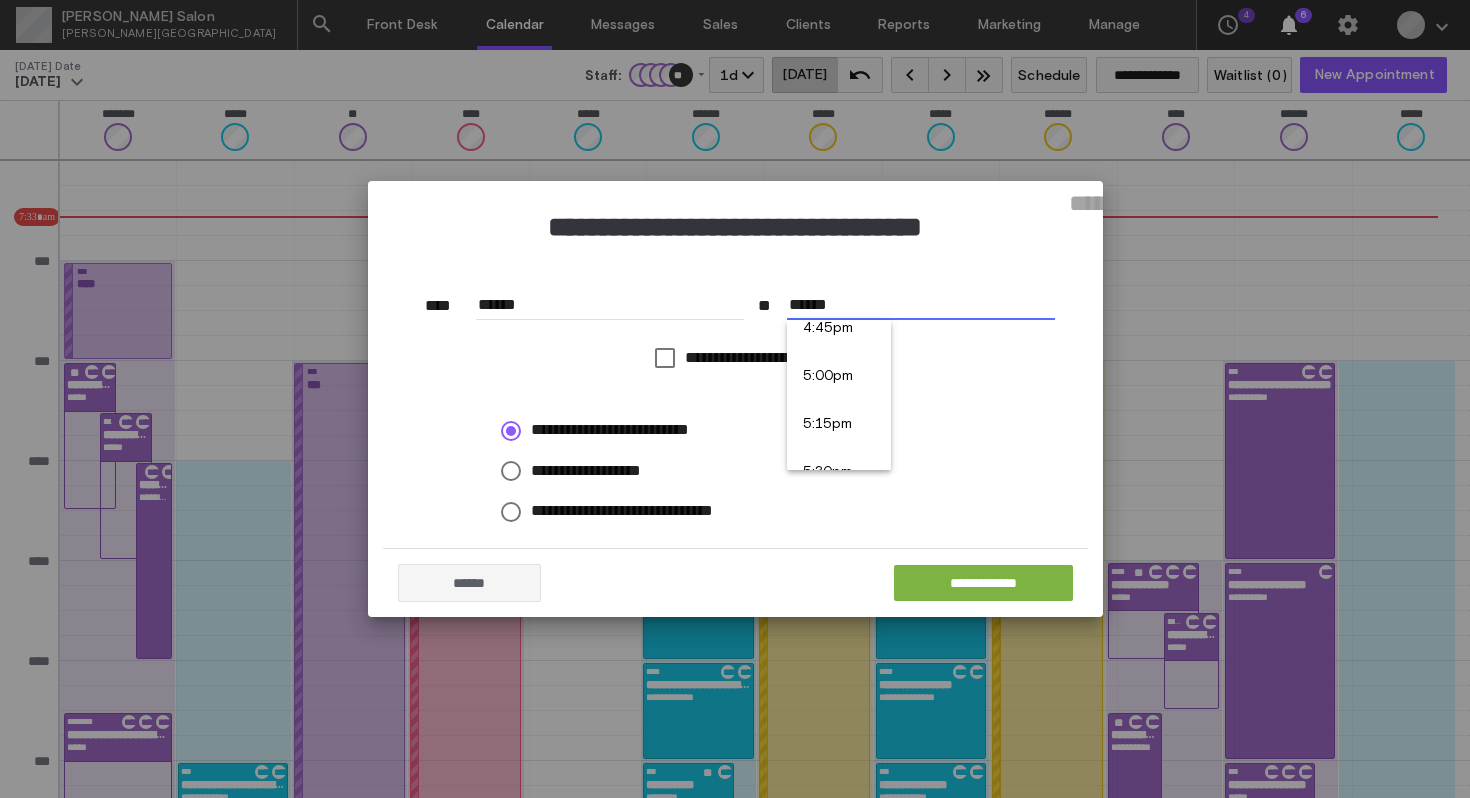 type on "******" 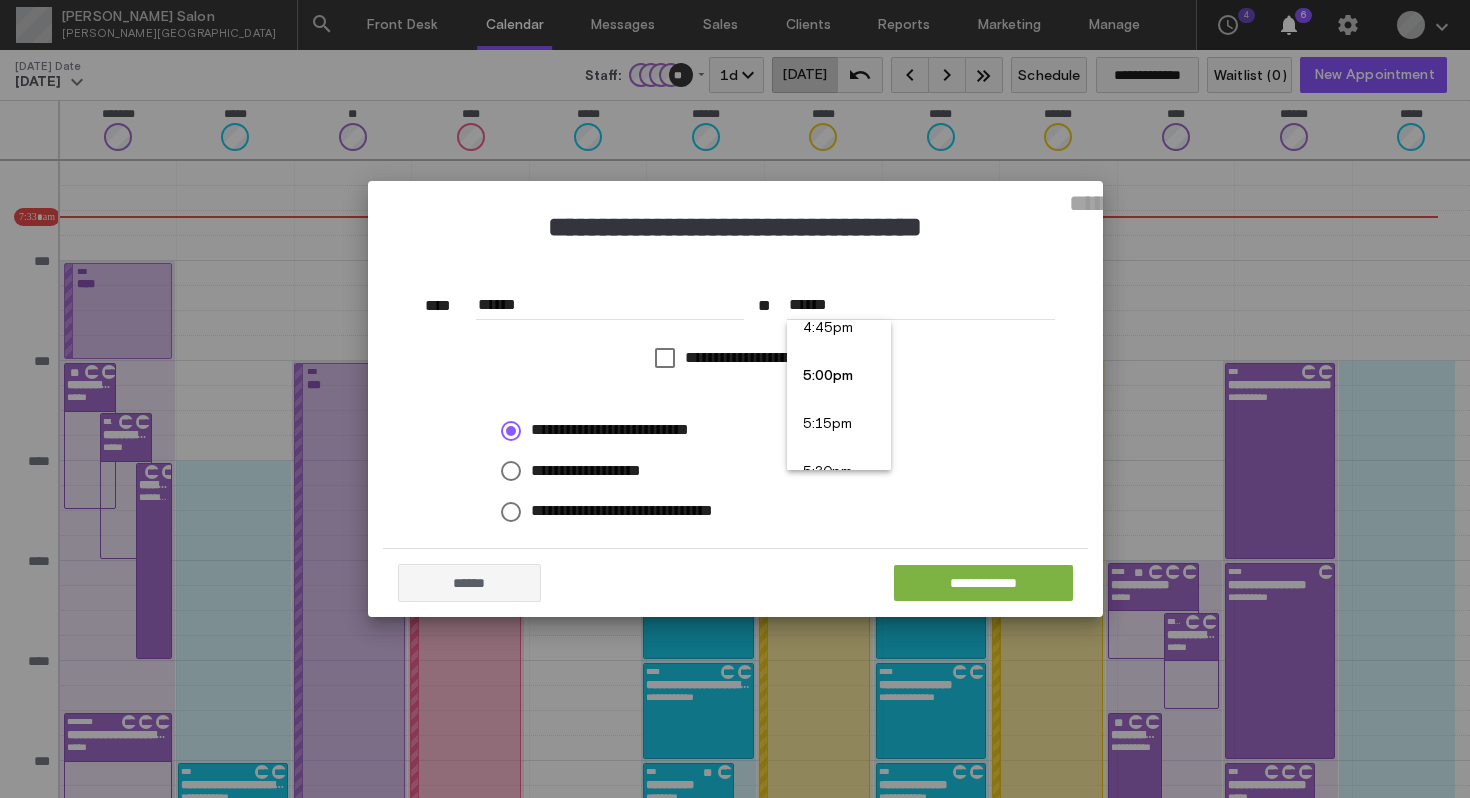 click on "5:00pm" at bounding box center (839, 377) 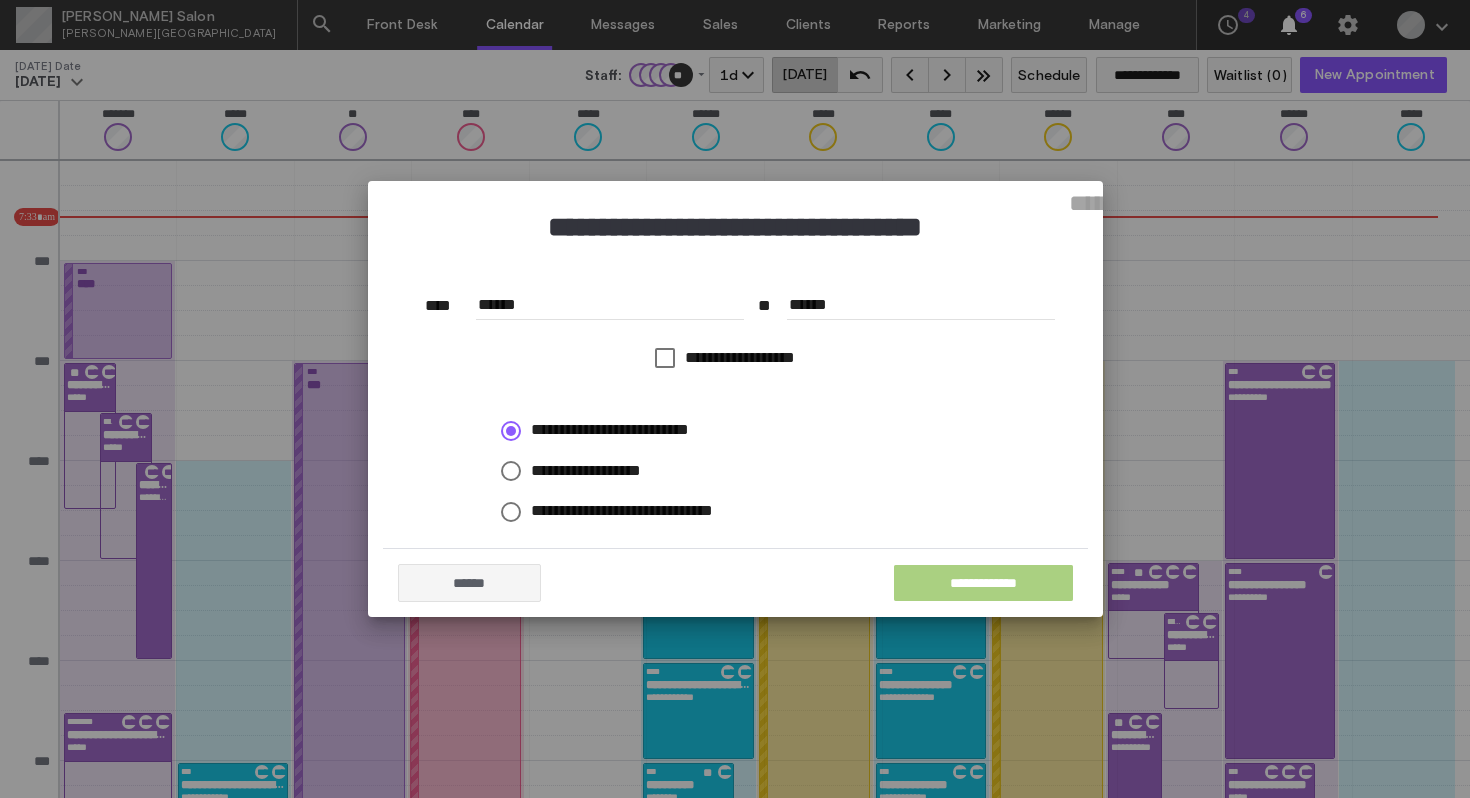 click on "**********" at bounding box center [983, 583] 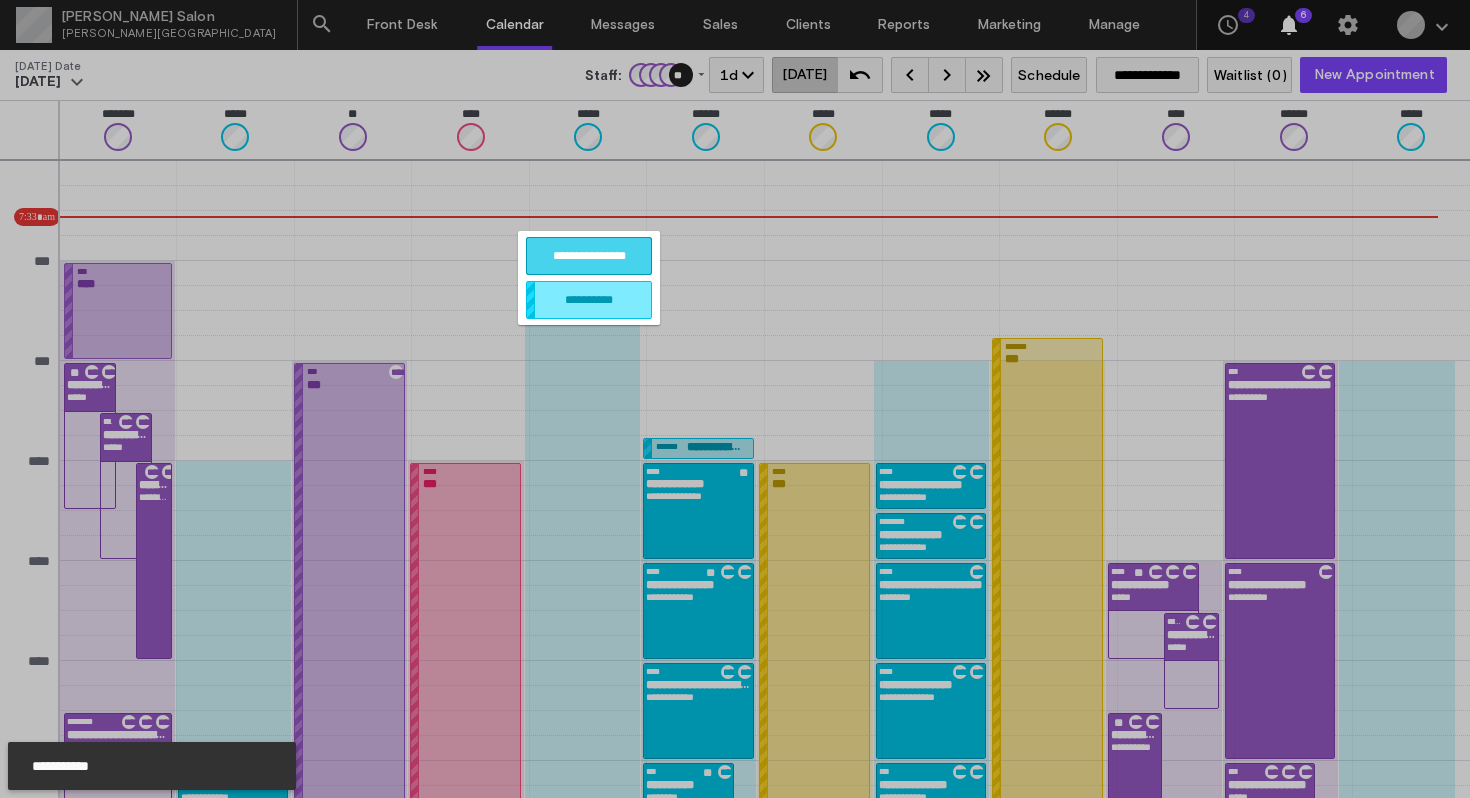 click on "**********" at bounding box center (589, 256) 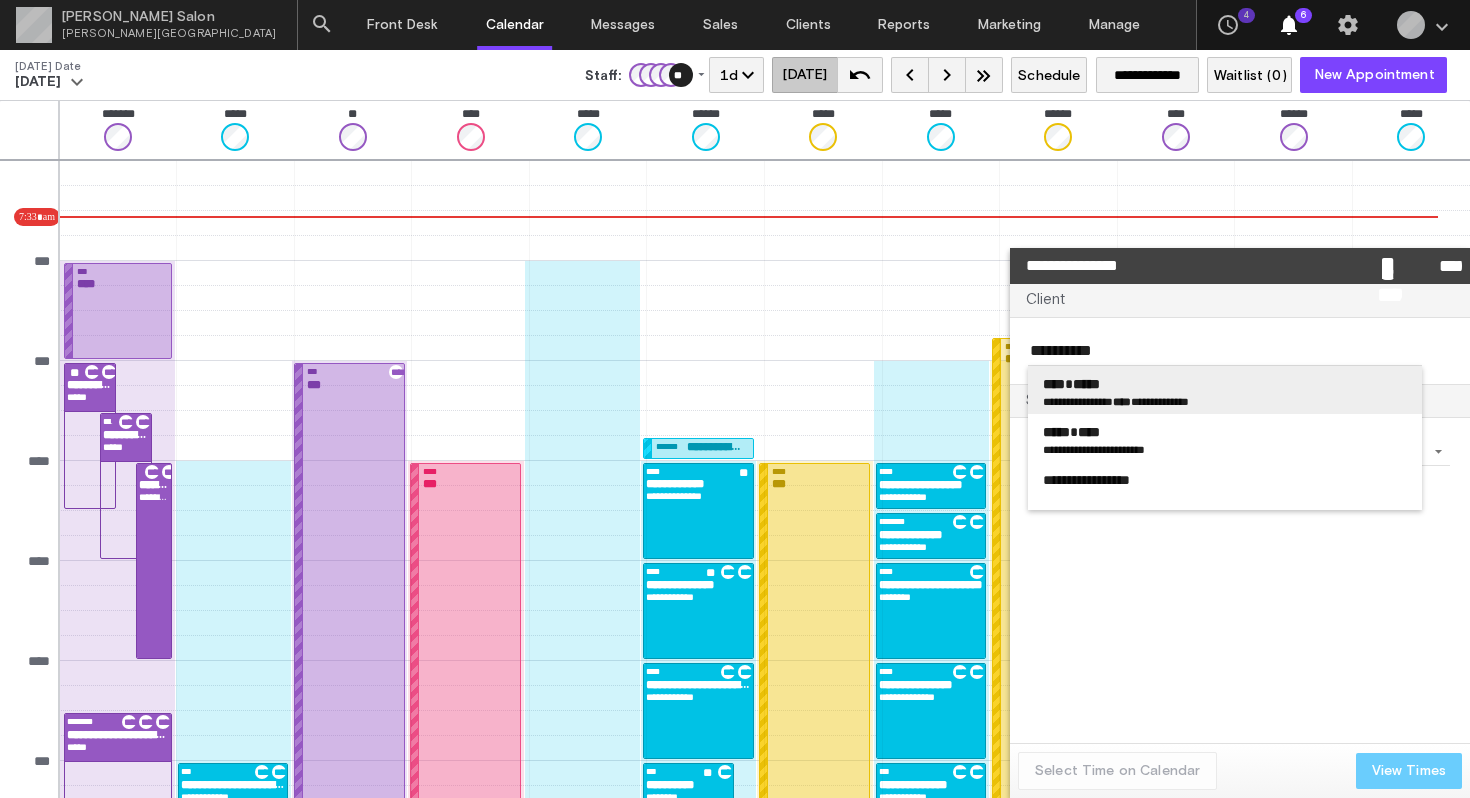 click on "****   *****" at bounding box center [1225, 384] 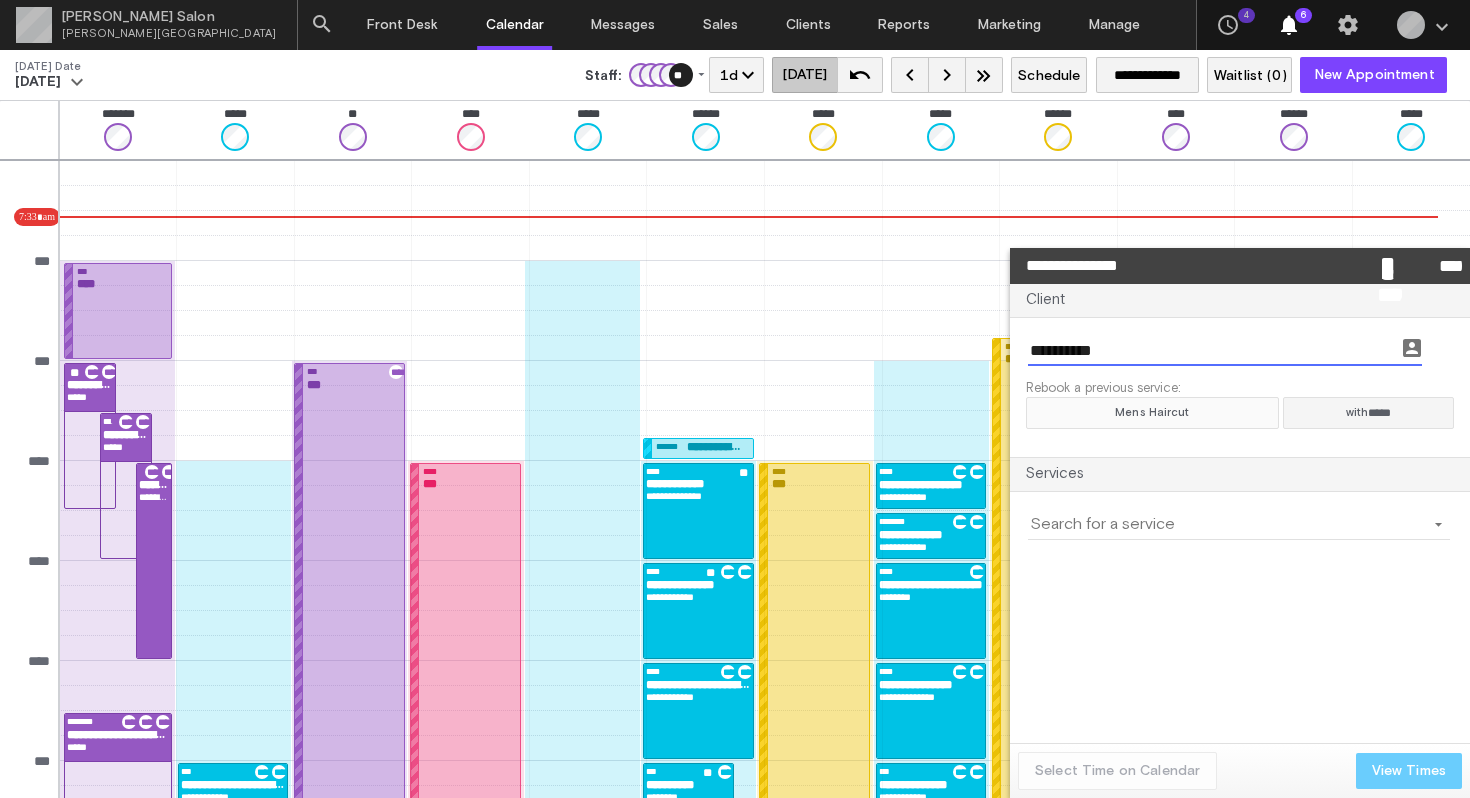 click on "Mens Haircut" 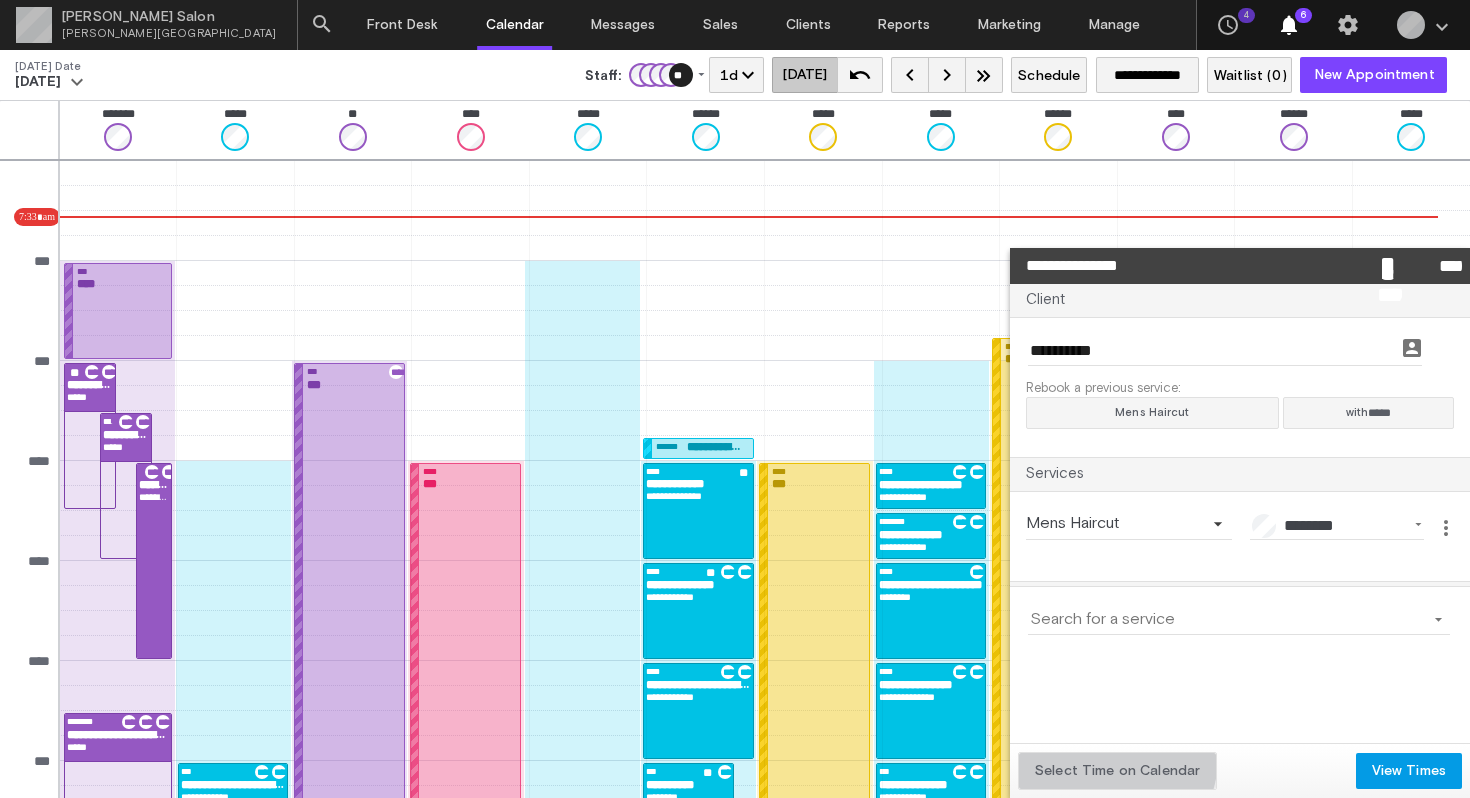 click on "Select Time on Calendar" 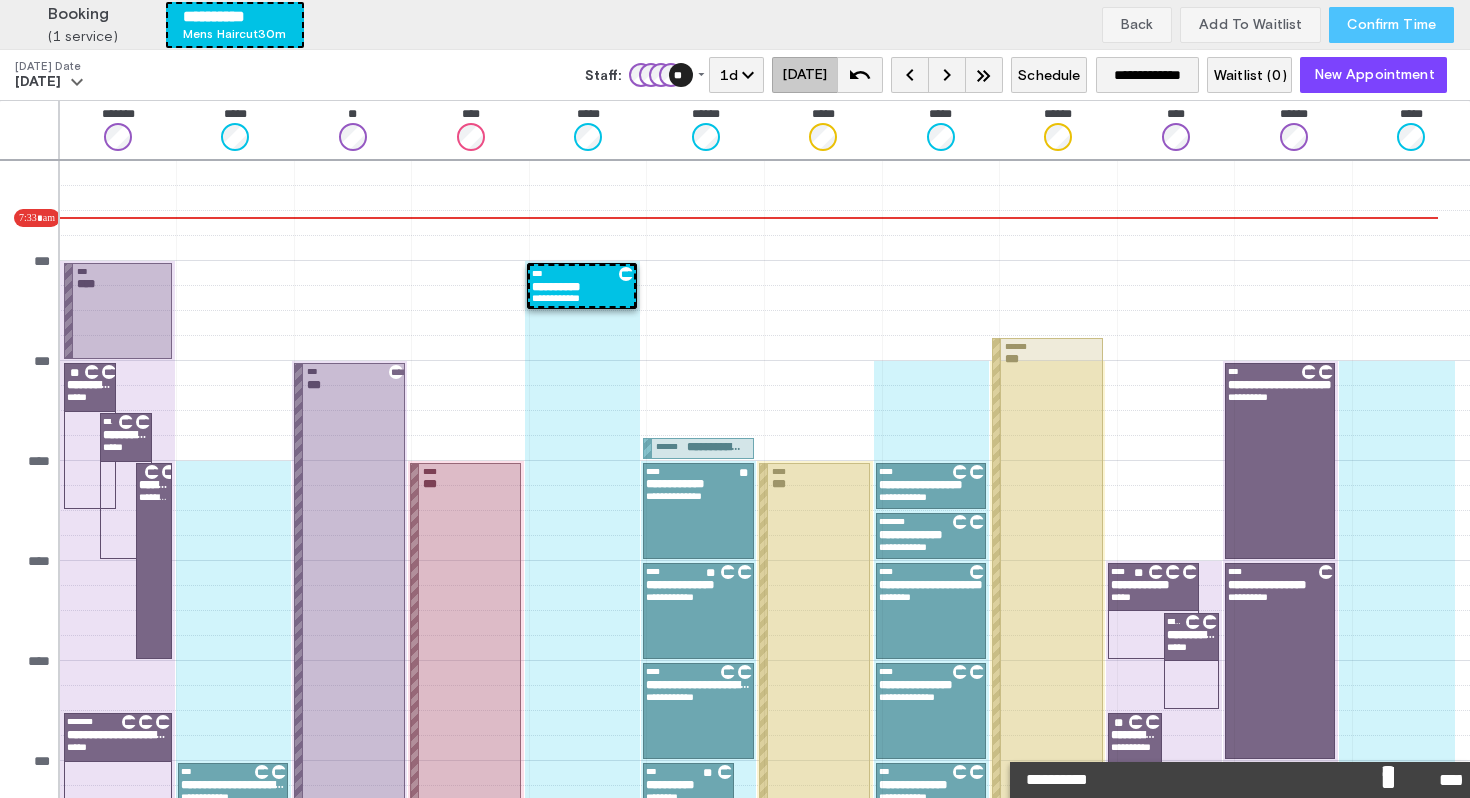 click on "Confirm Time" at bounding box center [1391, 25] 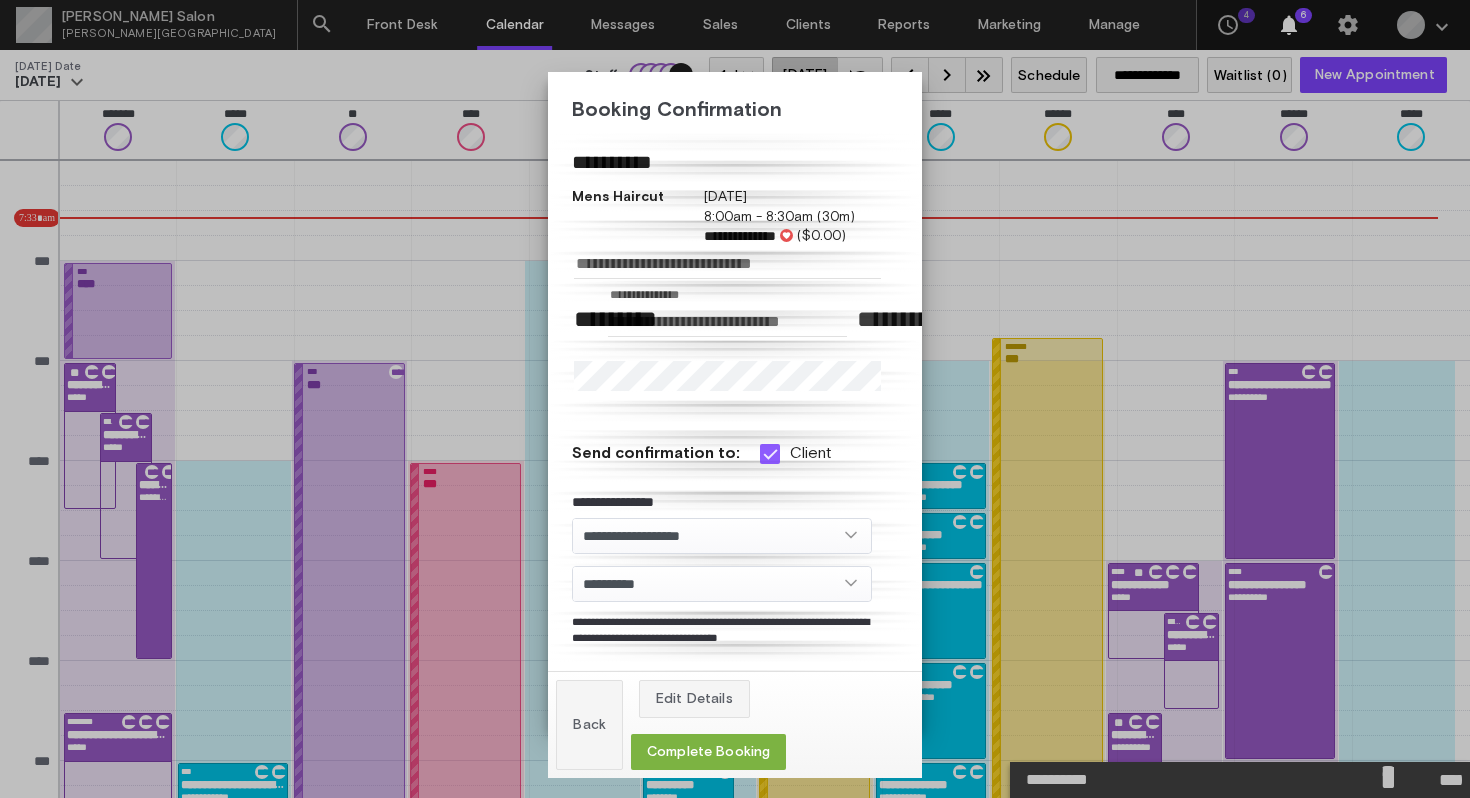 click on "Edit Details     Complete Booking" 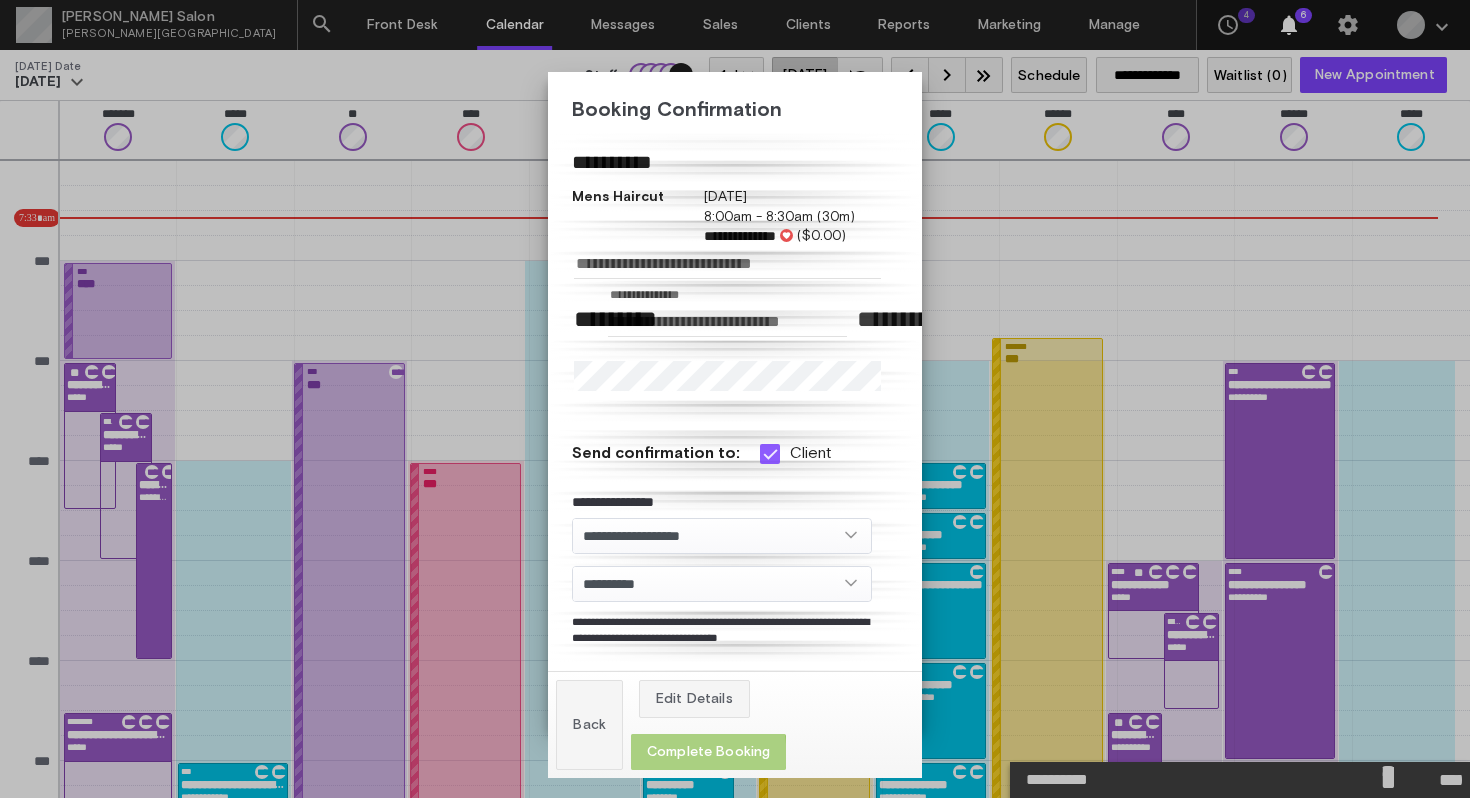 click on "Complete Booking" 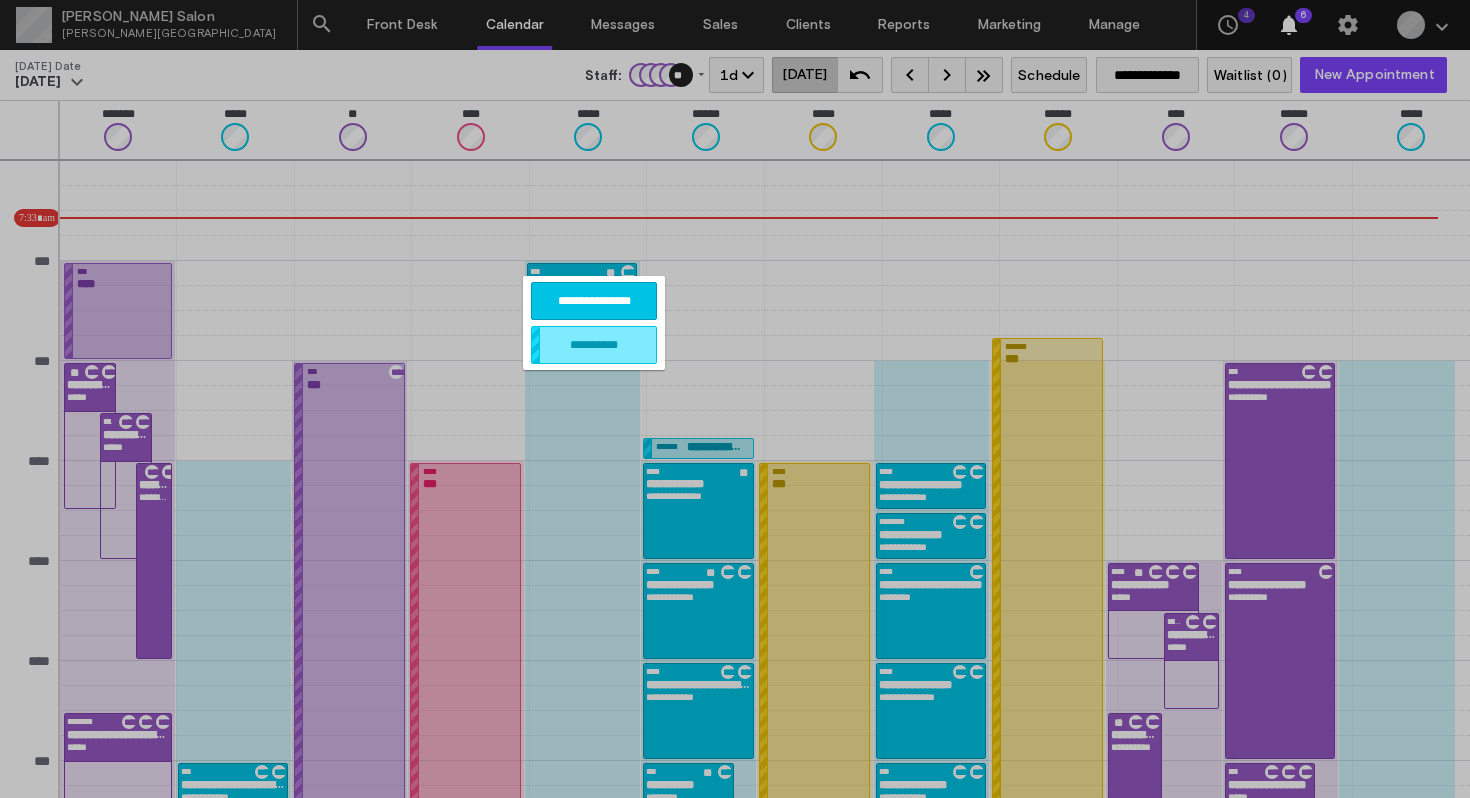 click on "**********" at bounding box center [594, 301] 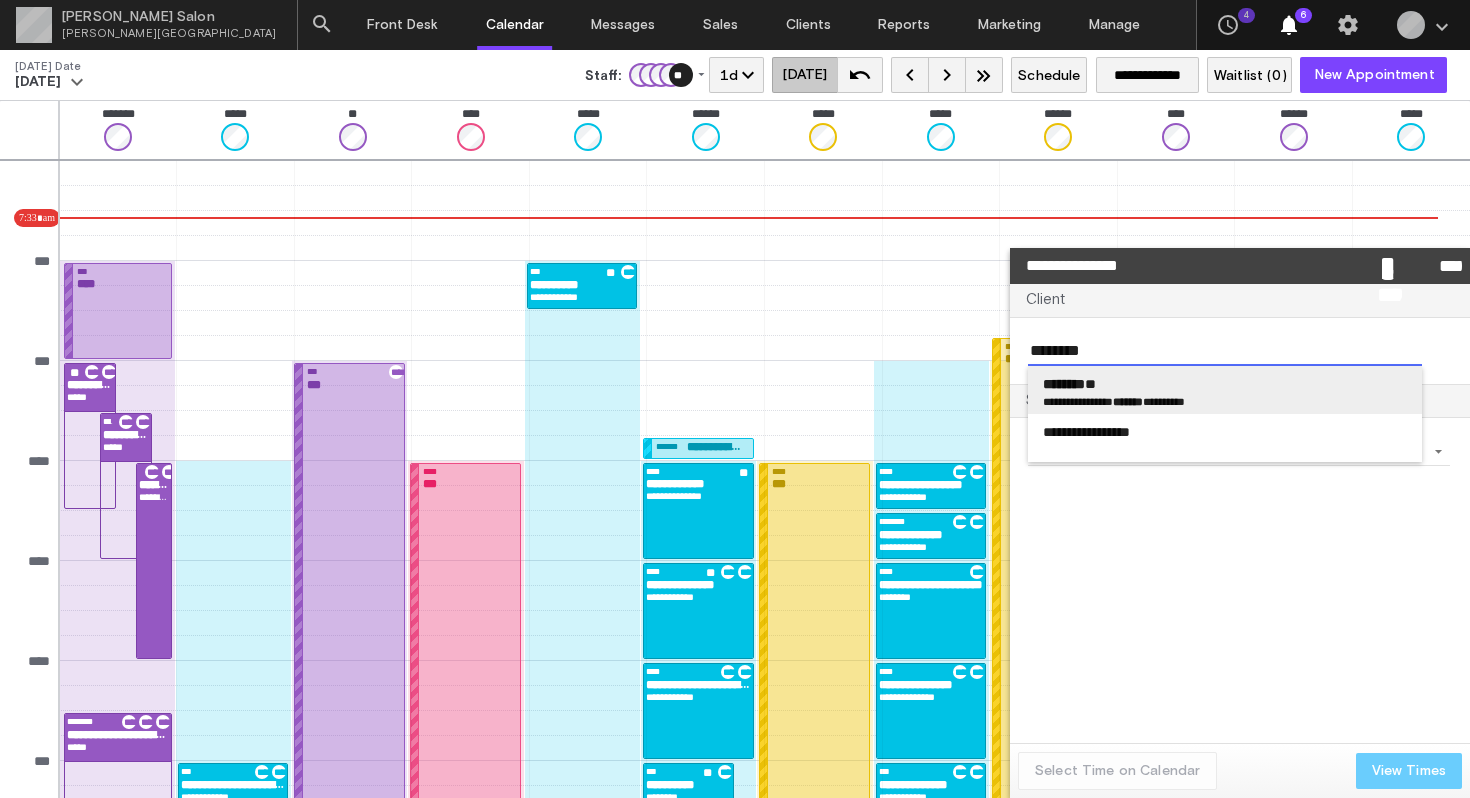 click on "******** **" at bounding box center (1225, 384) 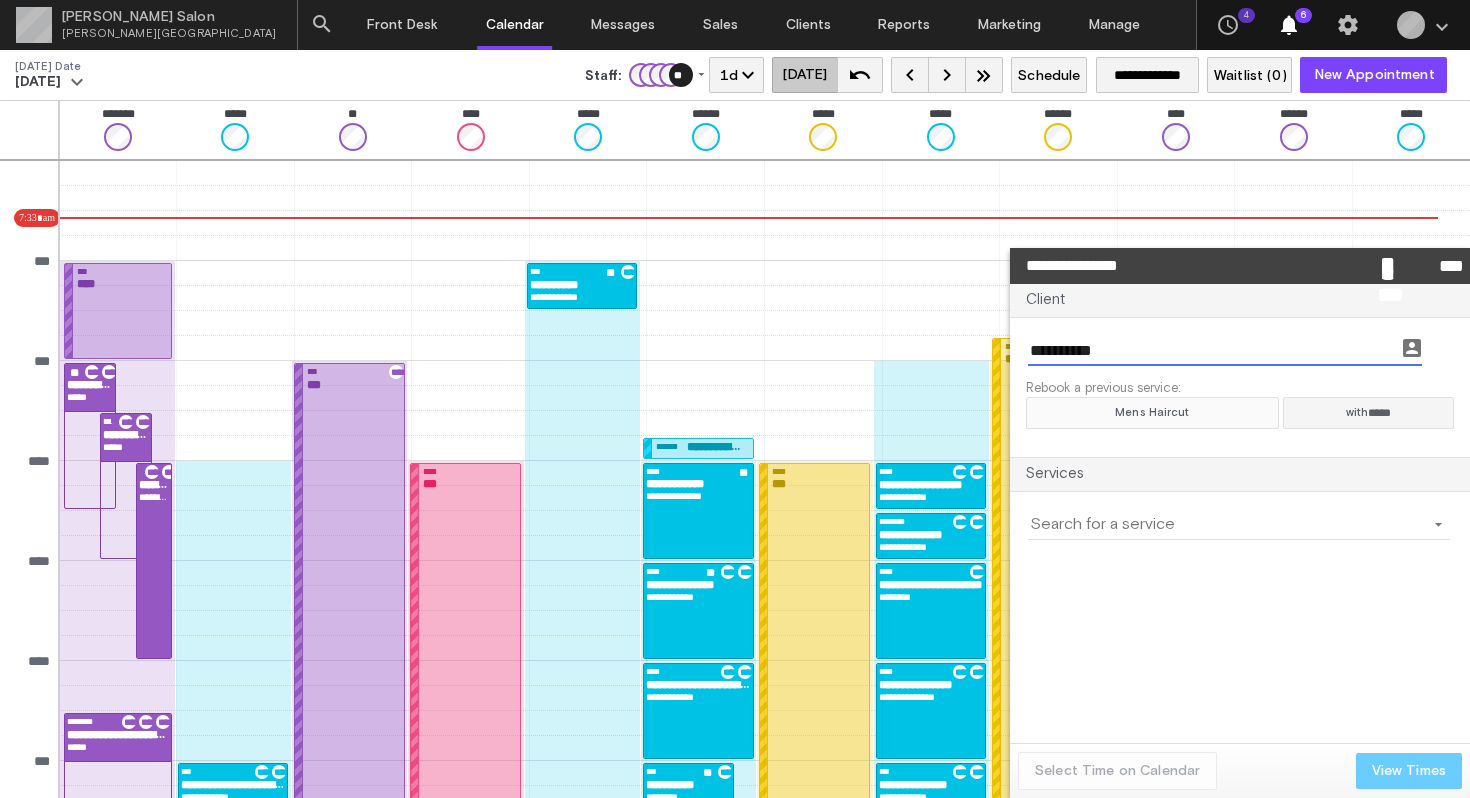 click on "Mens Haircut" 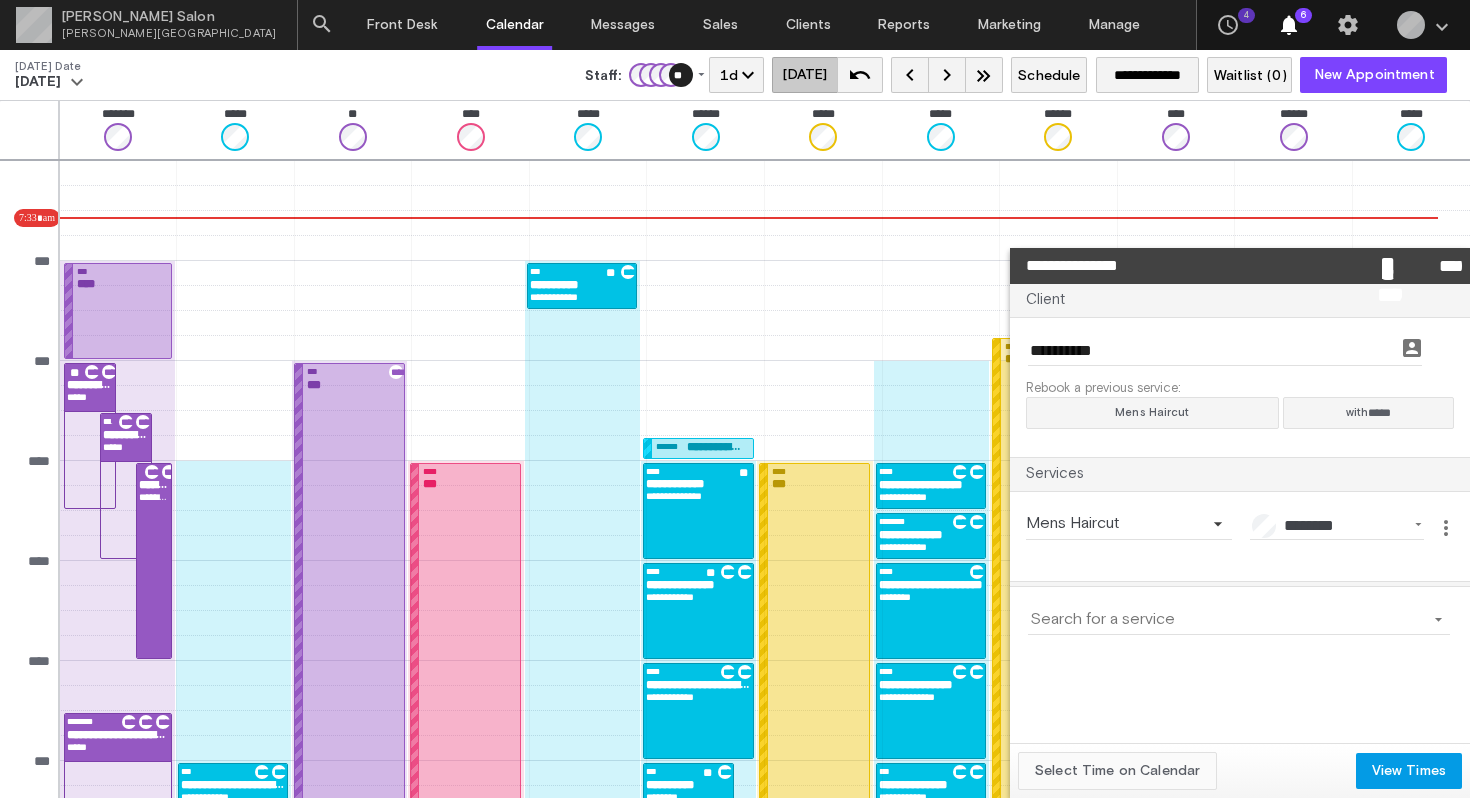click on "Select Time on Calendar" 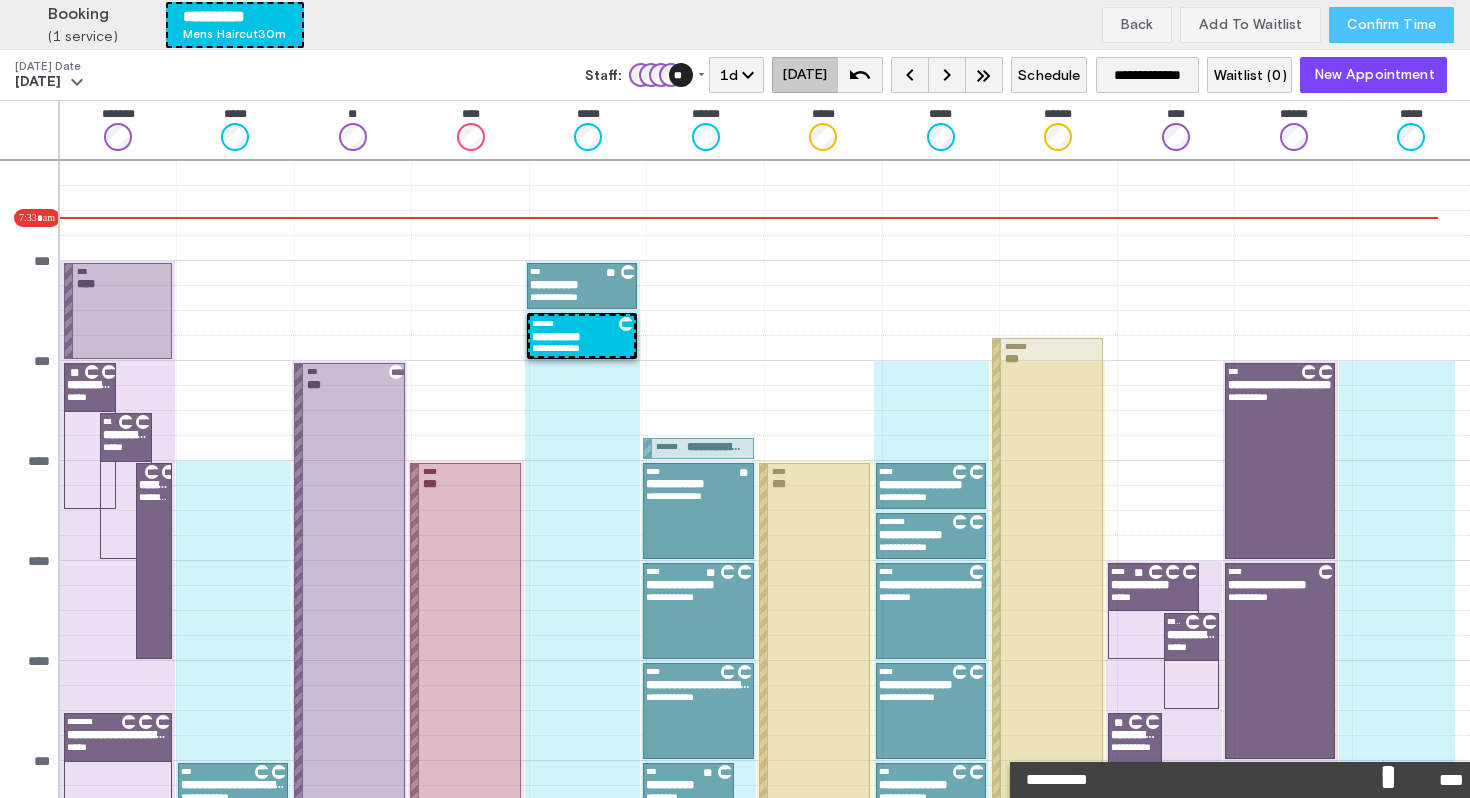 click on "Confirm Time" at bounding box center (1391, 25) 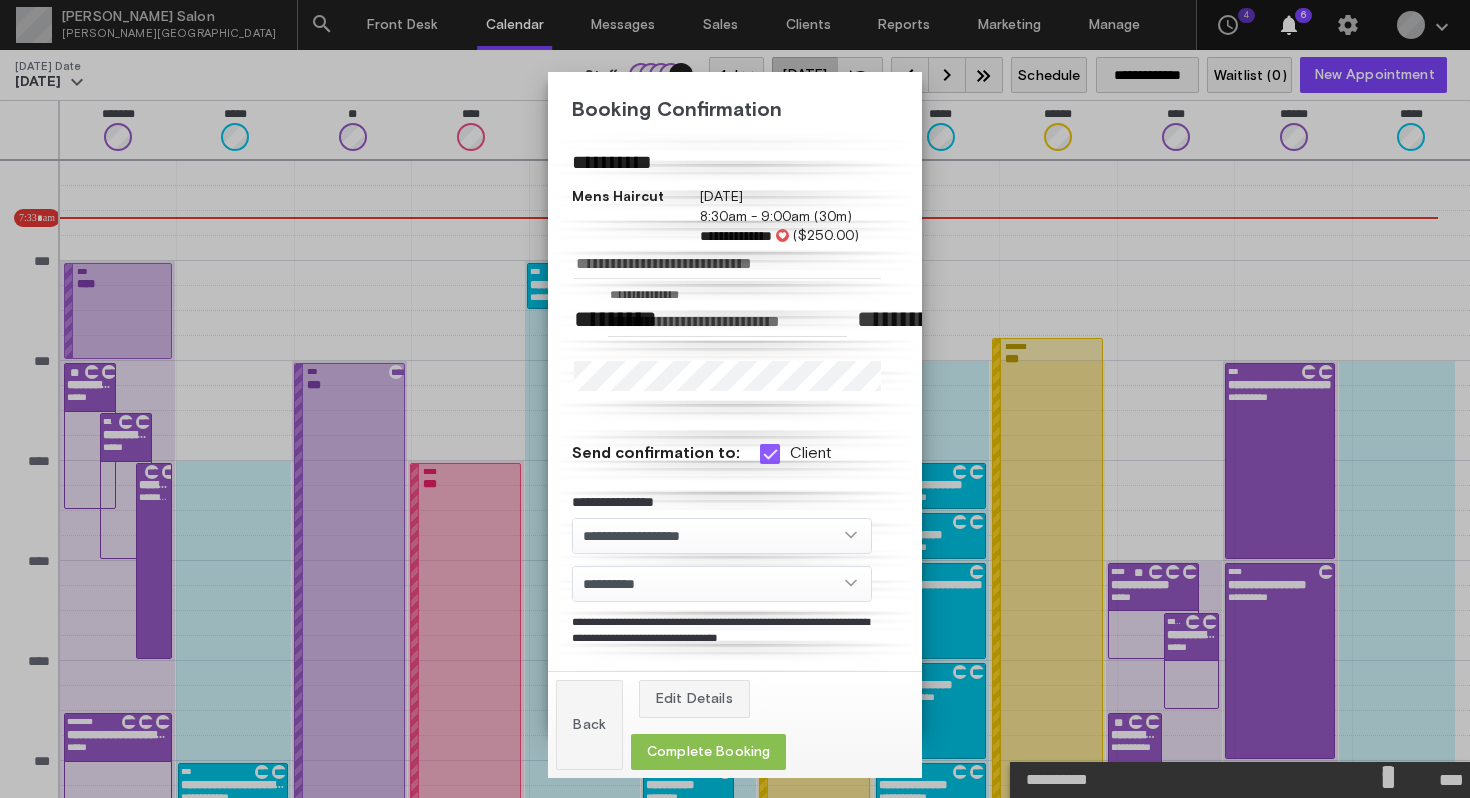 click on "Complete Booking" 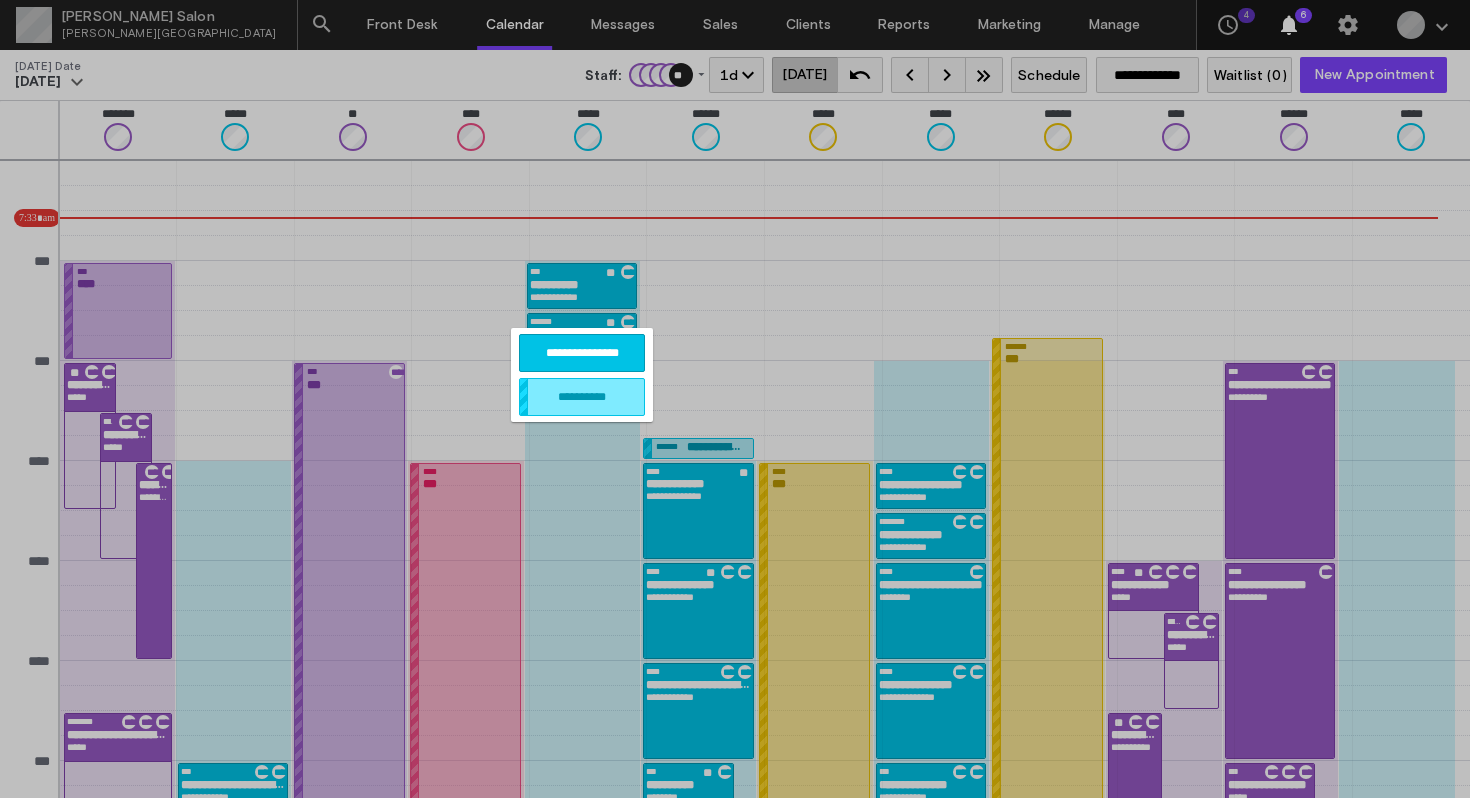 click on "**********" at bounding box center [582, 353] 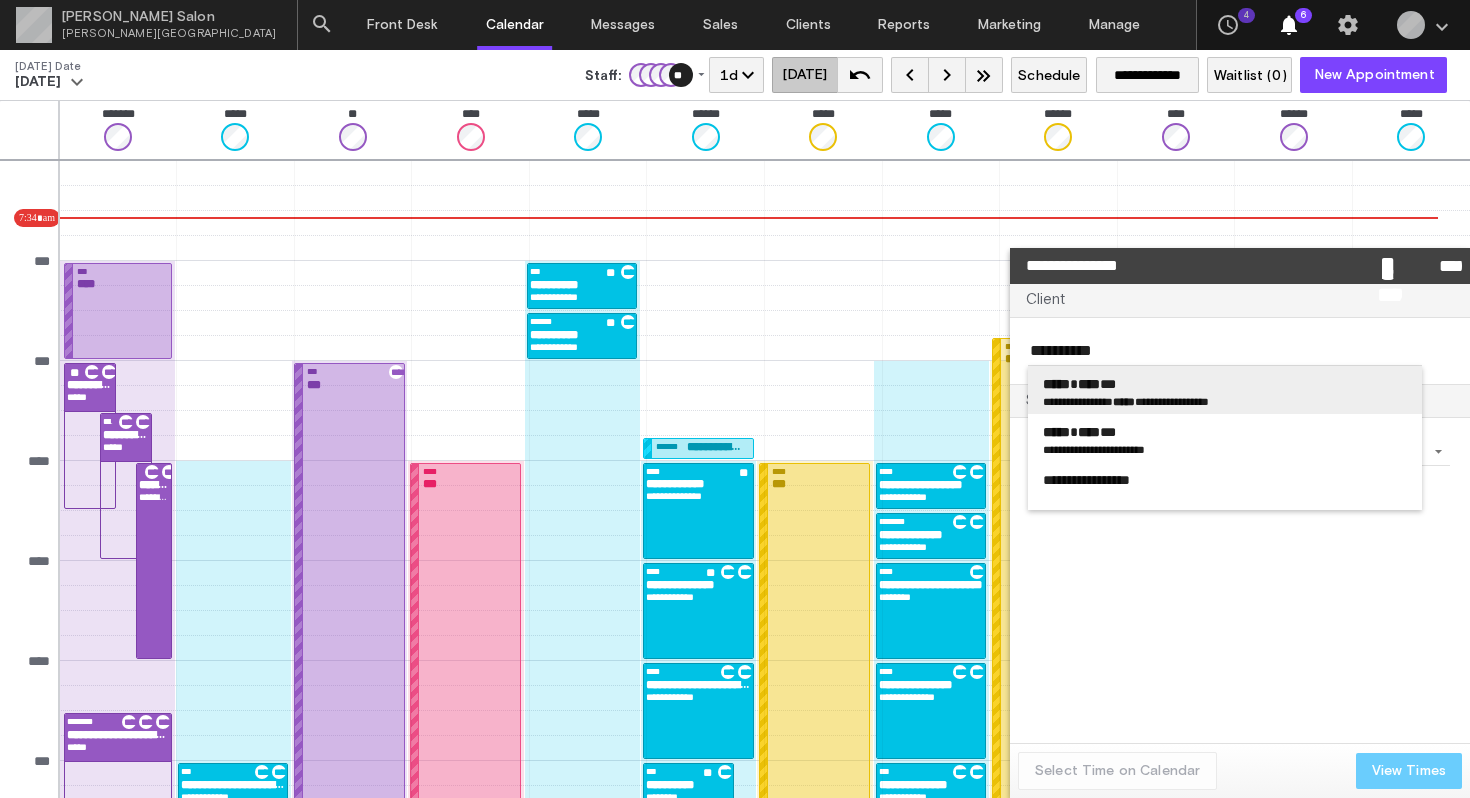 click on "**********" at bounding box center [1225, 390] 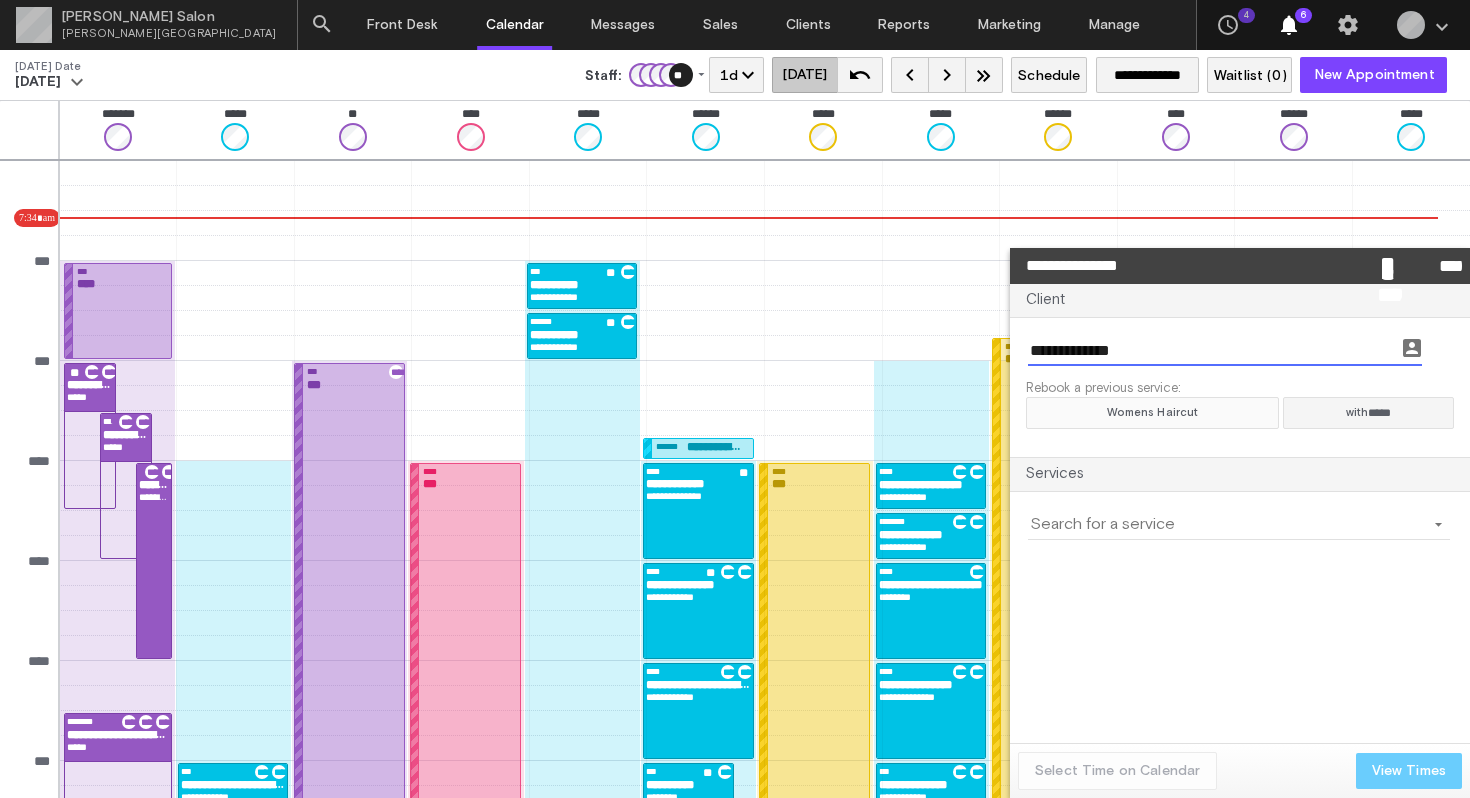 click on "Womens Haircut" 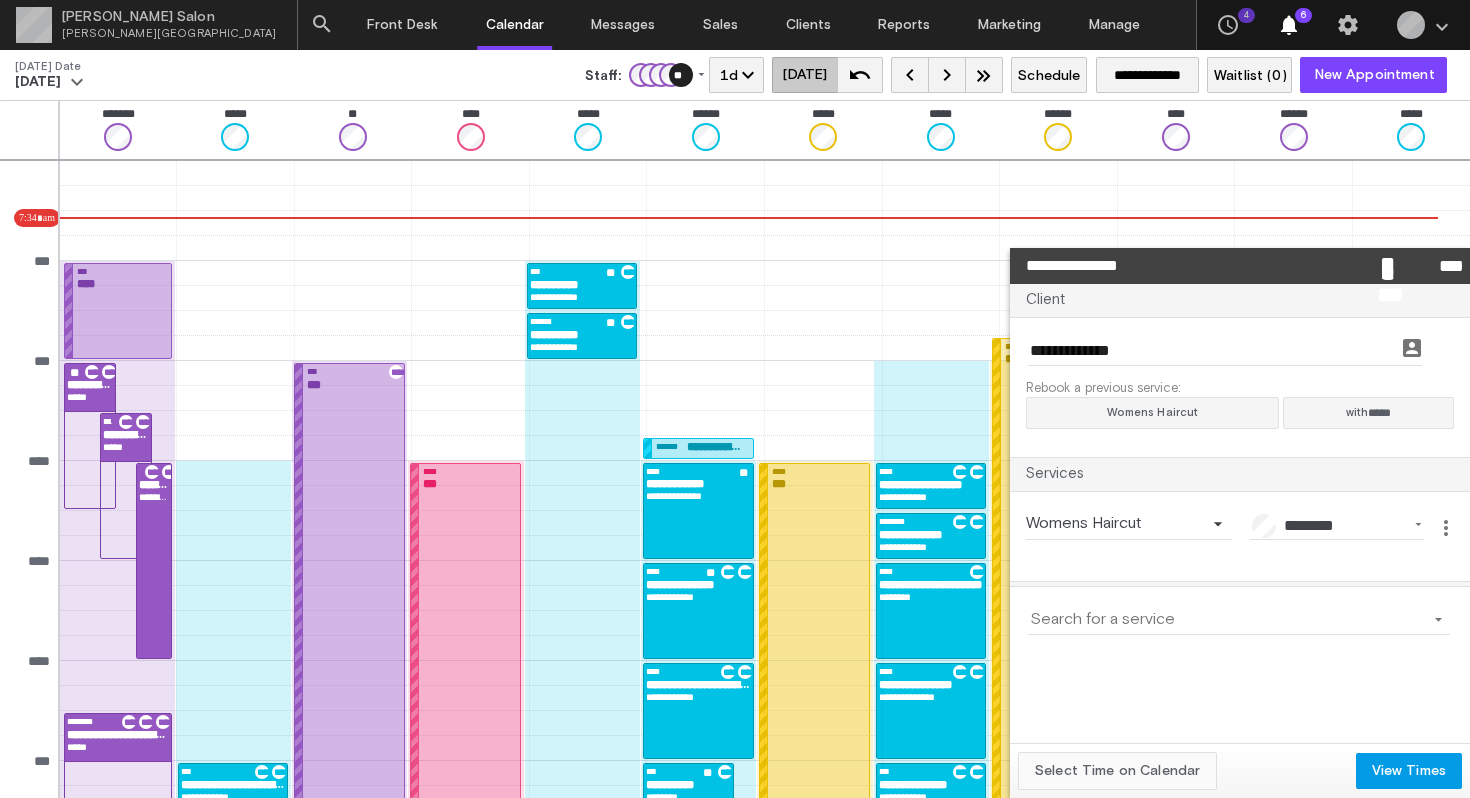 click on "Select Time on Calendar" 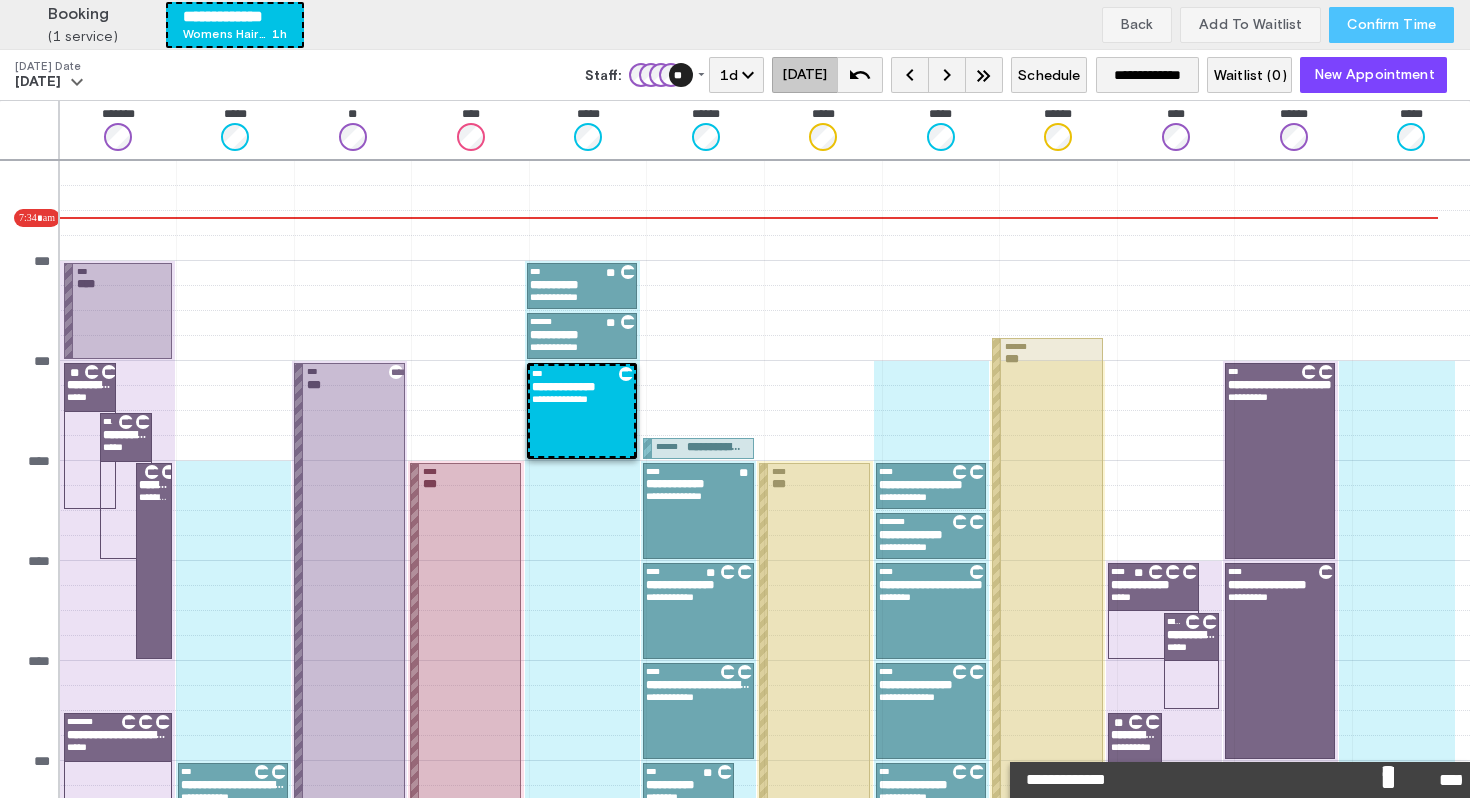 click on "Confirm Time" at bounding box center [1391, 25] 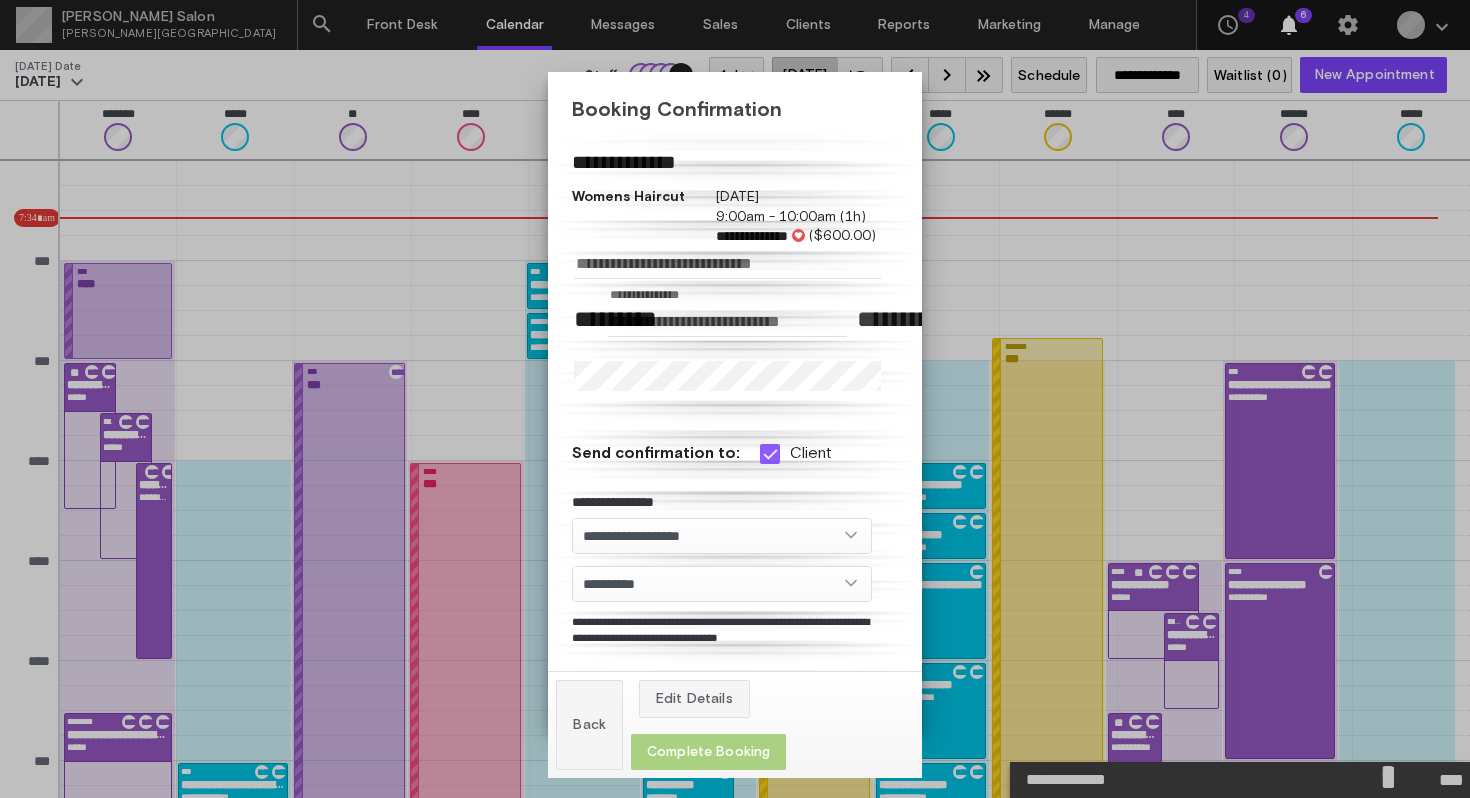 click on "Complete Booking" 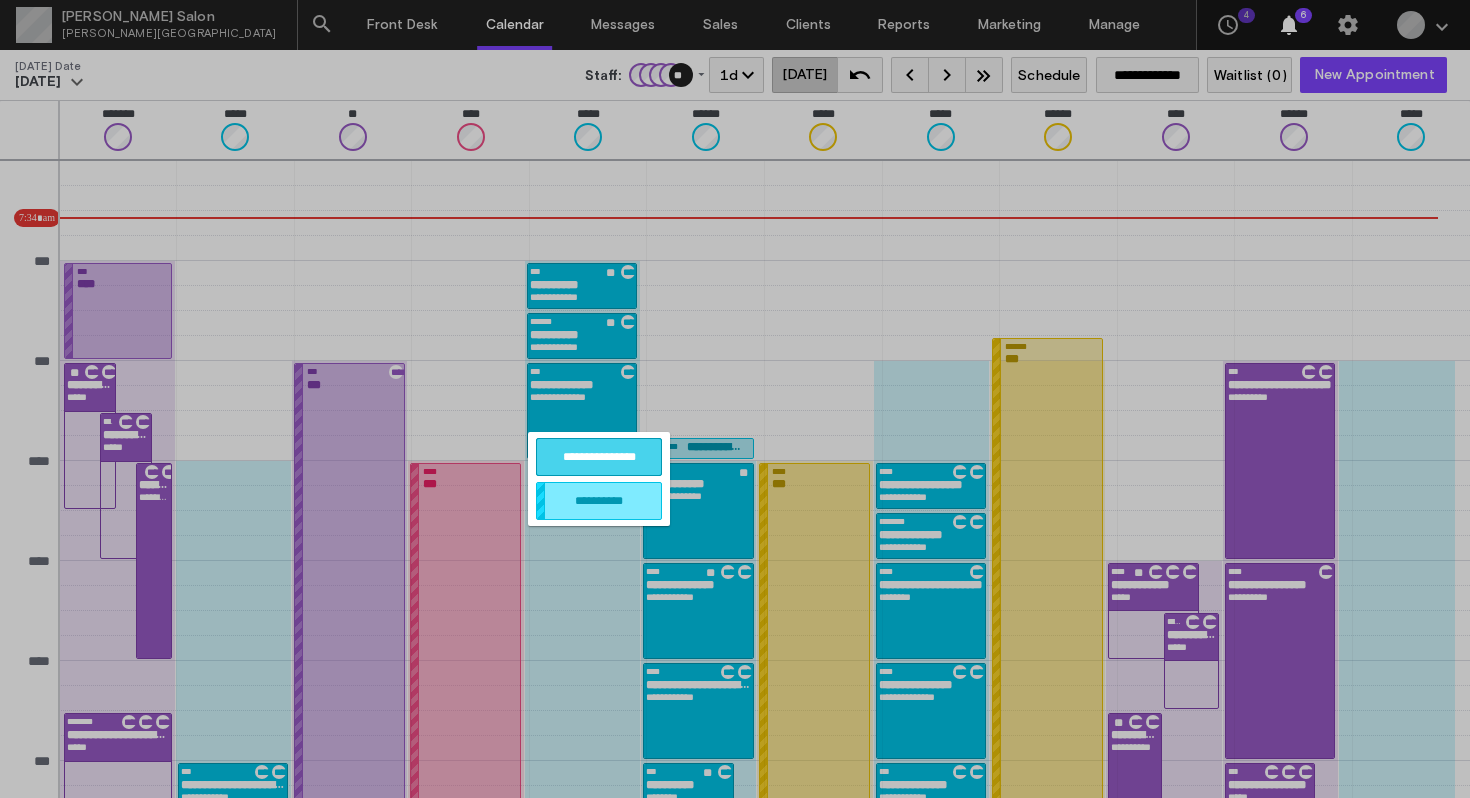 click on "**********" at bounding box center [599, 457] 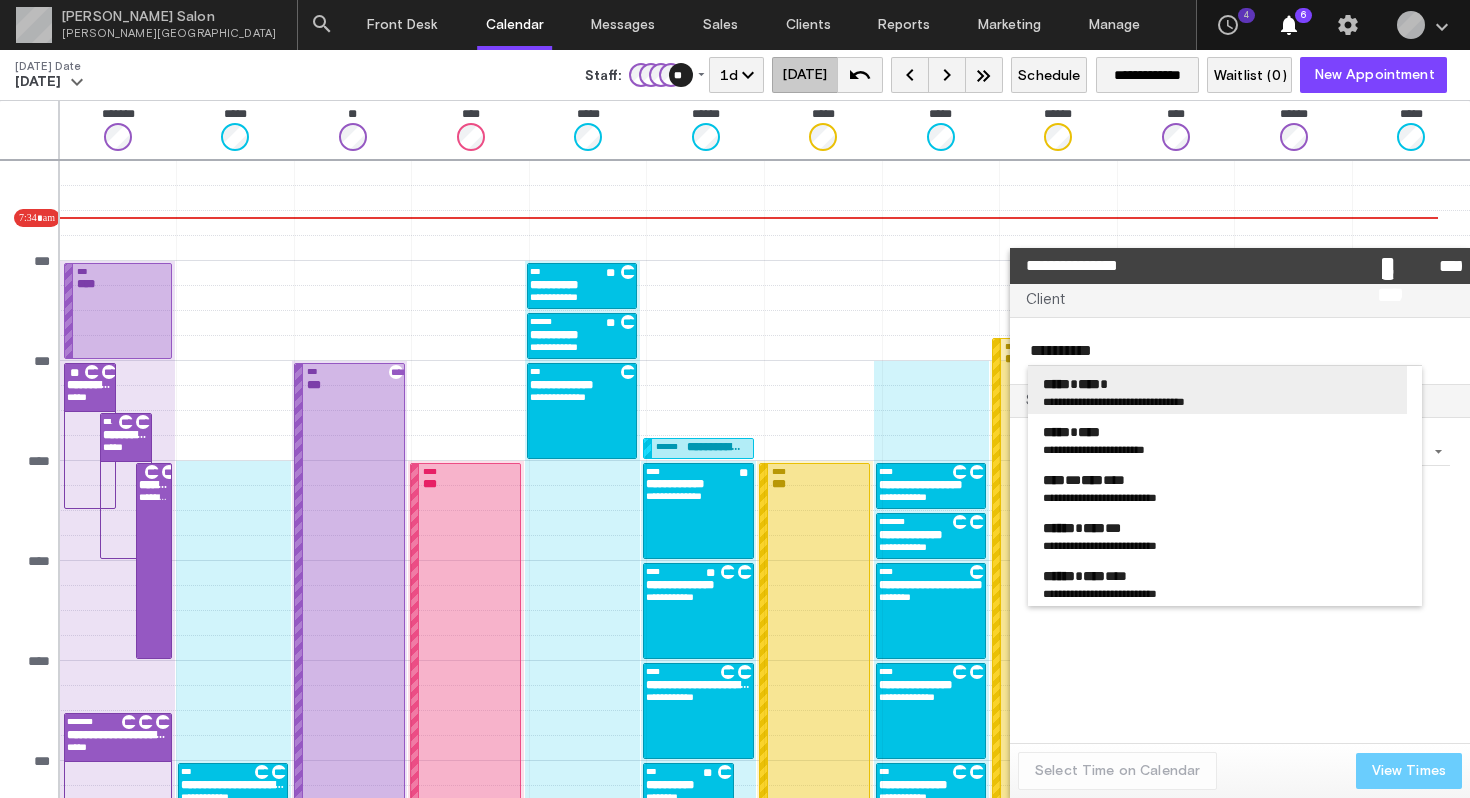 click on "**********" at bounding box center (1071, 401) 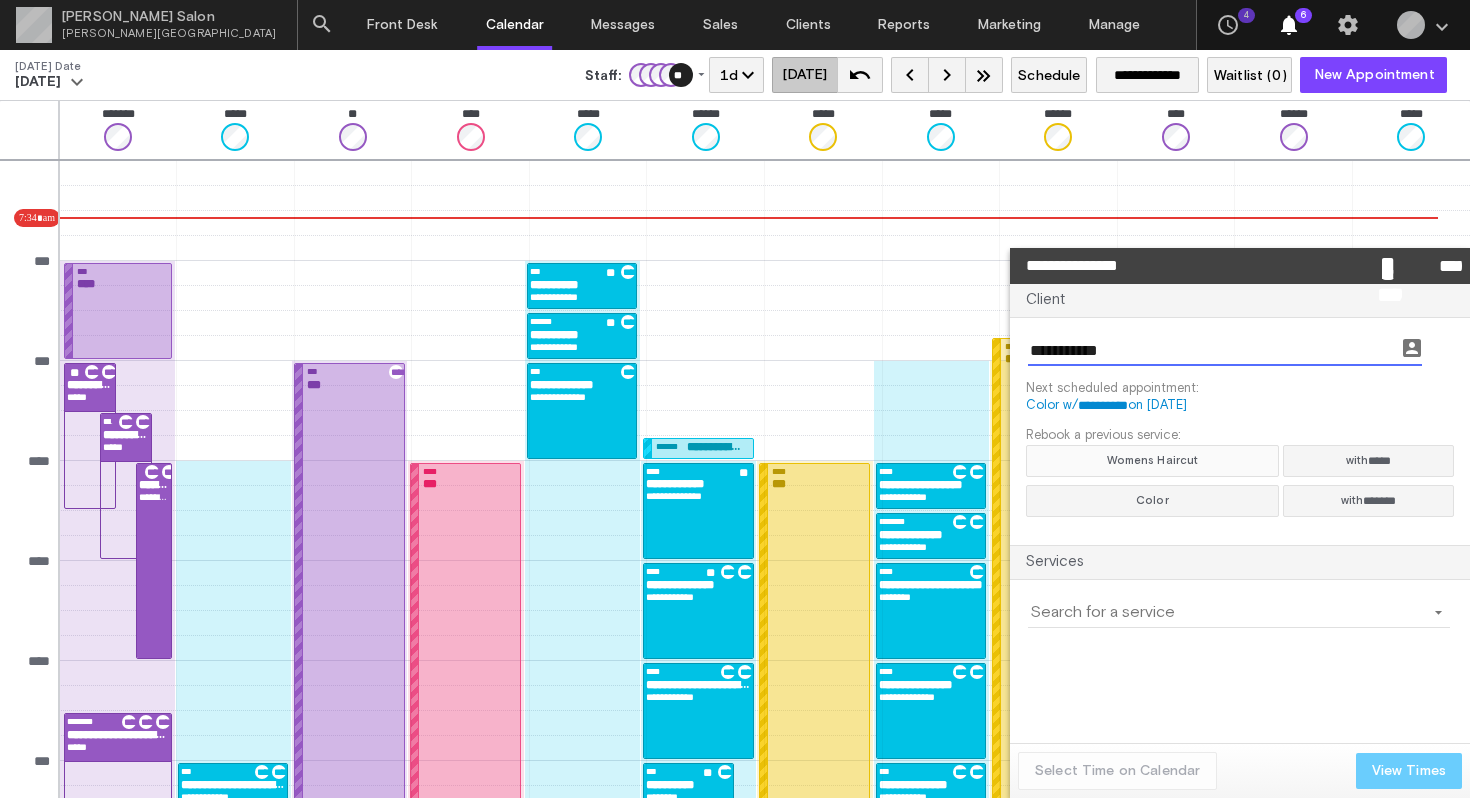click on "Womens Haircut" 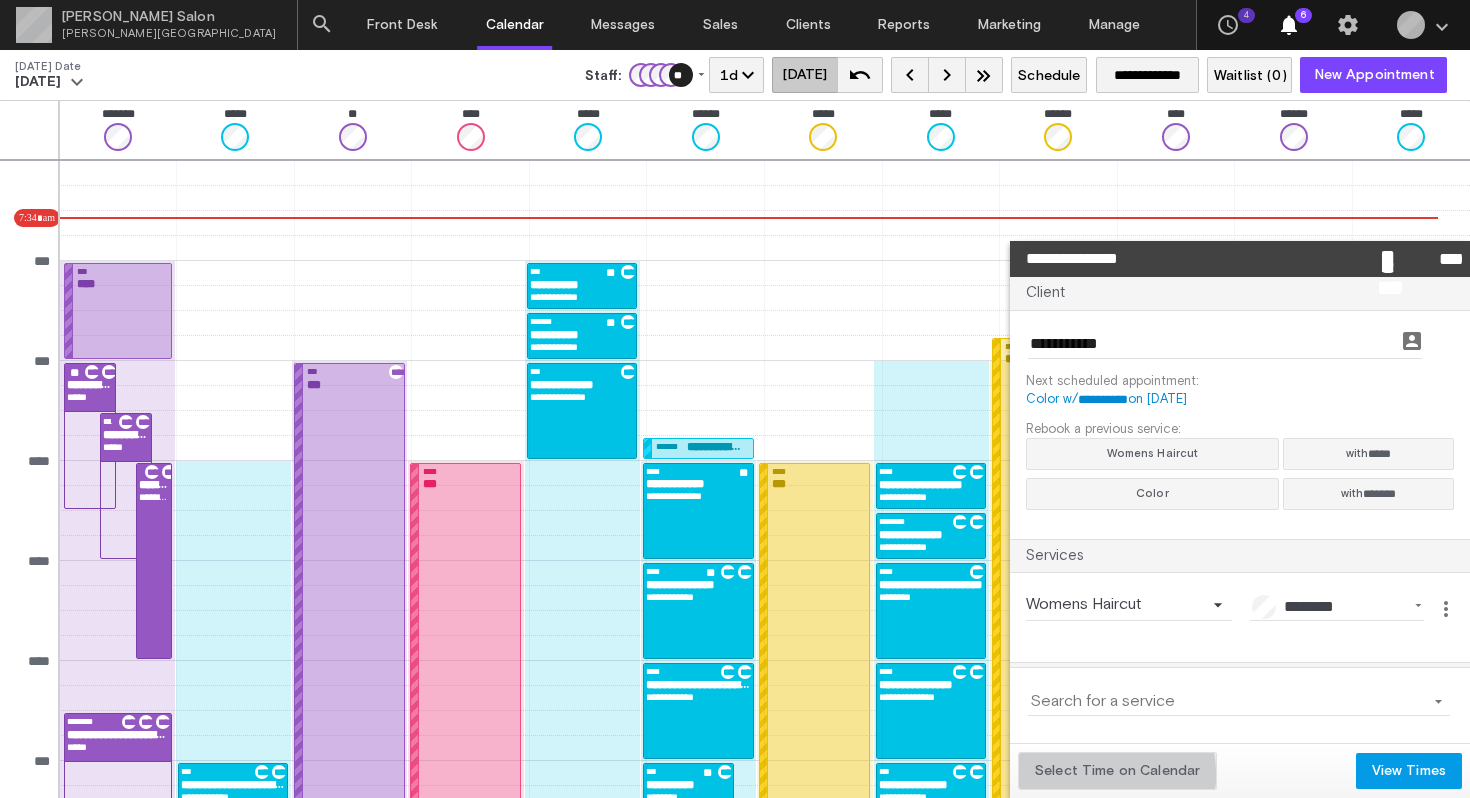 click on "Select Time on Calendar" 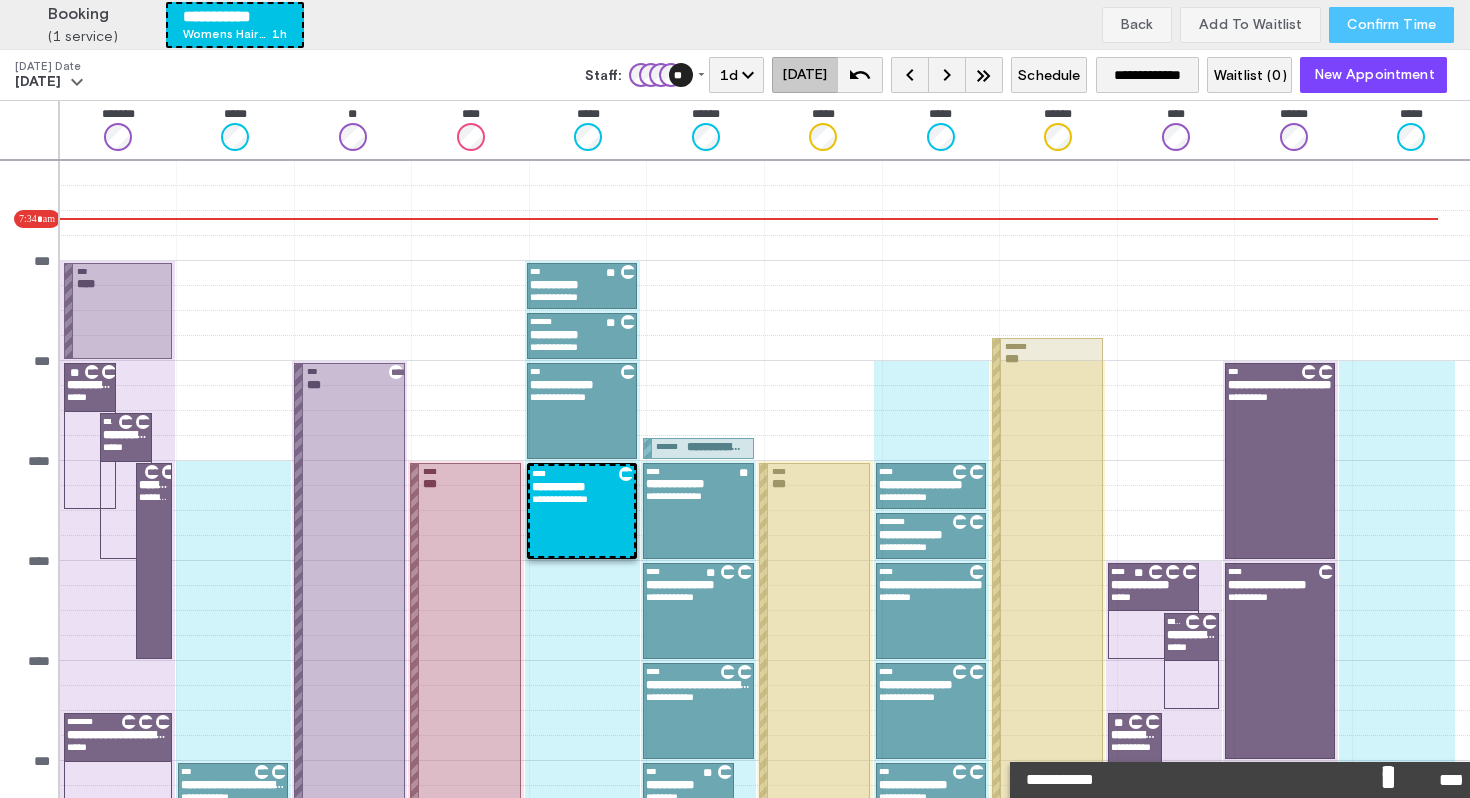 click on "Confirm Time" at bounding box center (1391, 25) 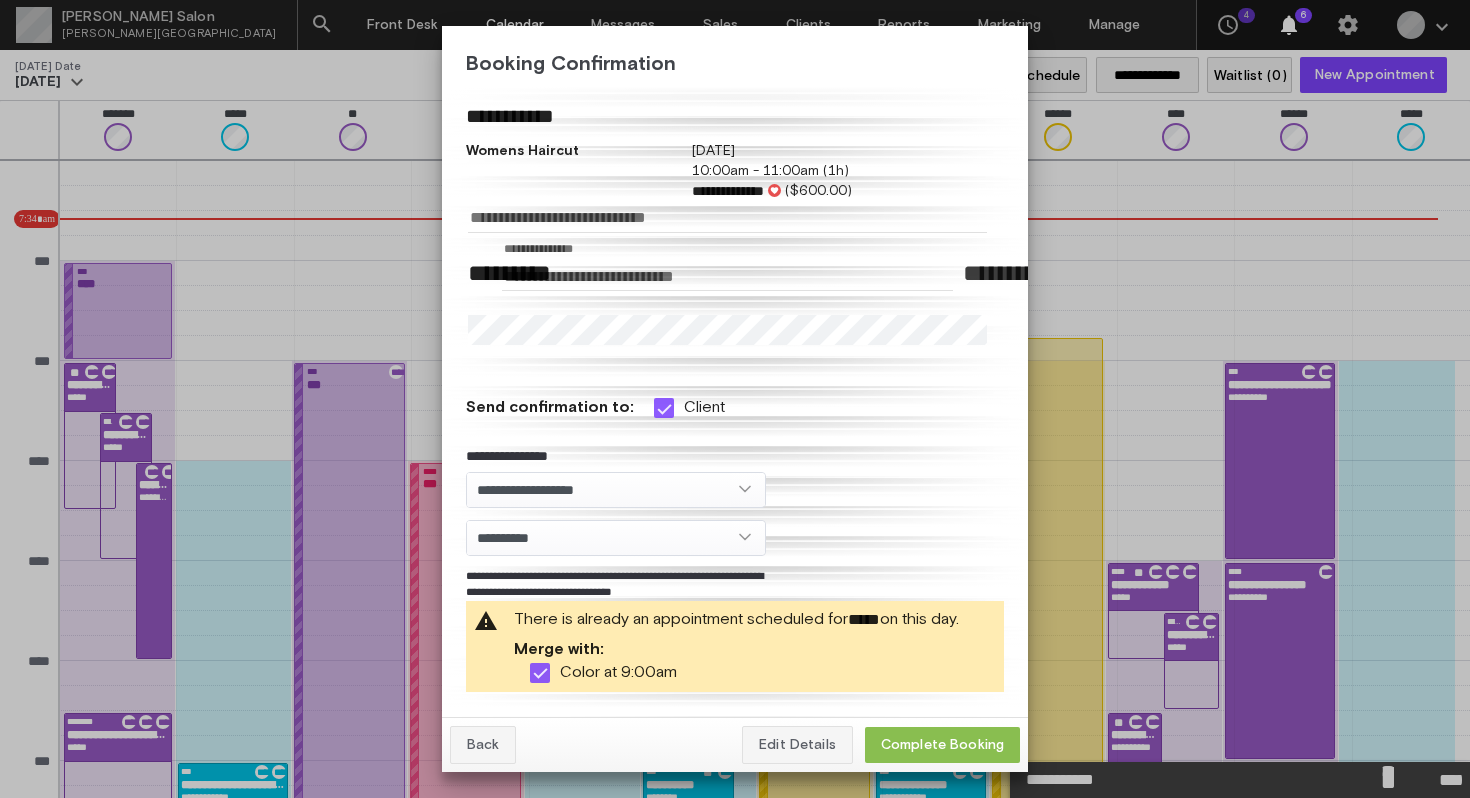 click on "Complete Booking" 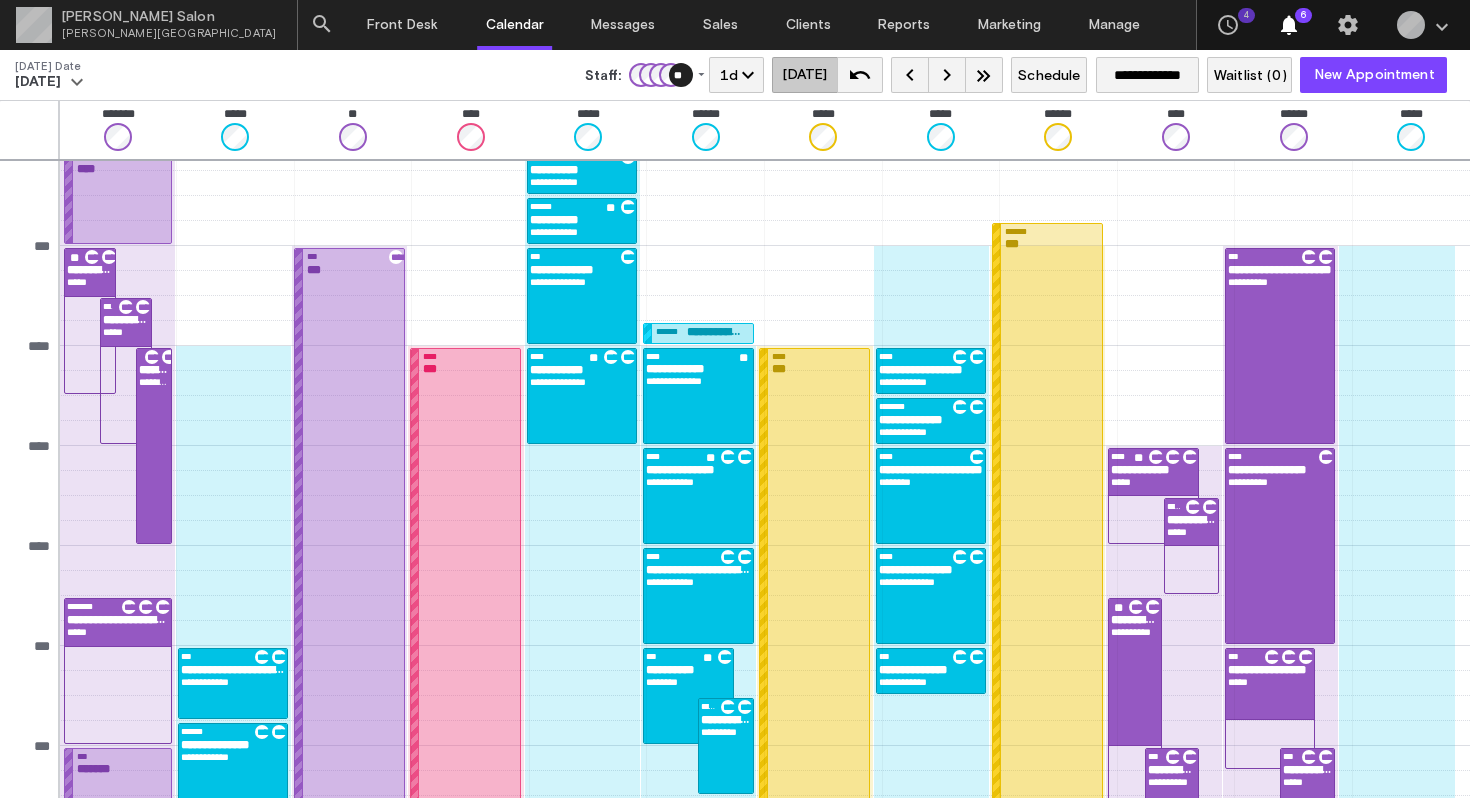scroll, scrollTop: 240, scrollLeft: 0, axis: vertical 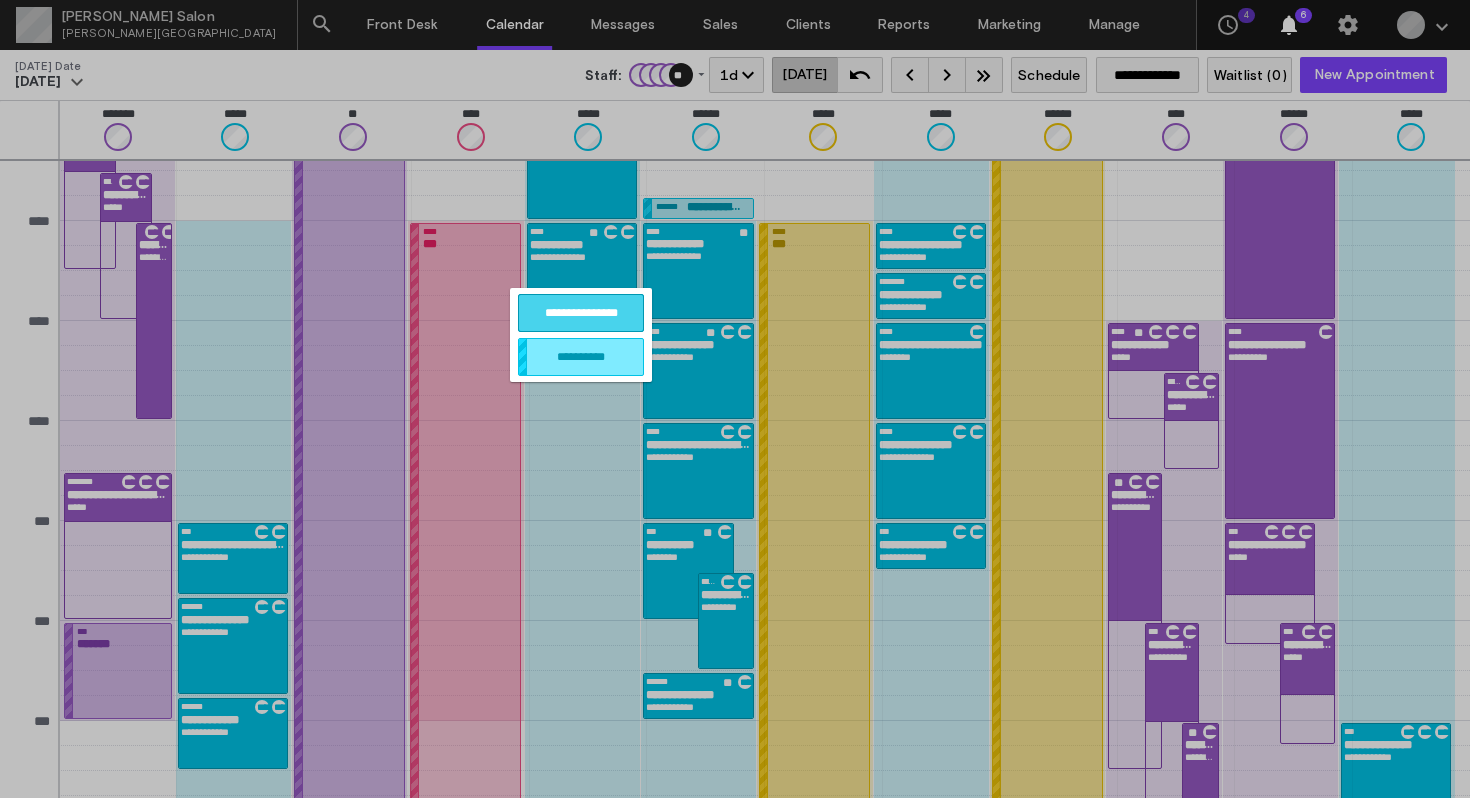 click on "**********" at bounding box center [581, 313] 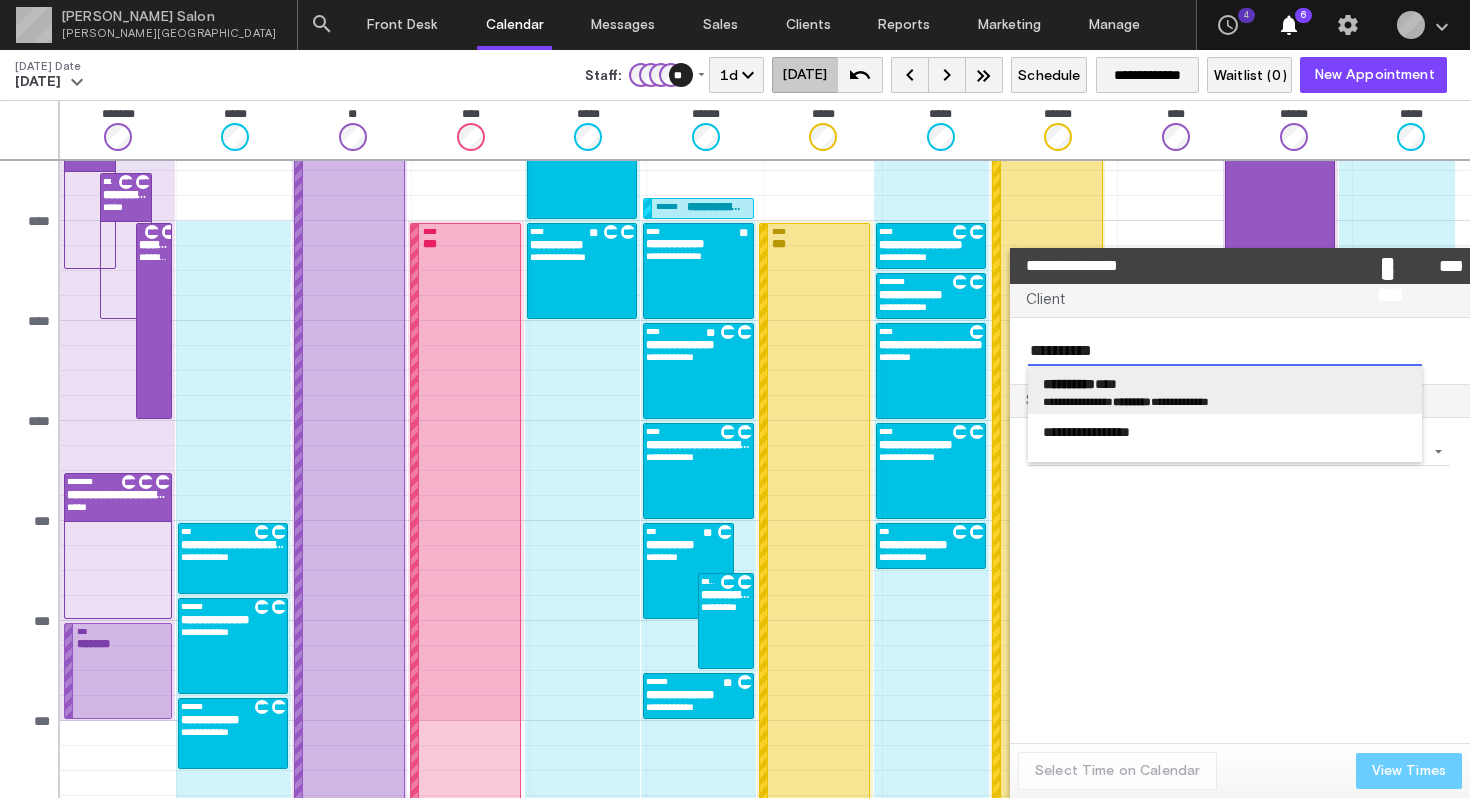 click on "**********" at bounding box center (1225, 384) 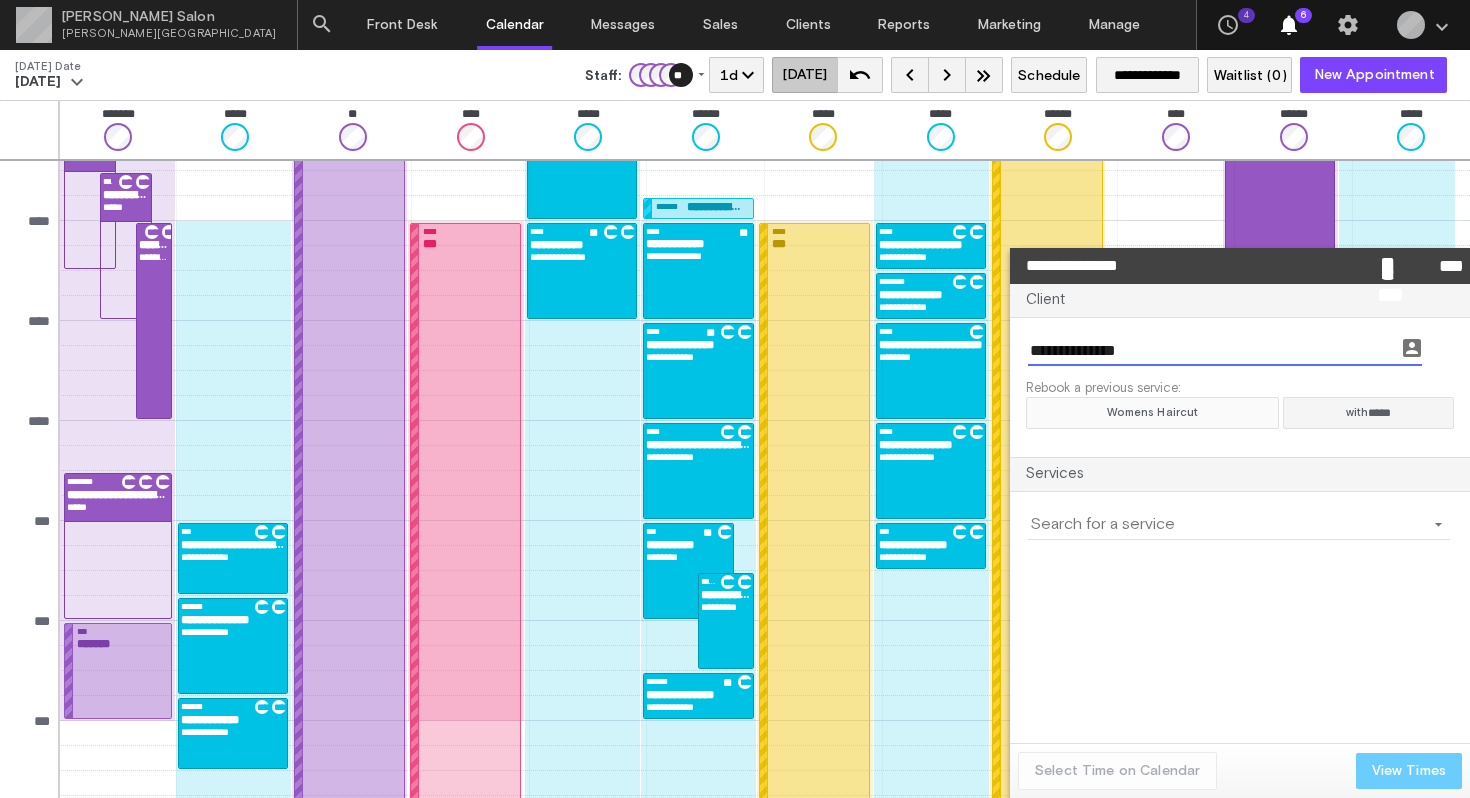 click on "Womens Haircut" 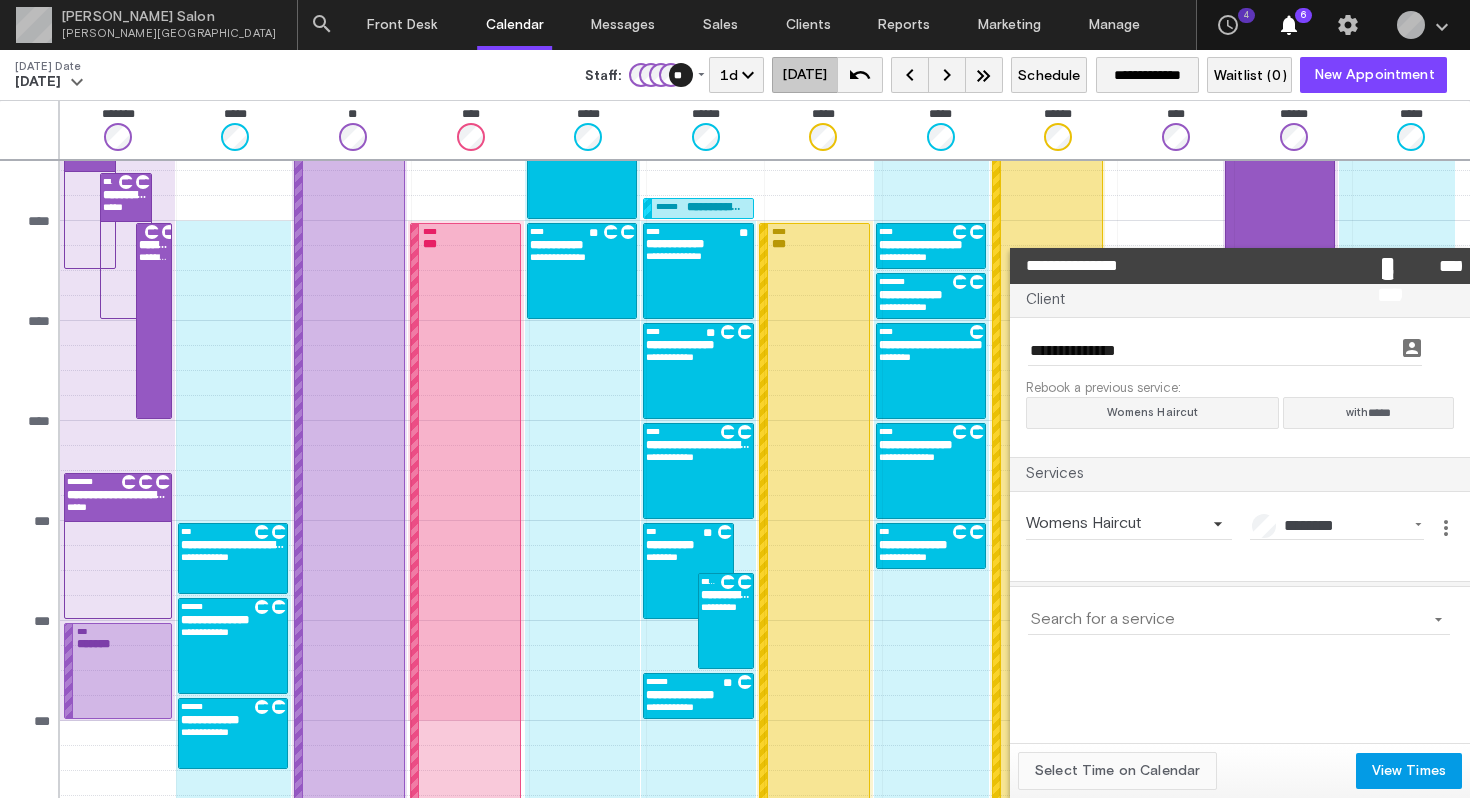 click on "Select Time on Calendar" 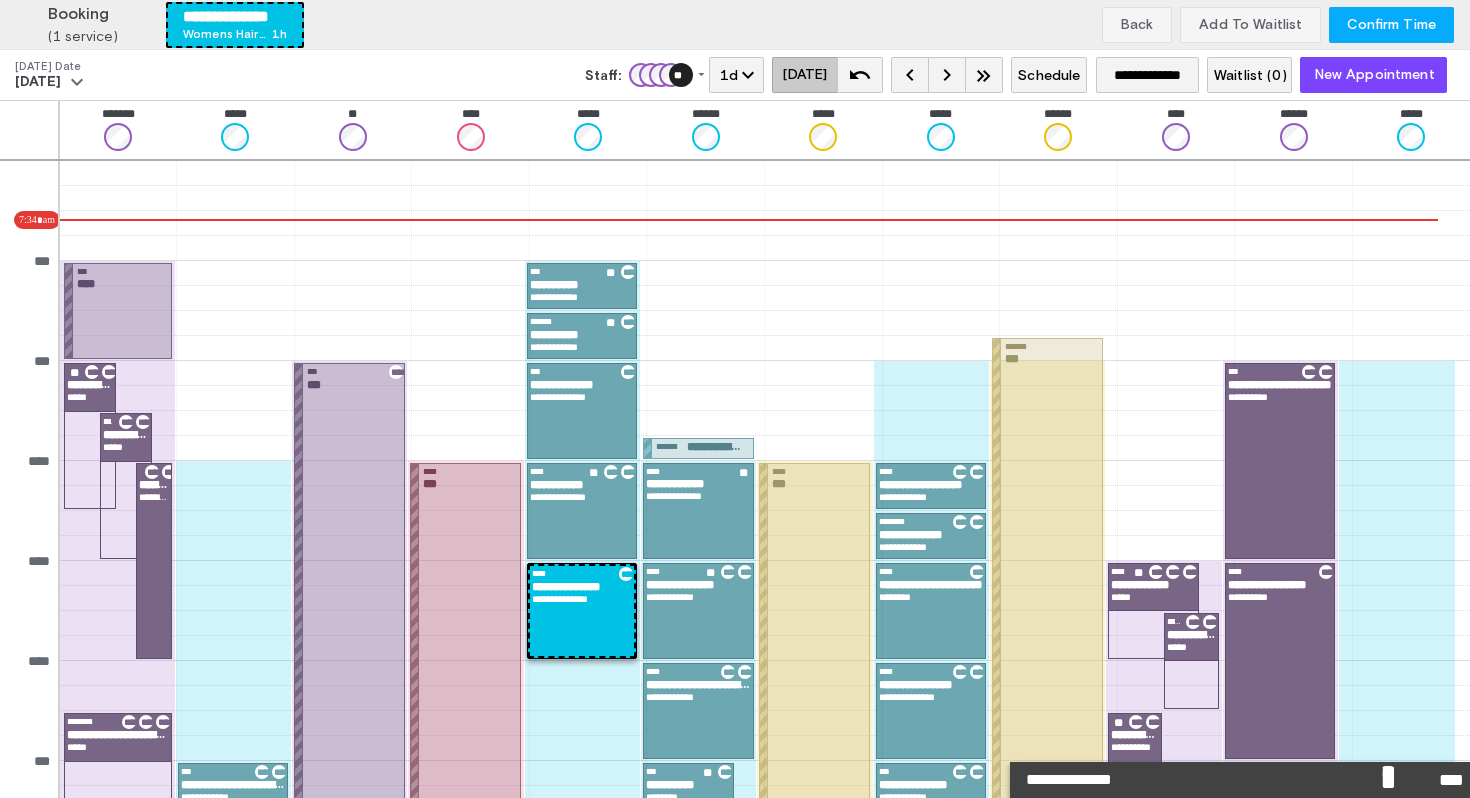 scroll, scrollTop: 240, scrollLeft: 0, axis: vertical 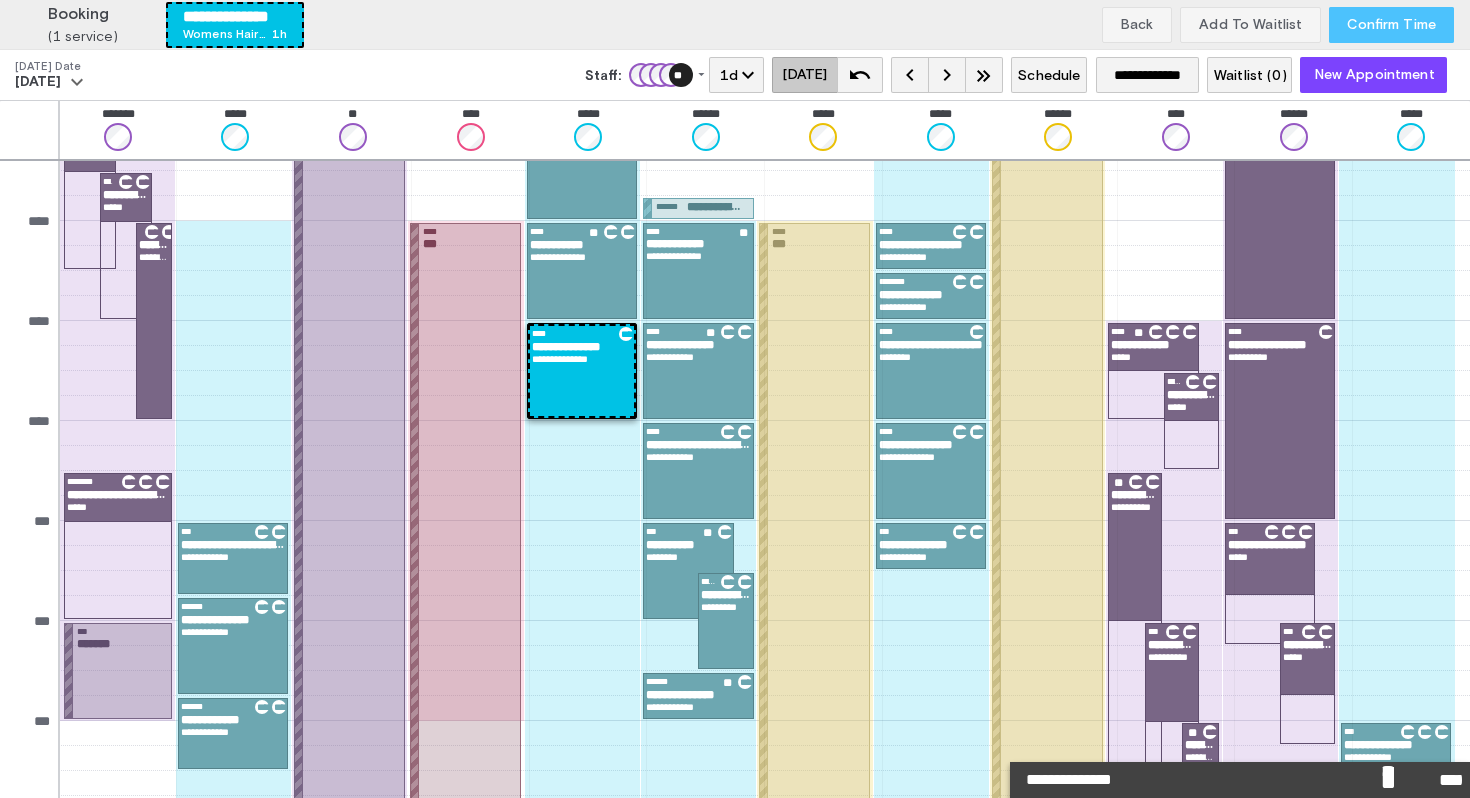 click on "Confirm Time" at bounding box center (1391, 25) 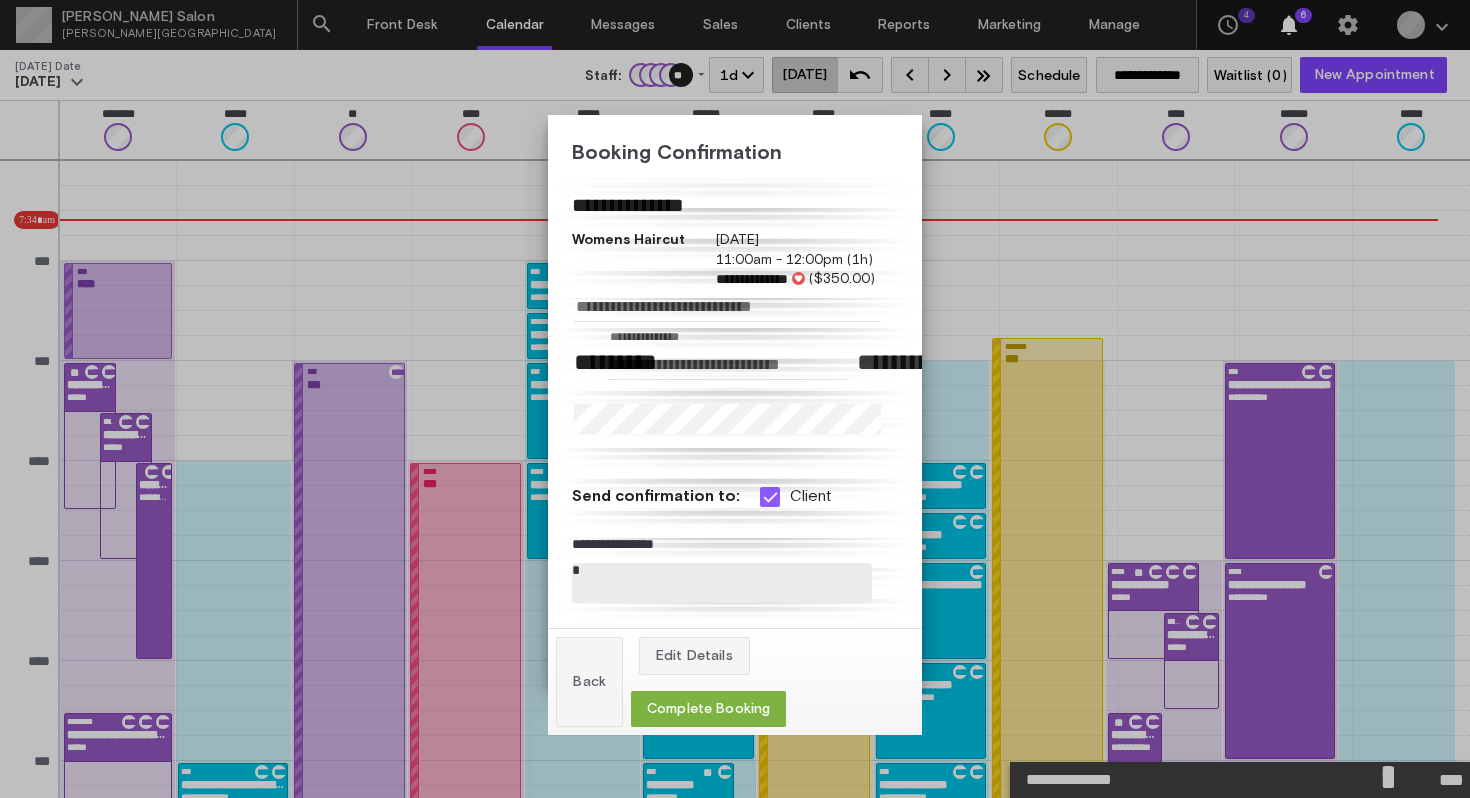 scroll, scrollTop: 240, scrollLeft: 0, axis: vertical 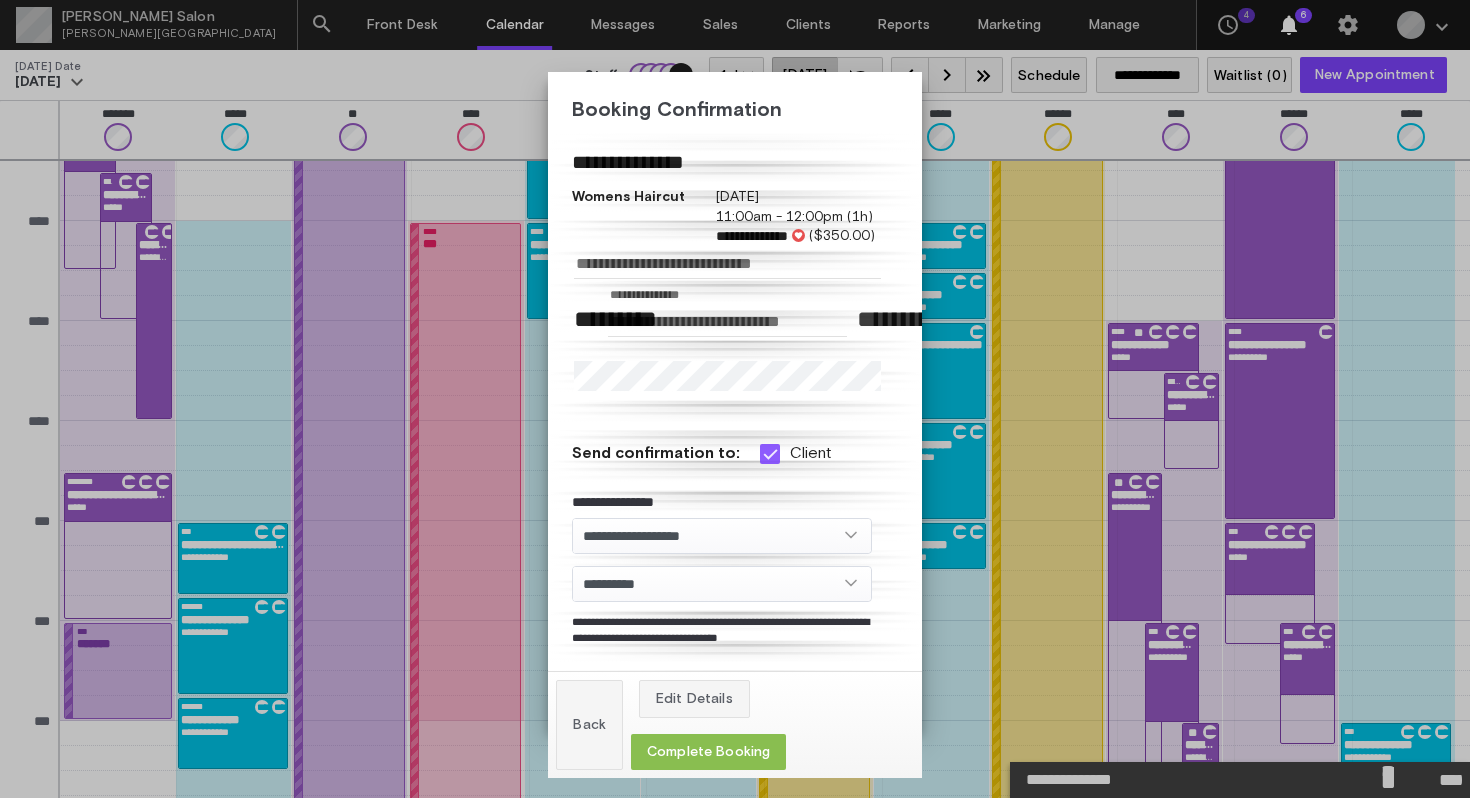 click on "Complete Booking" 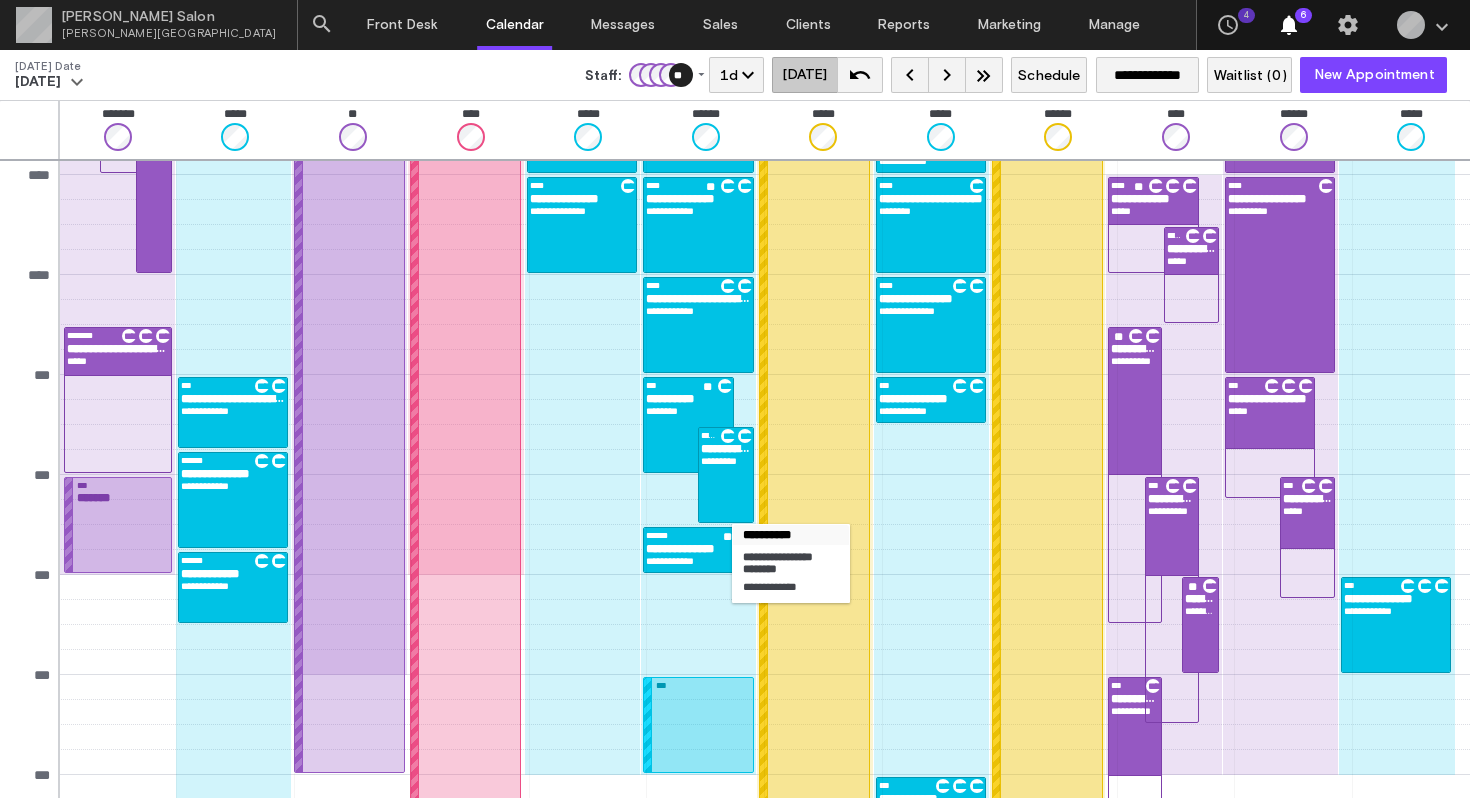 scroll, scrollTop: 439, scrollLeft: 0, axis: vertical 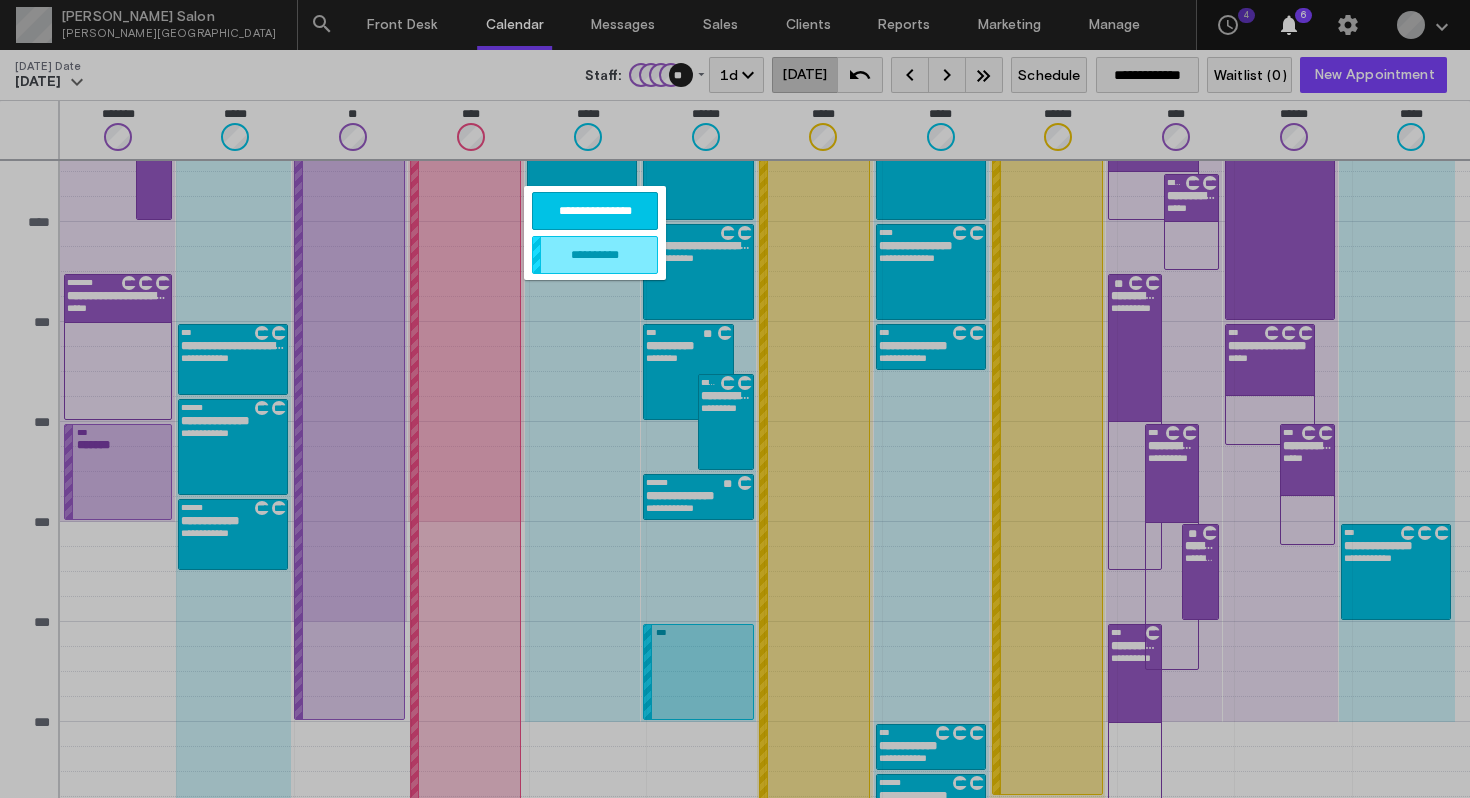 click on "**********" at bounding box center [595, 211] 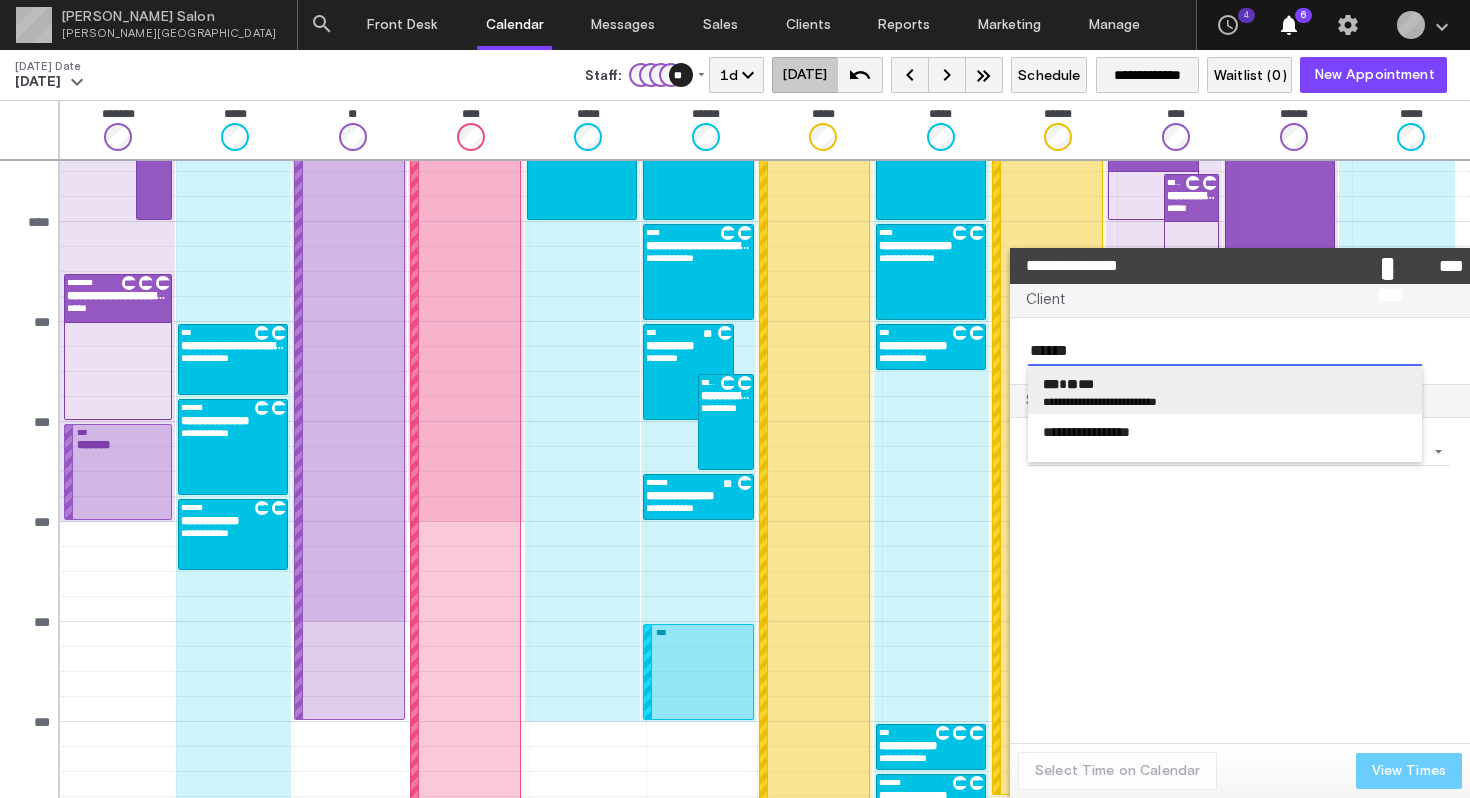 click on "**" at bounding box center [1072, 384] 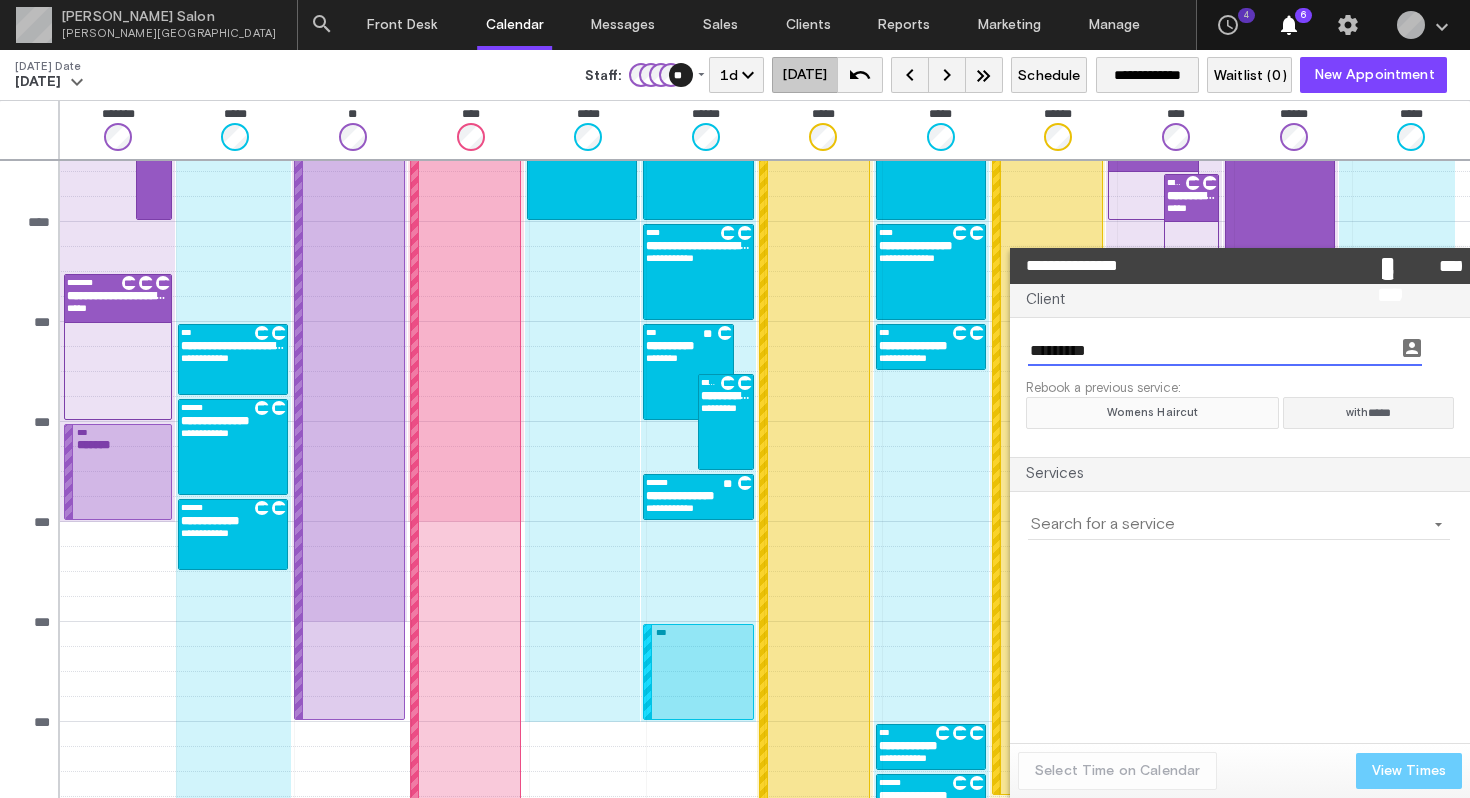 click on "Womens Haircut" 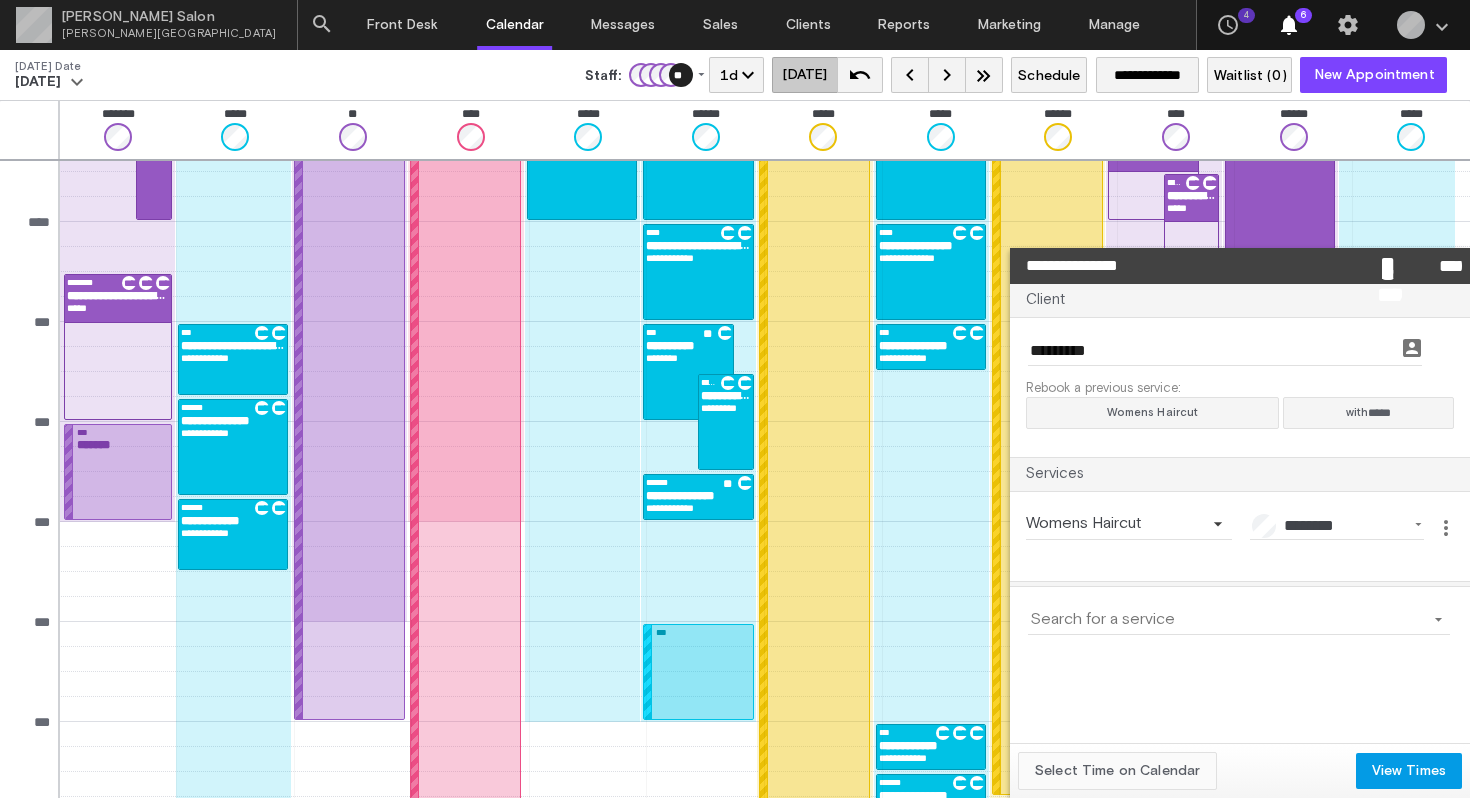 click on "Select Time on Calendar" 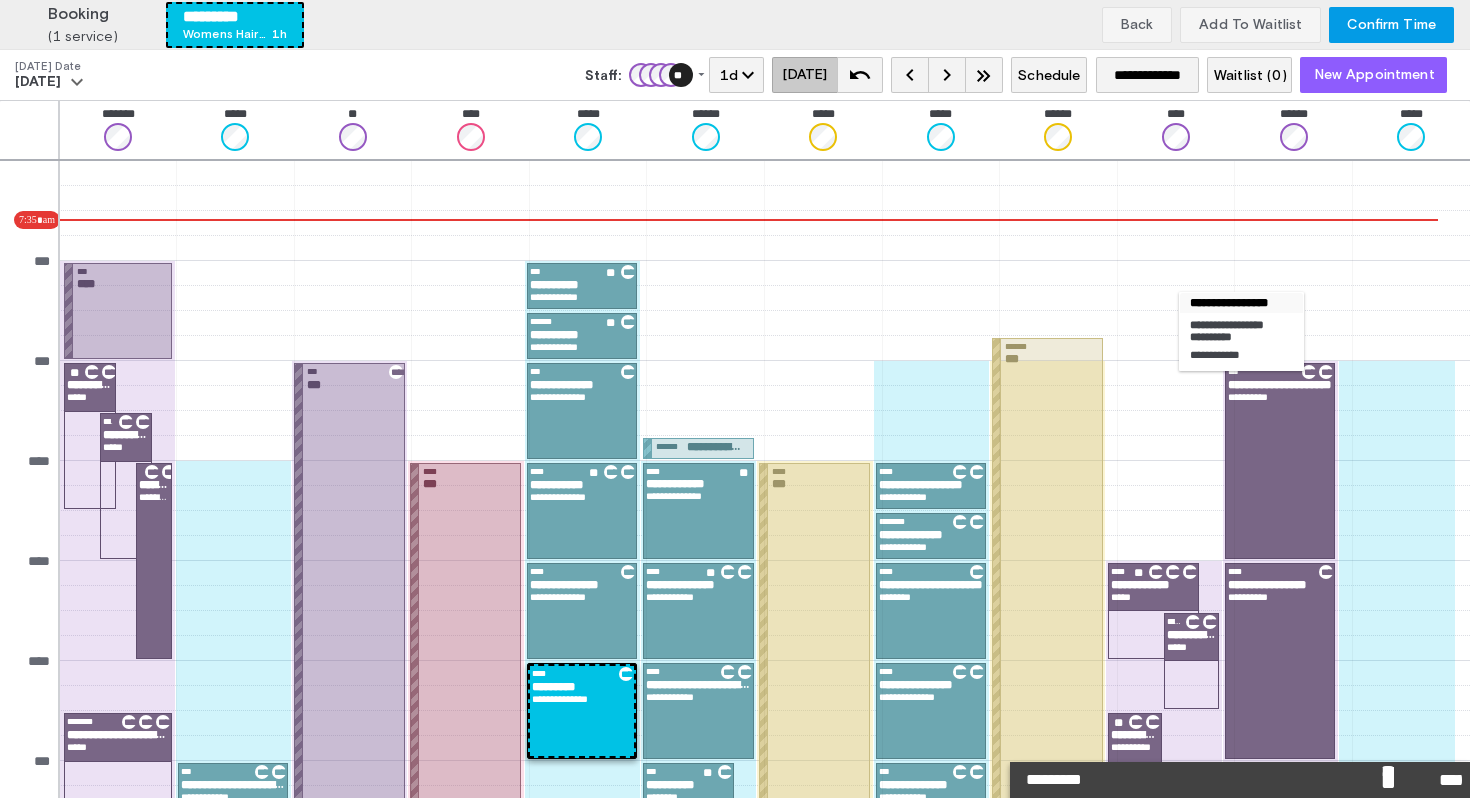 scroll, scrollTop: 439, scrollLeft: 0, axis: vertical 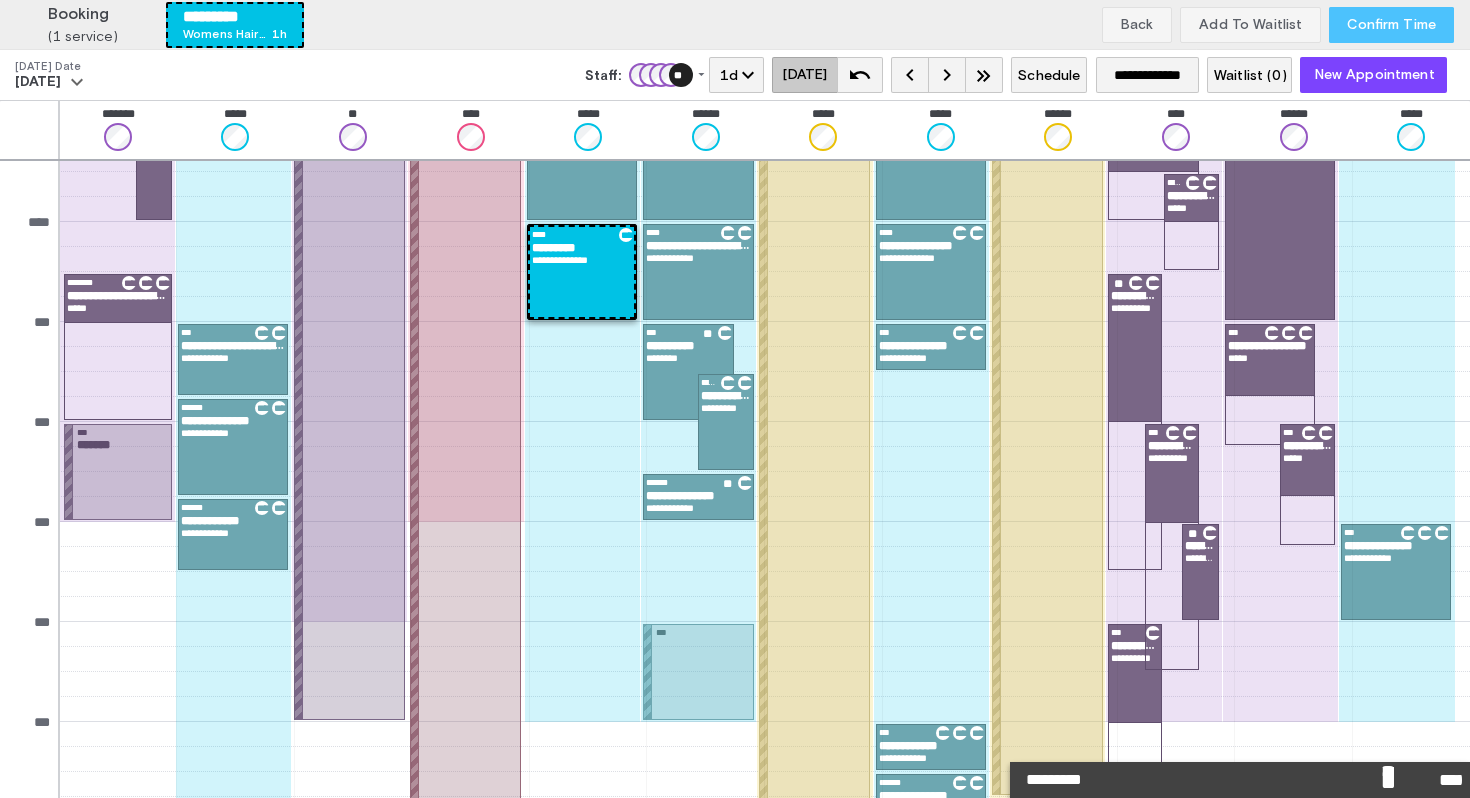 click on "Confirm Time" at bounding box center [1391, 25] 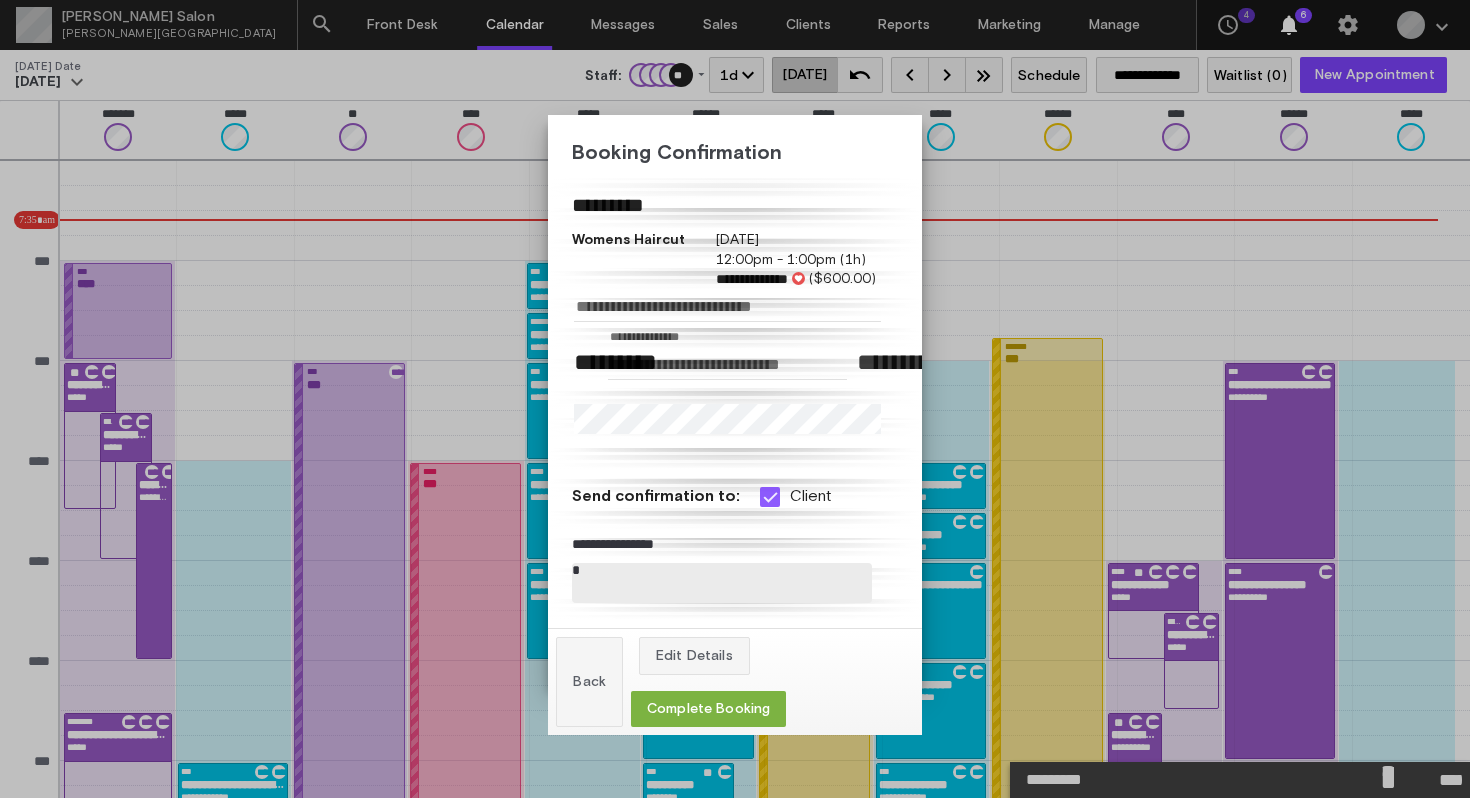 scroll, scrollTop: 439, scrollLeft: 0, axis: vertical 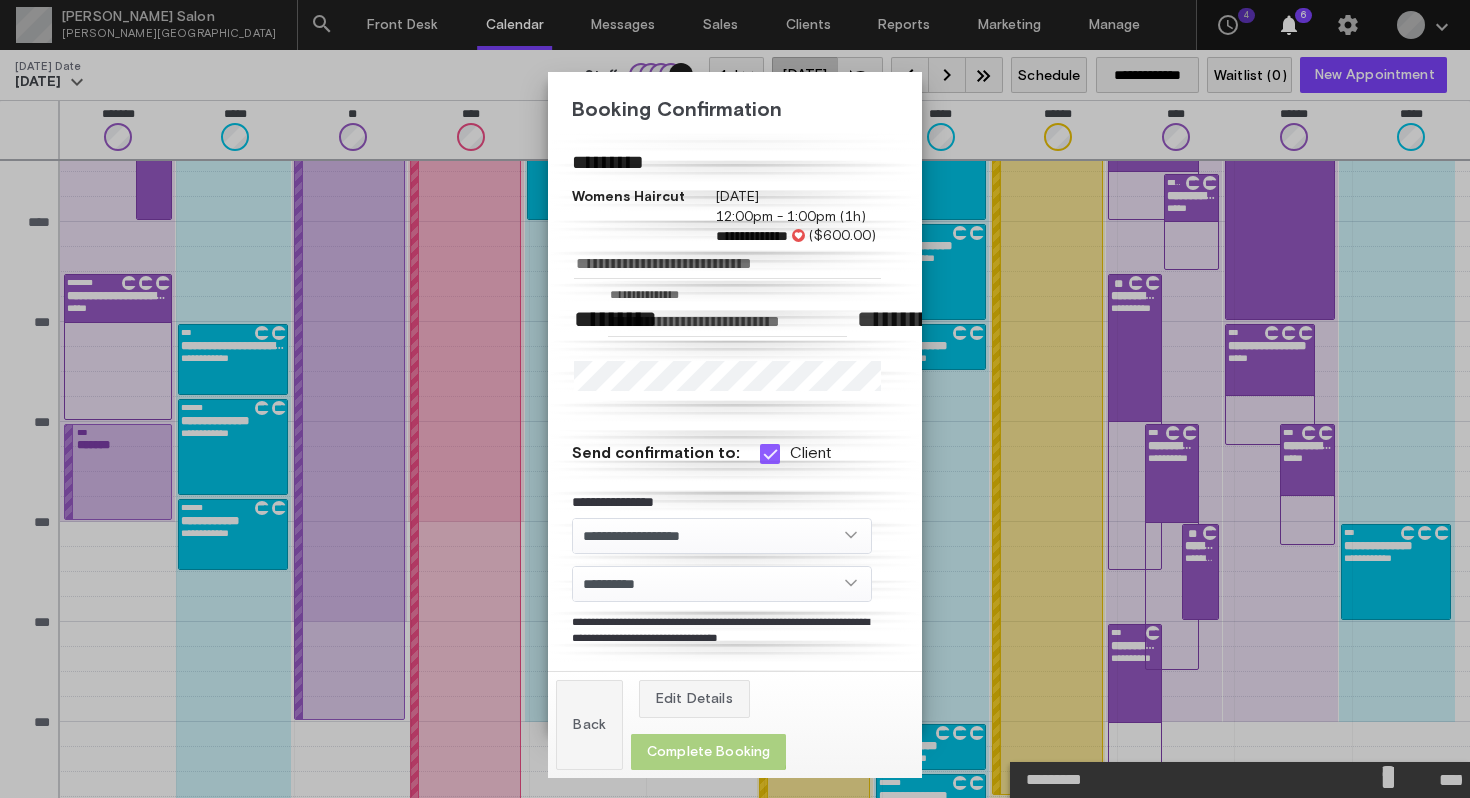 click on "Complete Booking" 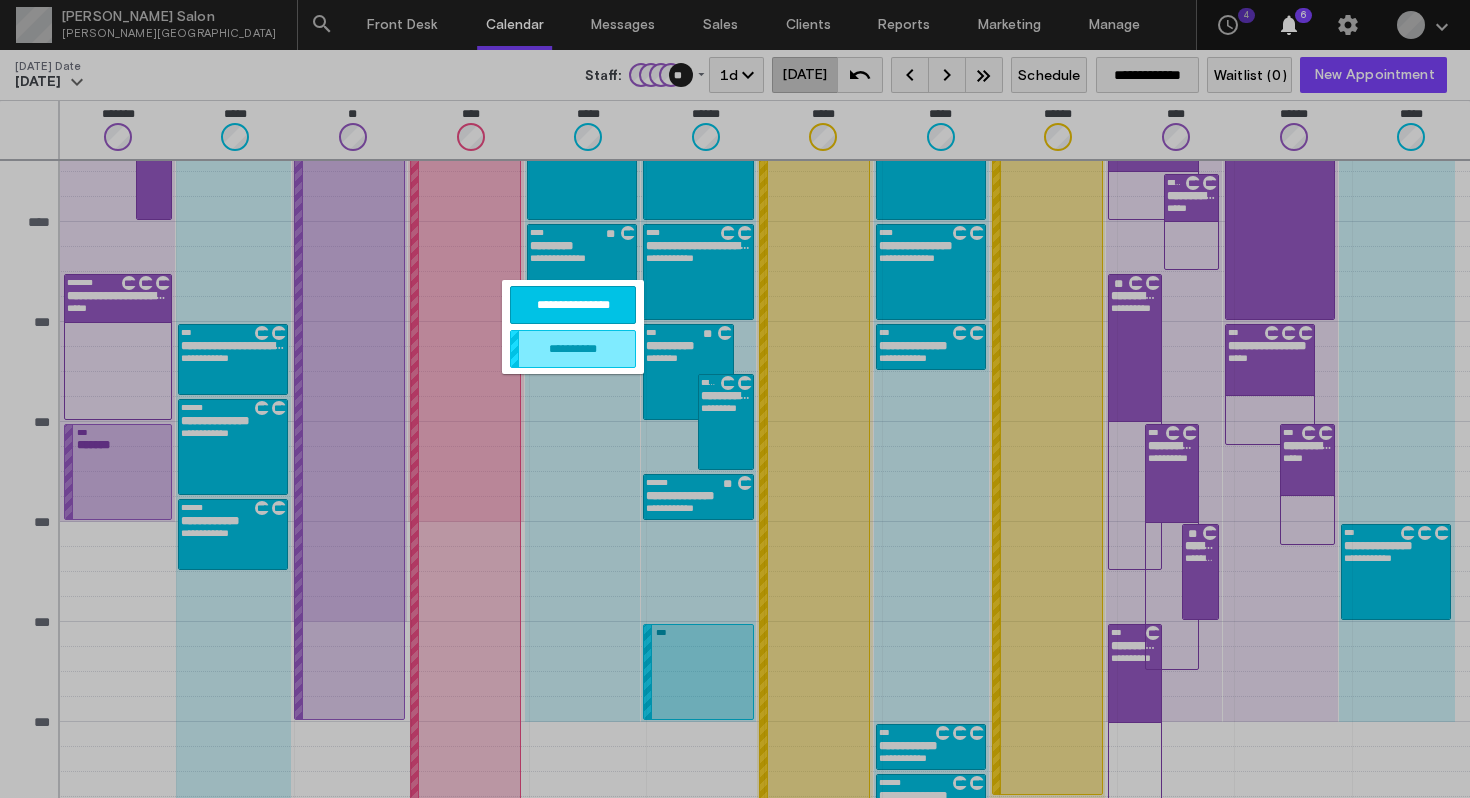 click on "**********" at bounding box center [573, 305] 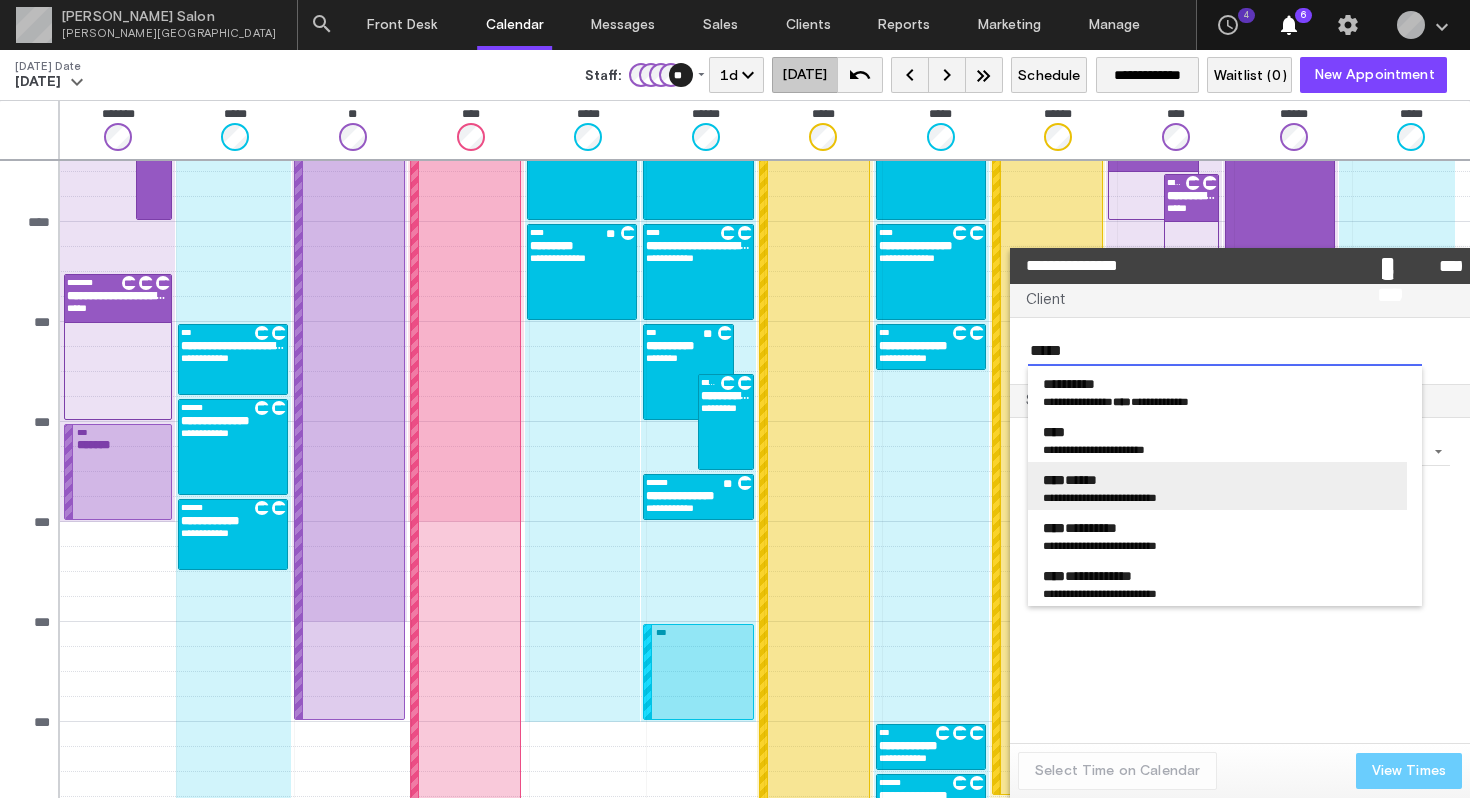 click on "**** *****" at bounding box center [1070, 480] 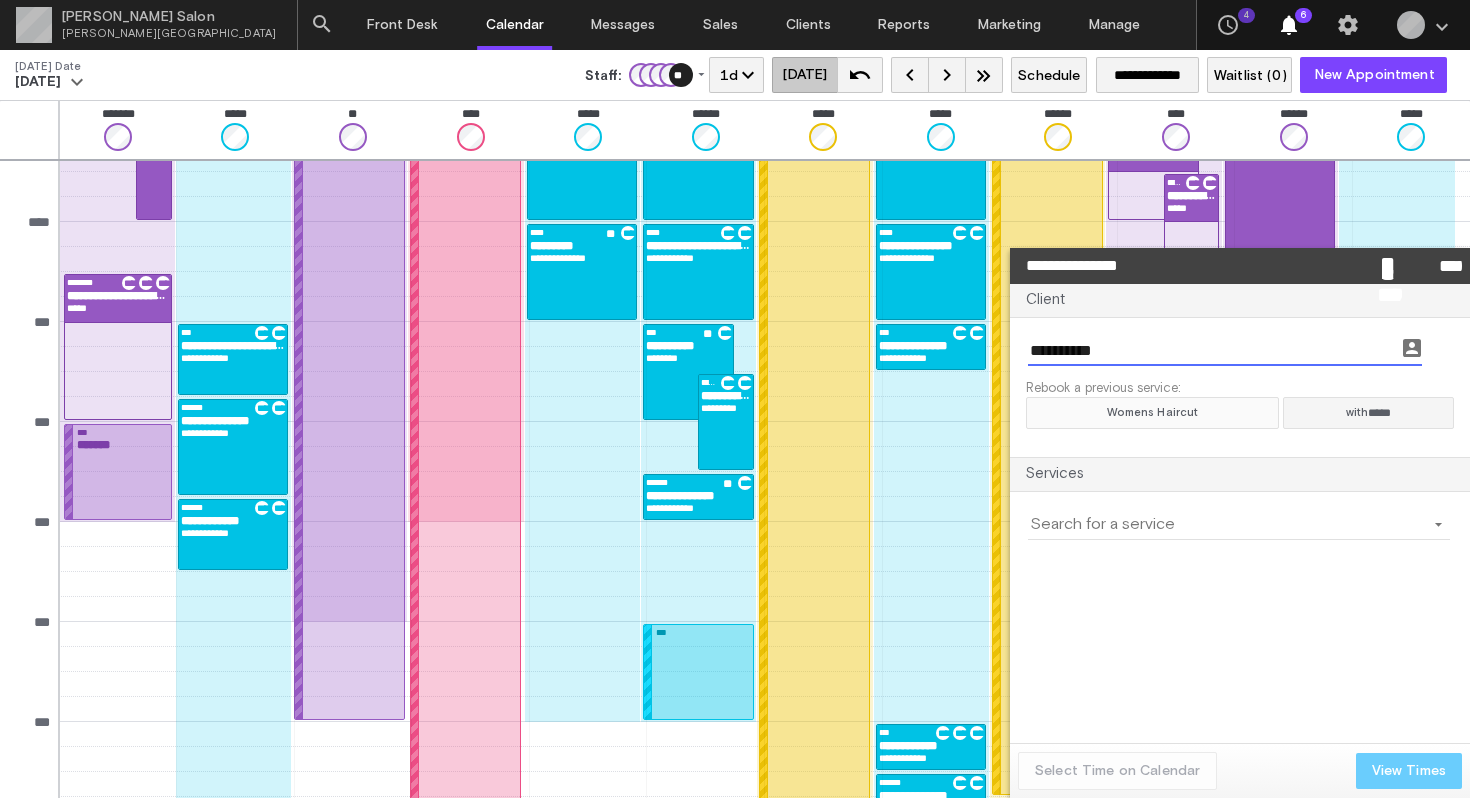 click on "Womens Haircut" 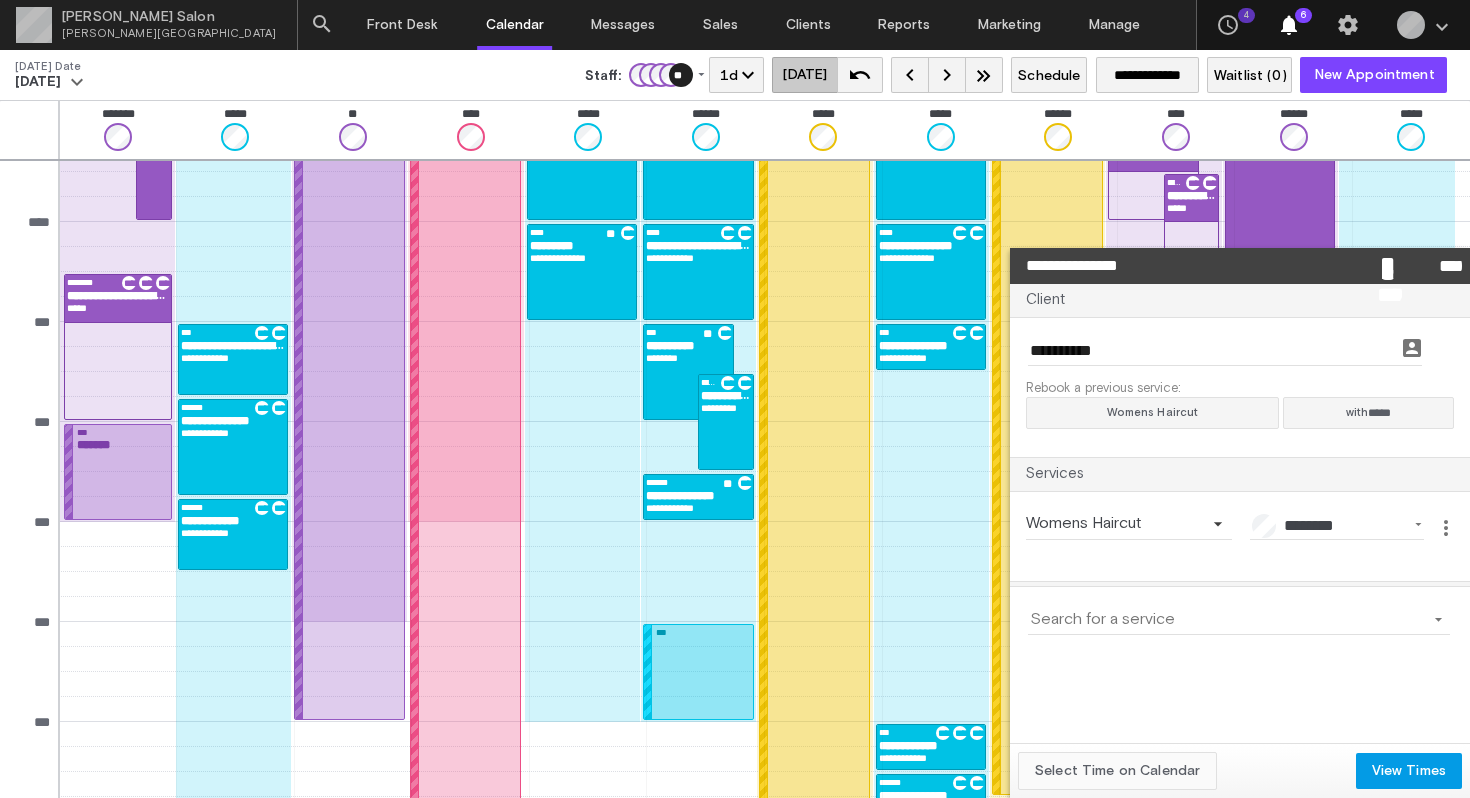 click on "Select Time on Calendar" 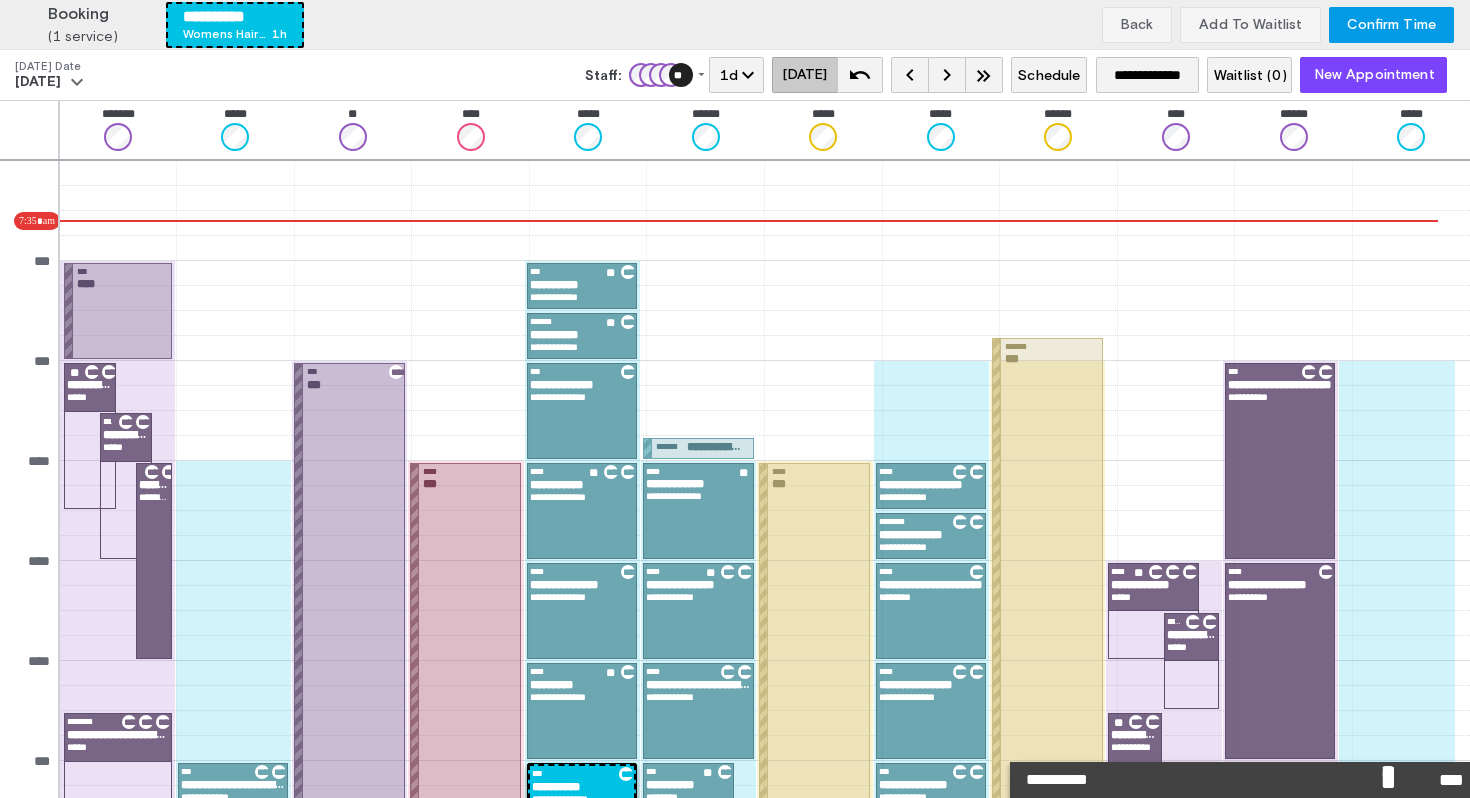 scroll, scrollTop: 439, scrollLeft: 0, axis: vertical 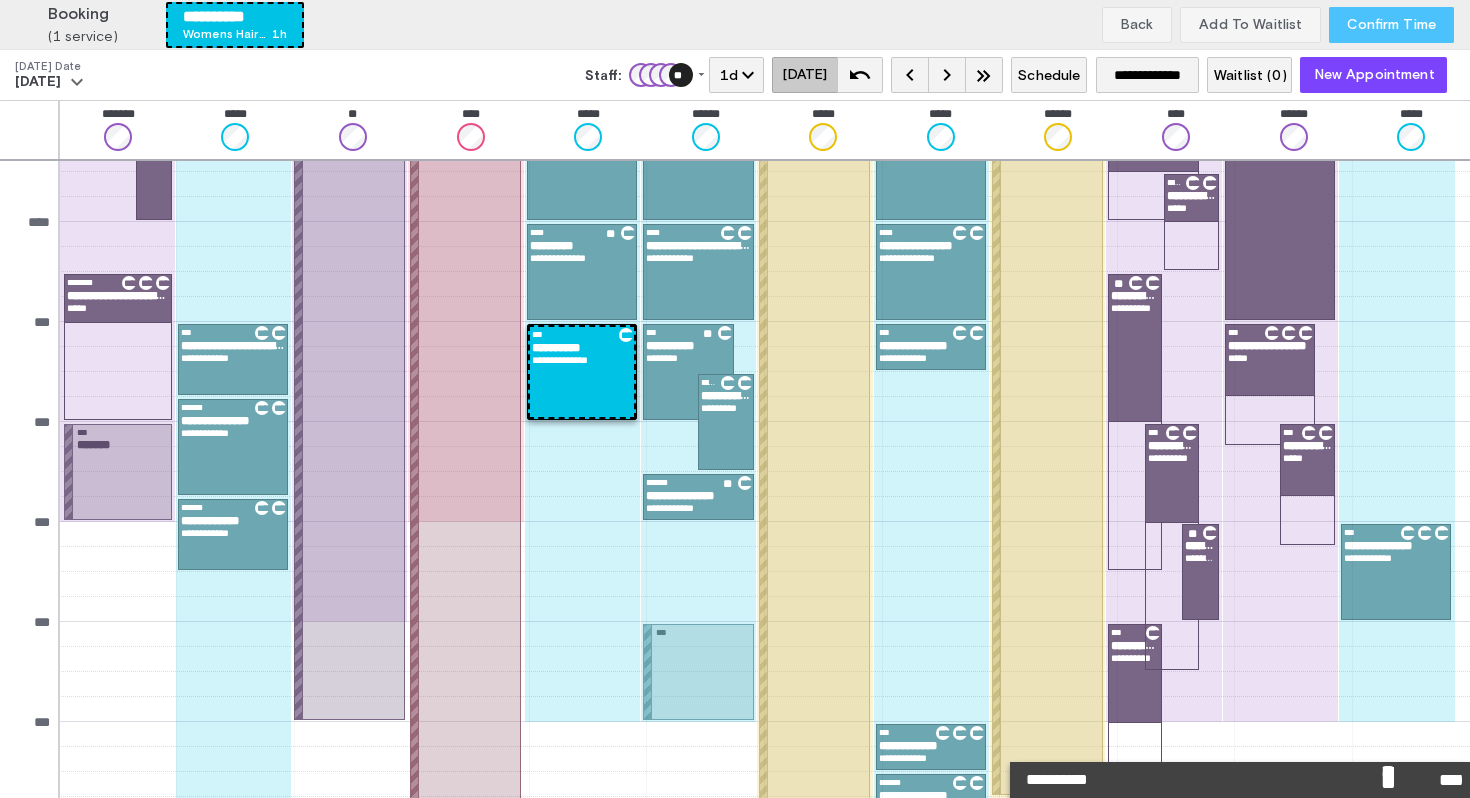 click on "Confirm Time" at bounding box center (1391, 25) 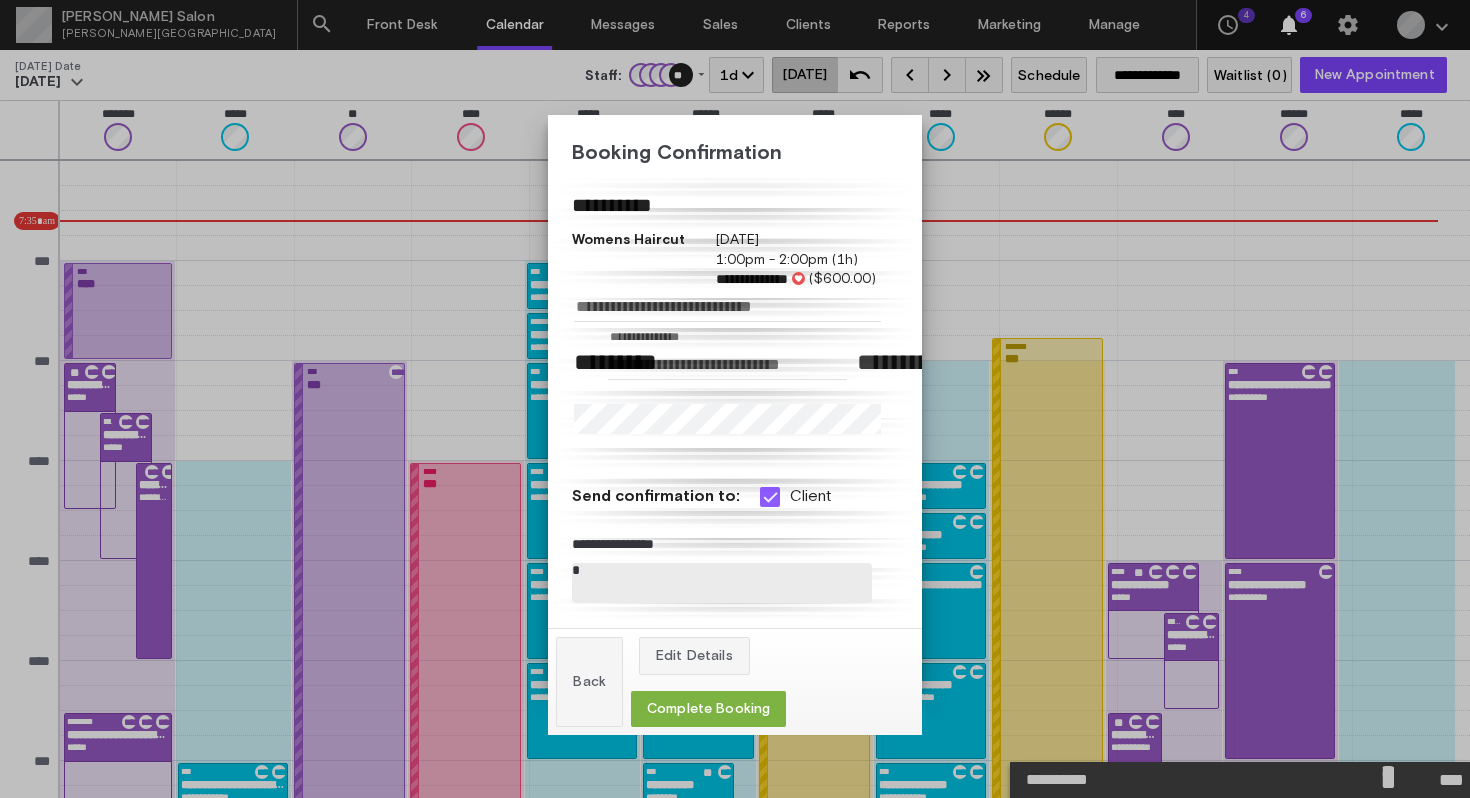 scroll, scrollTop: 439, scrollLeft: 0, axis: vertical 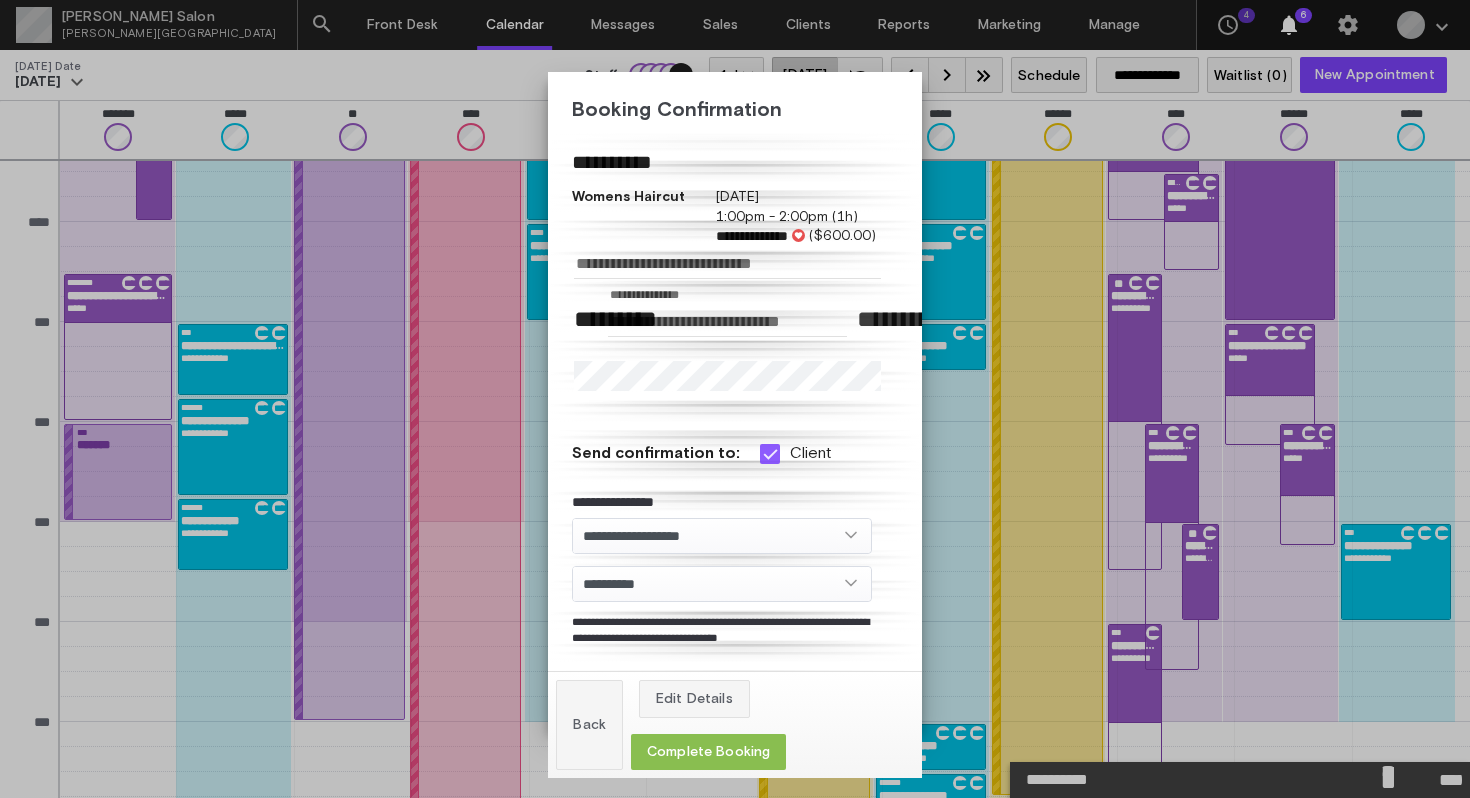 click on "Complete Booking" 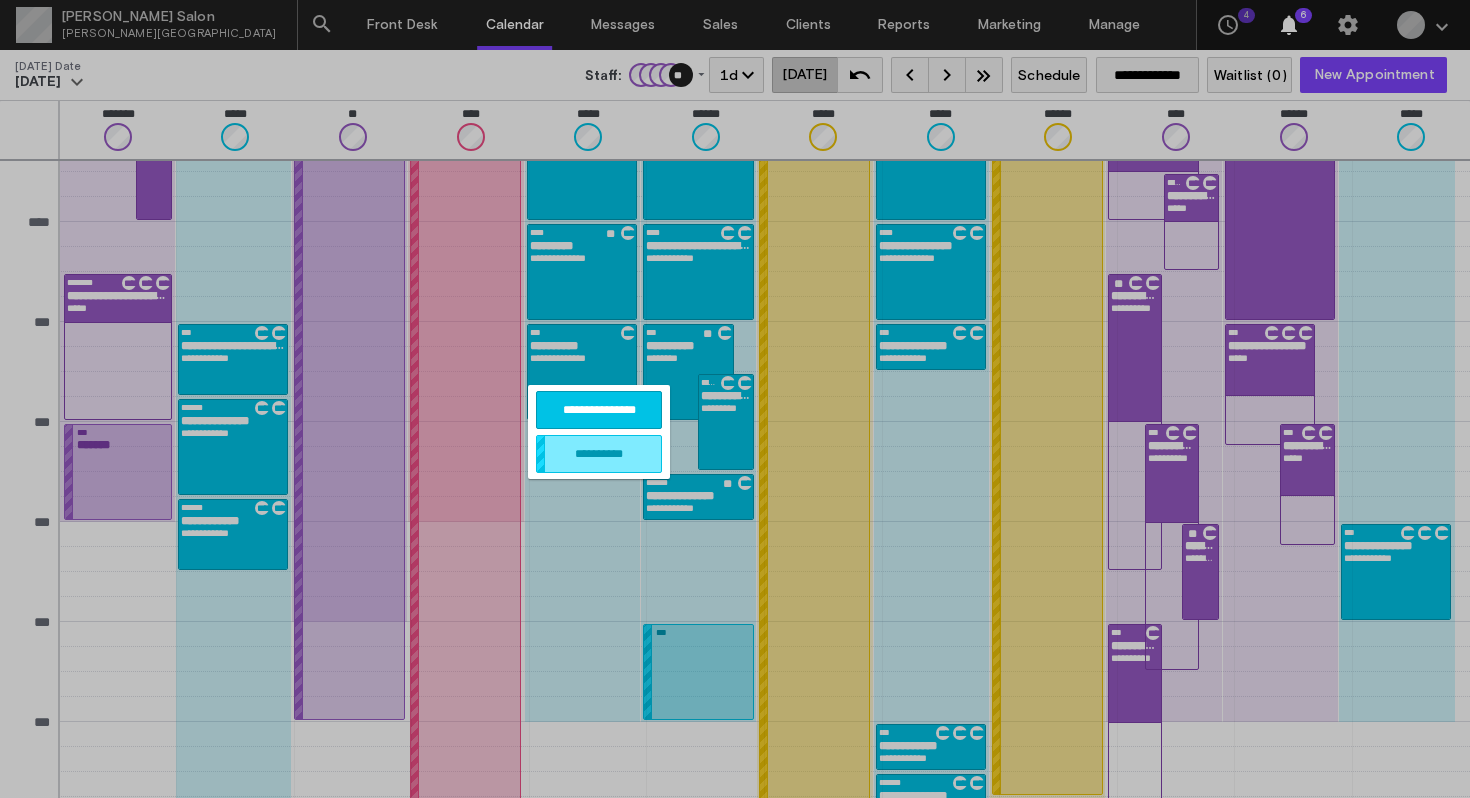 click on "**********" at bounding box center [599, 410] 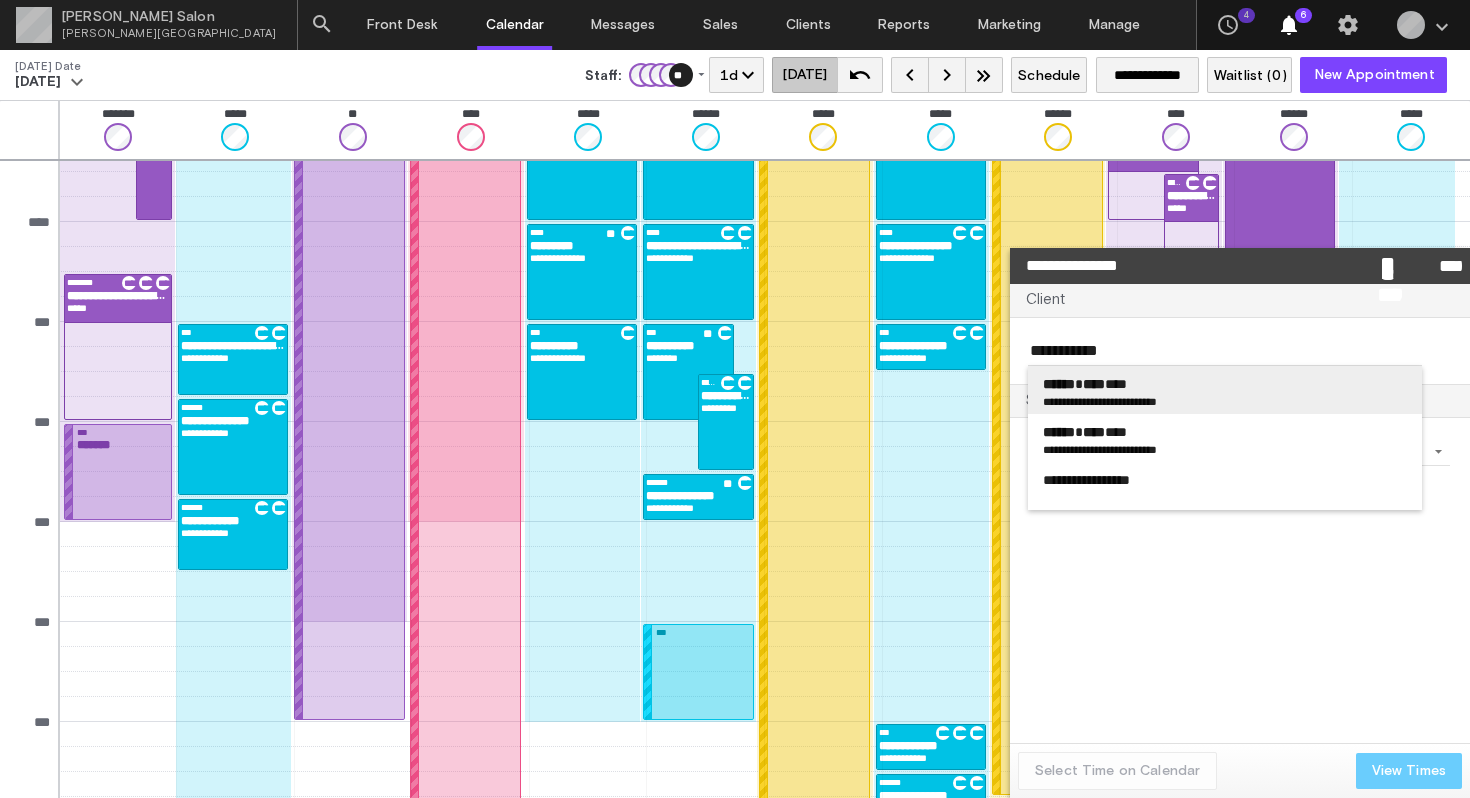 click on "**********" at bounding box center (1071, 401) 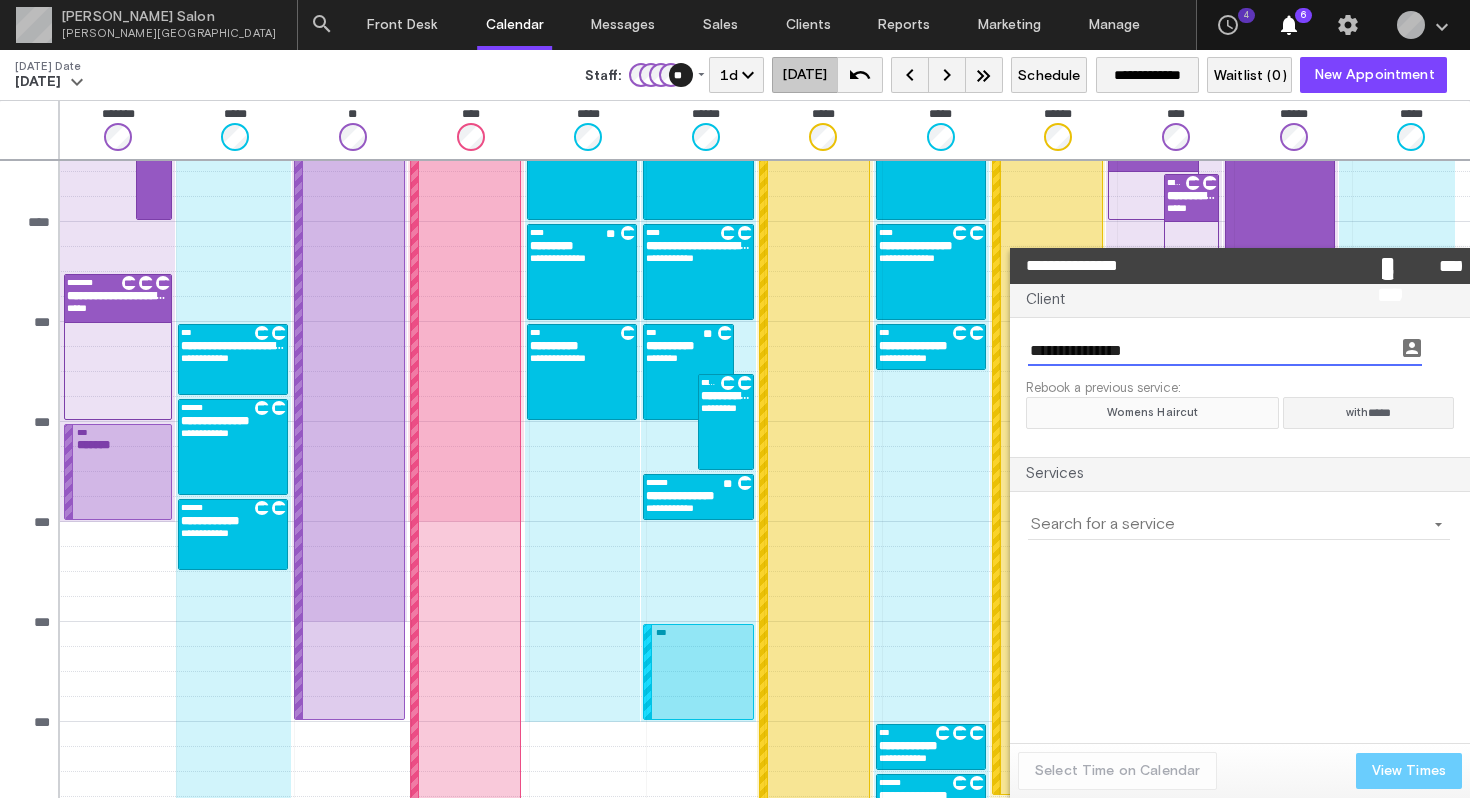 click on "Womens Haircut" 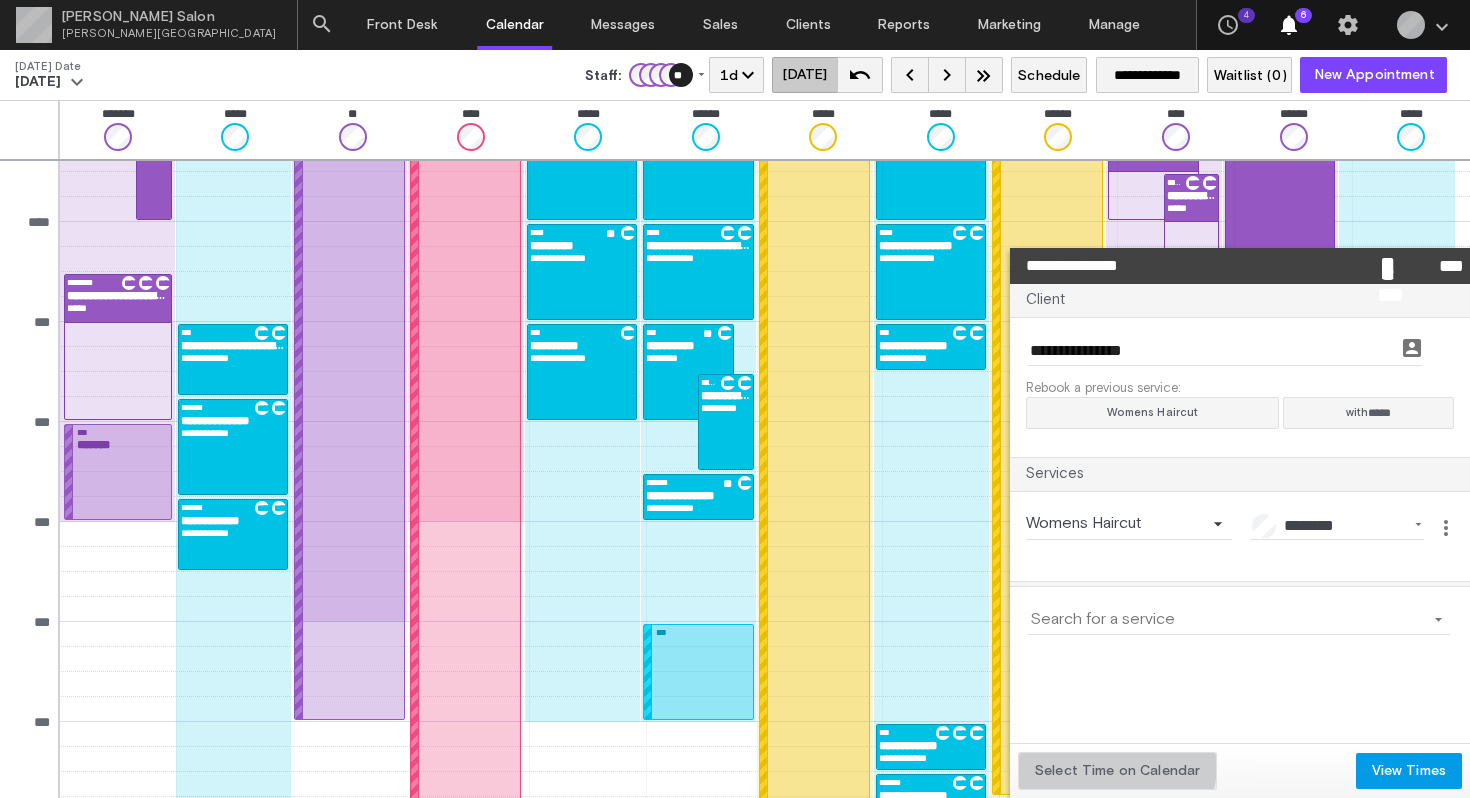 click on "Select Time on Calendar" 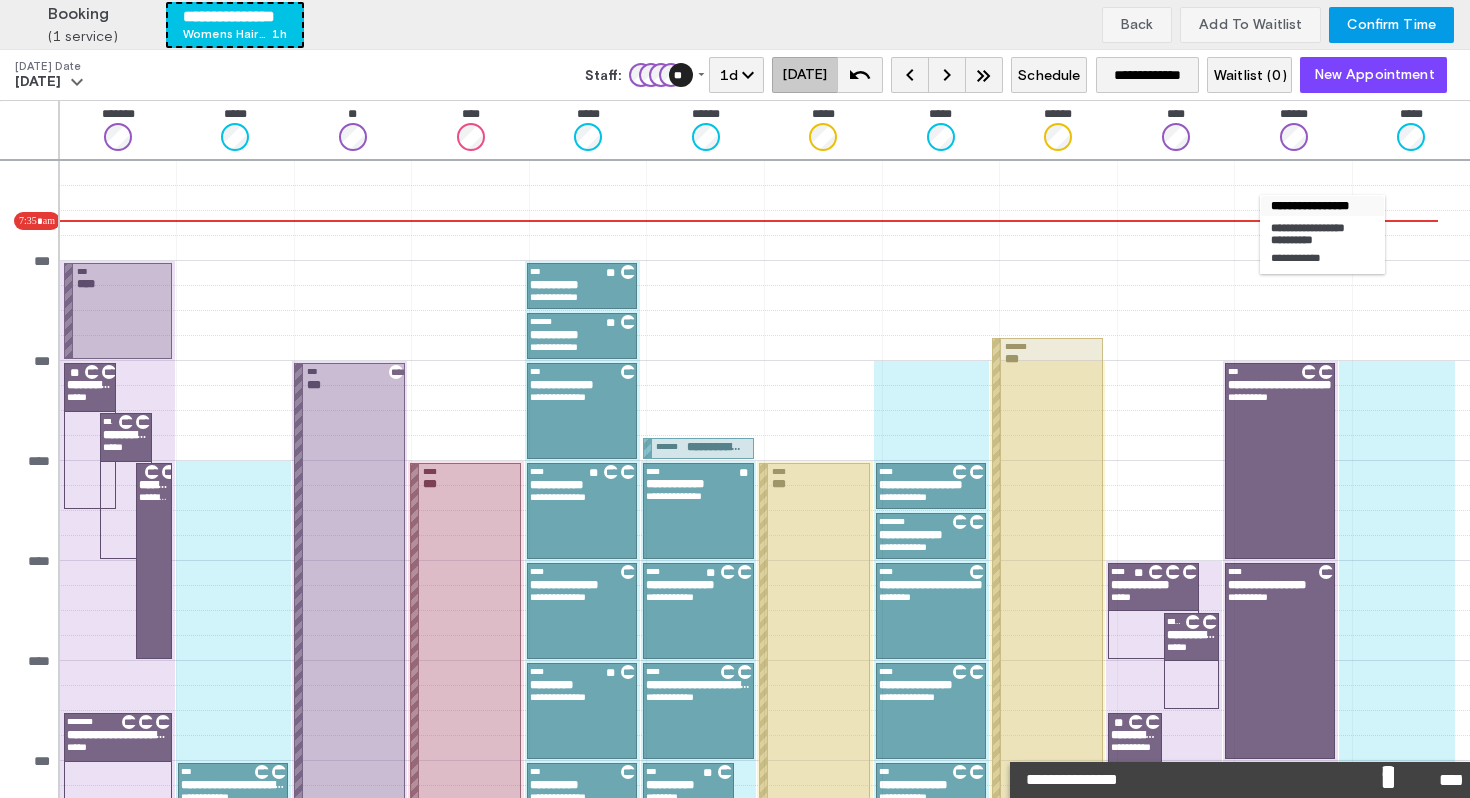 scroll, scrollTop: 439, scrollLeft: 0, axis: vertical 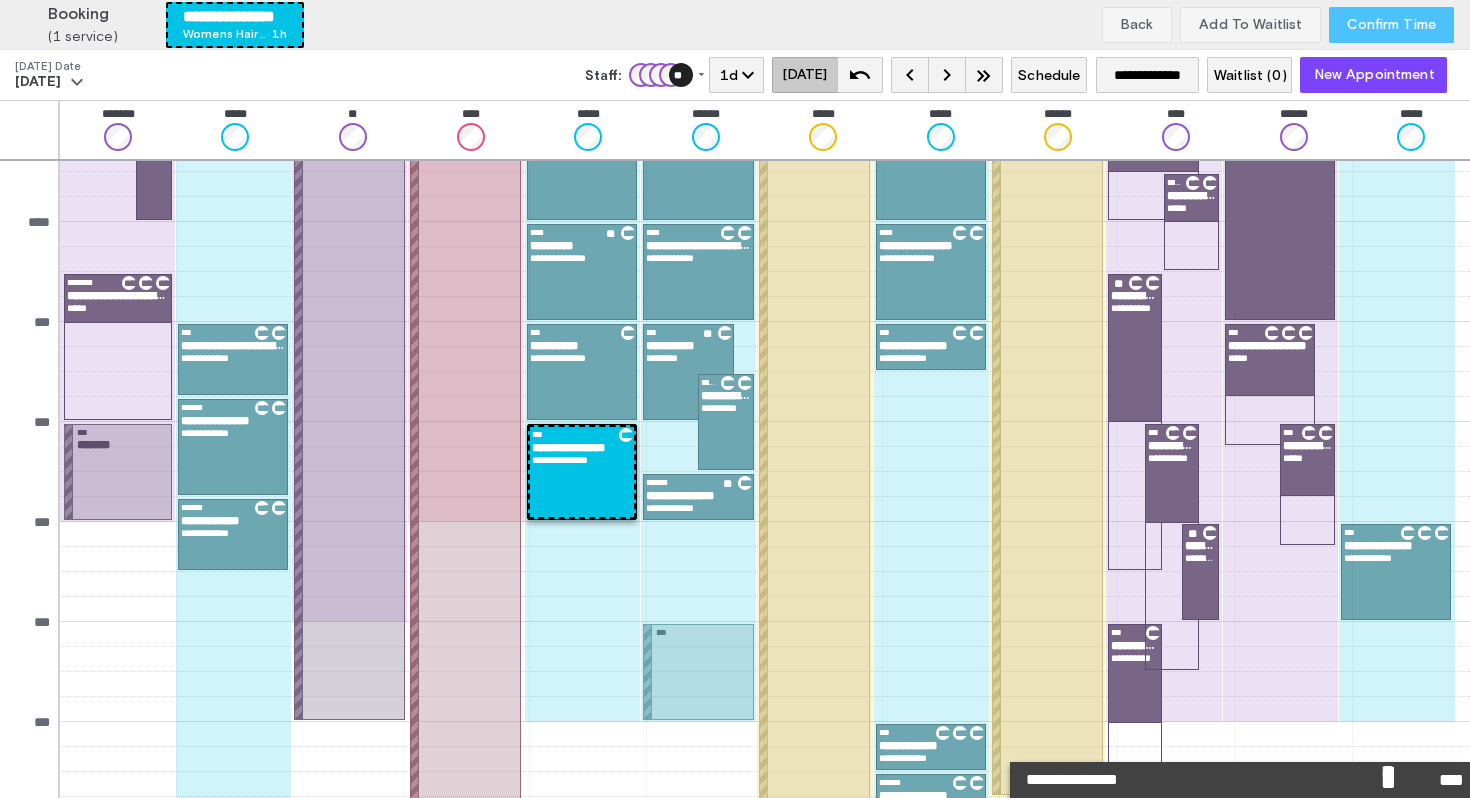 click on "Confirm Time" at bounding box center [1391, 25] 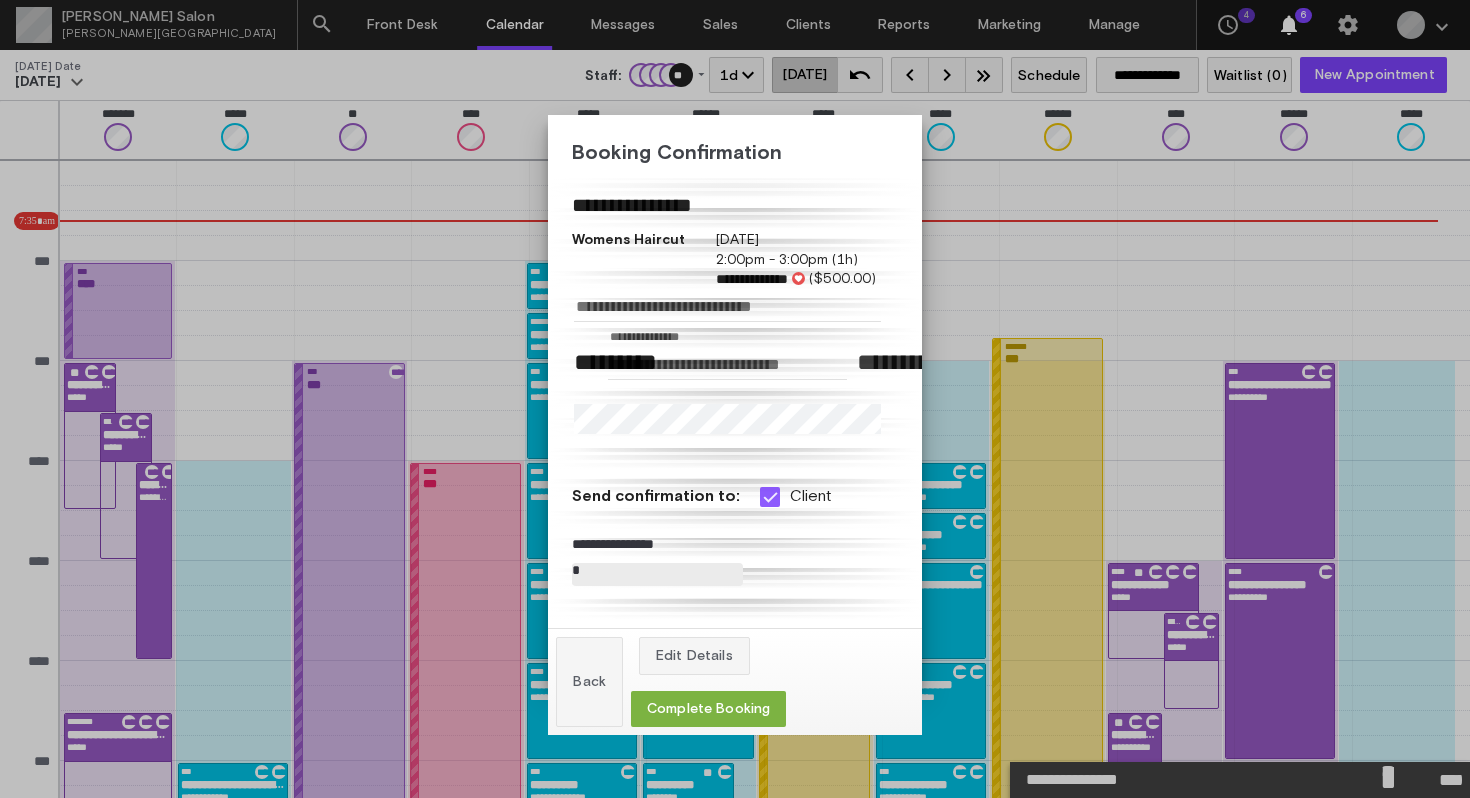 scroll, scrollTop: 439, scrollLeft: 0, axis: vertical 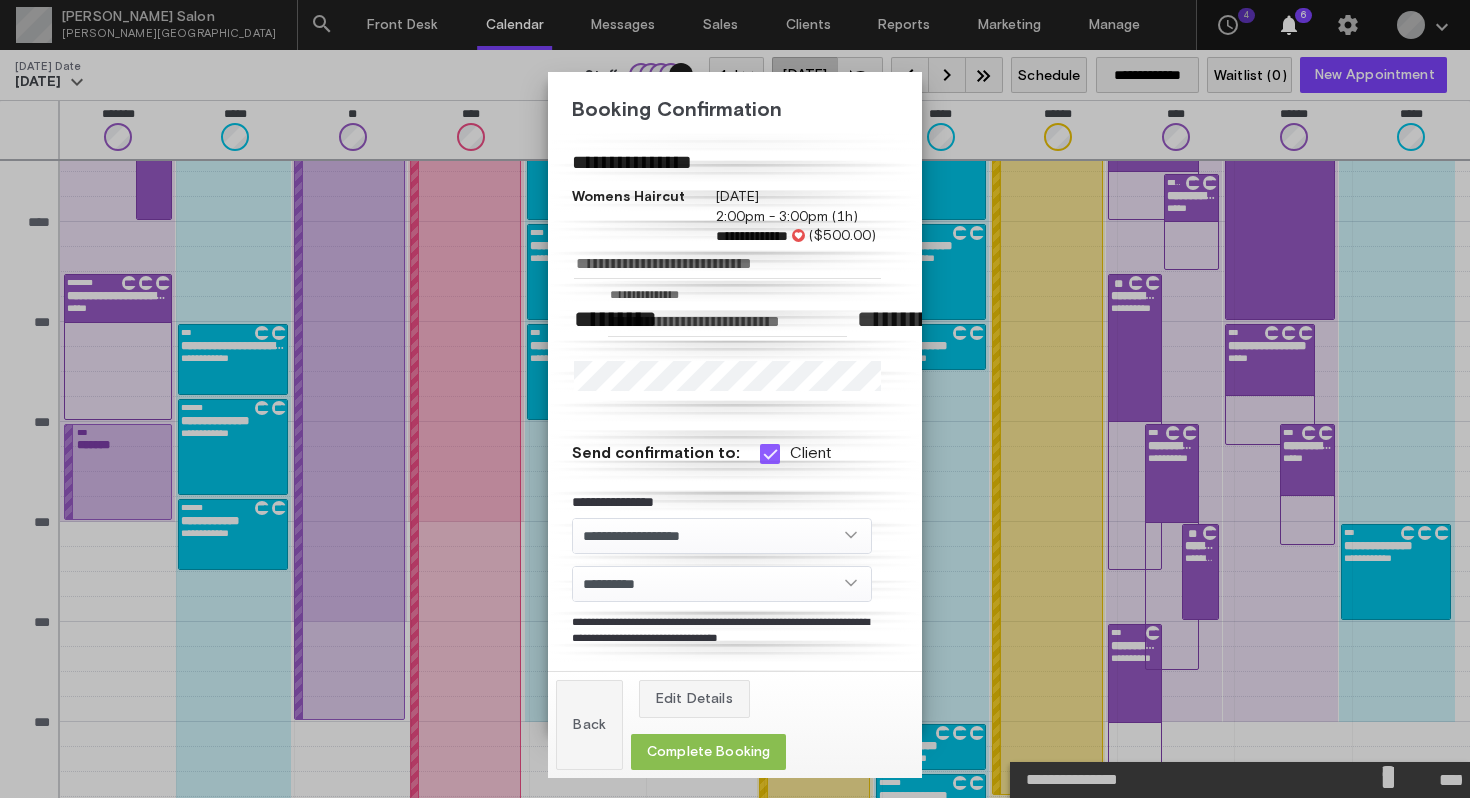 click on "Complete Booking" 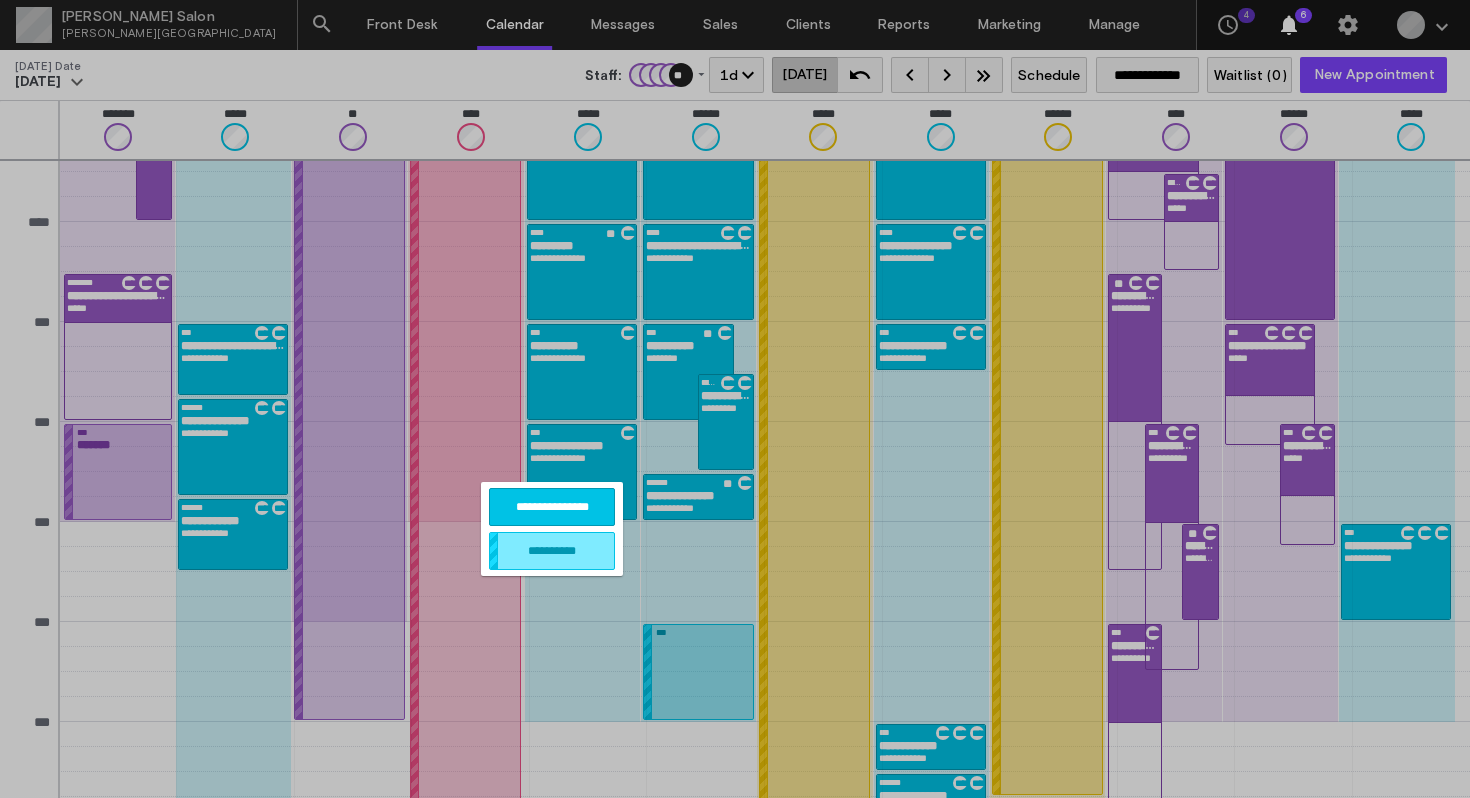 click on "**********" at bounding box center [552, 507] 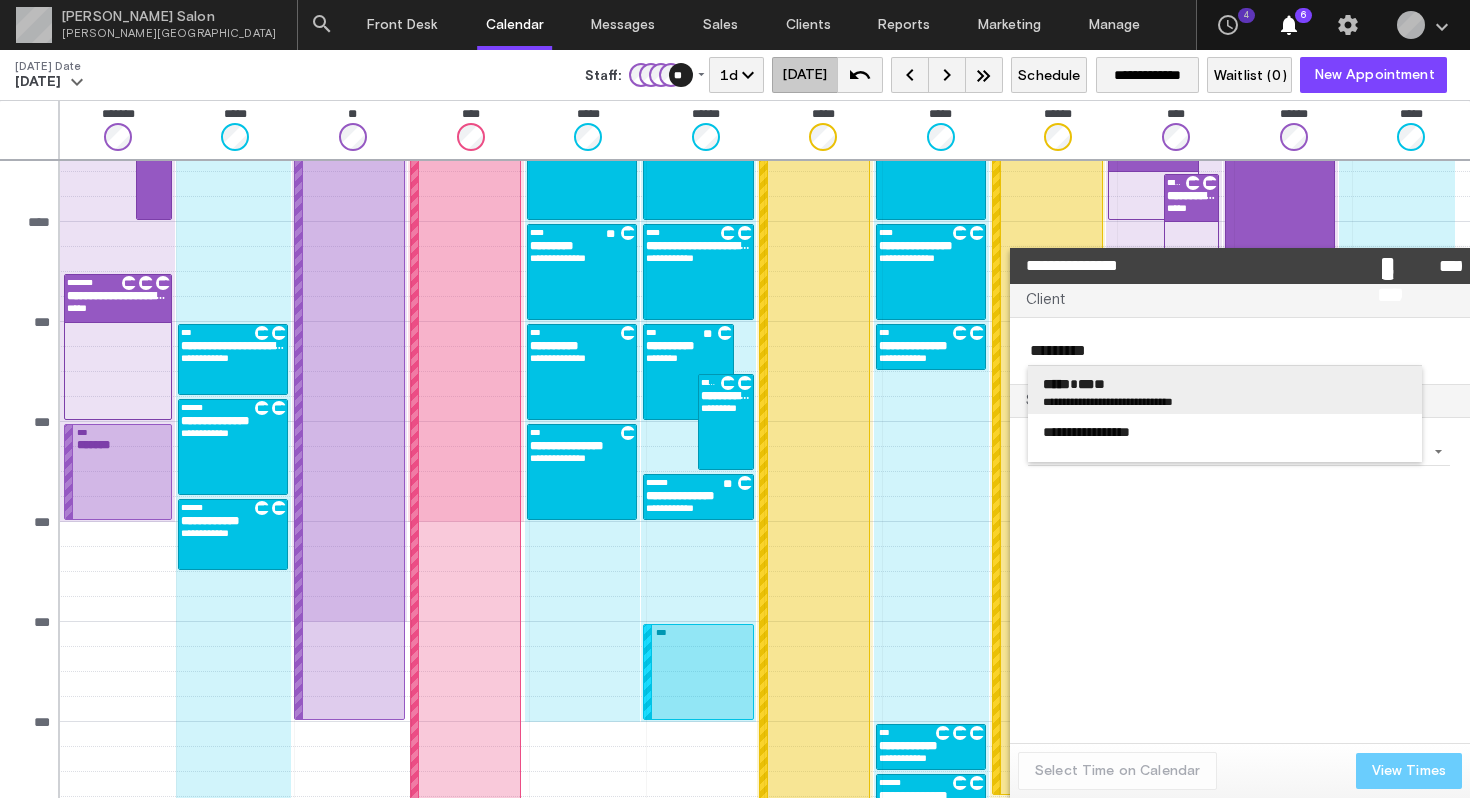 click on "*****   *** **" at bounding box center (1074, 384) 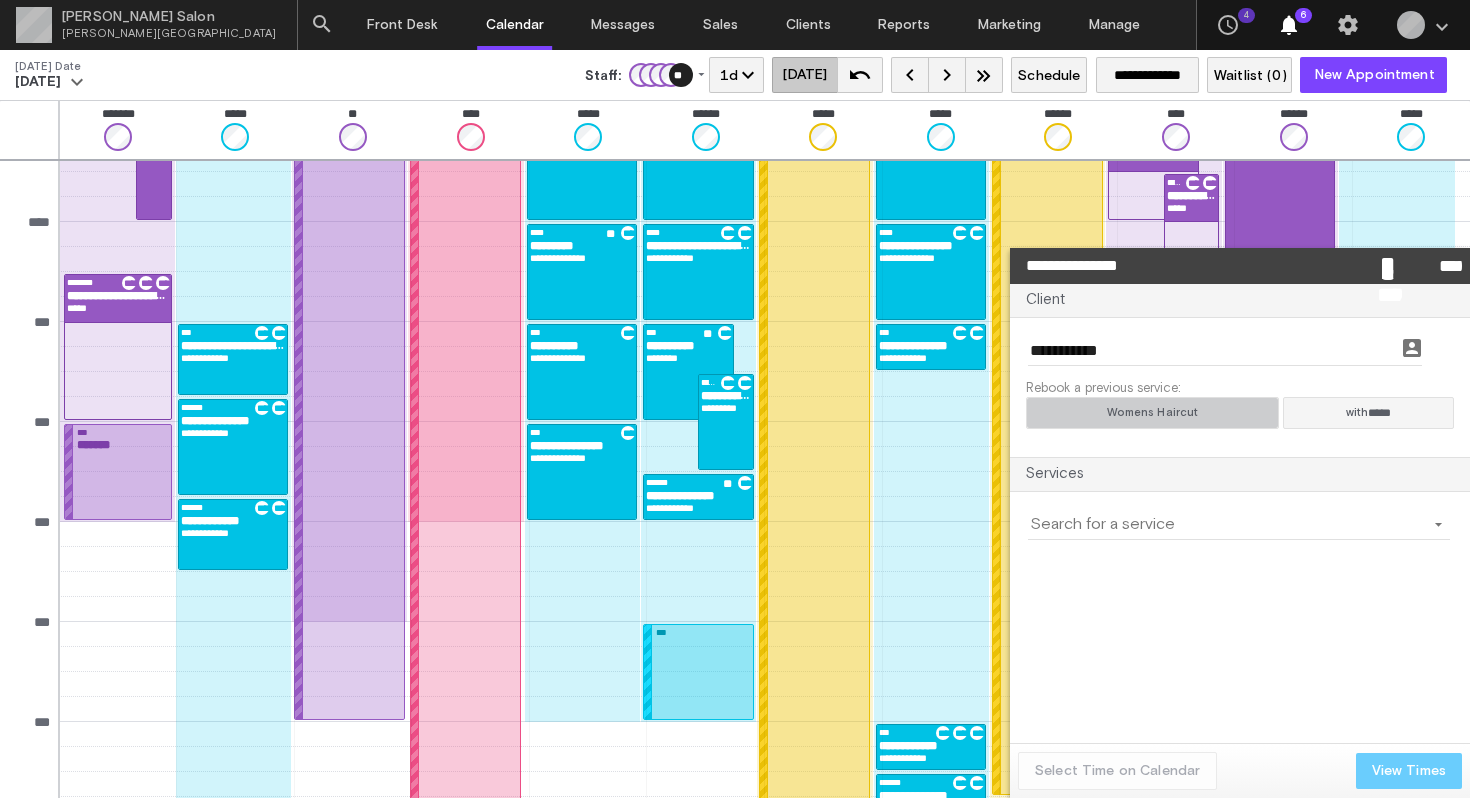 click on "Womens Haircut" 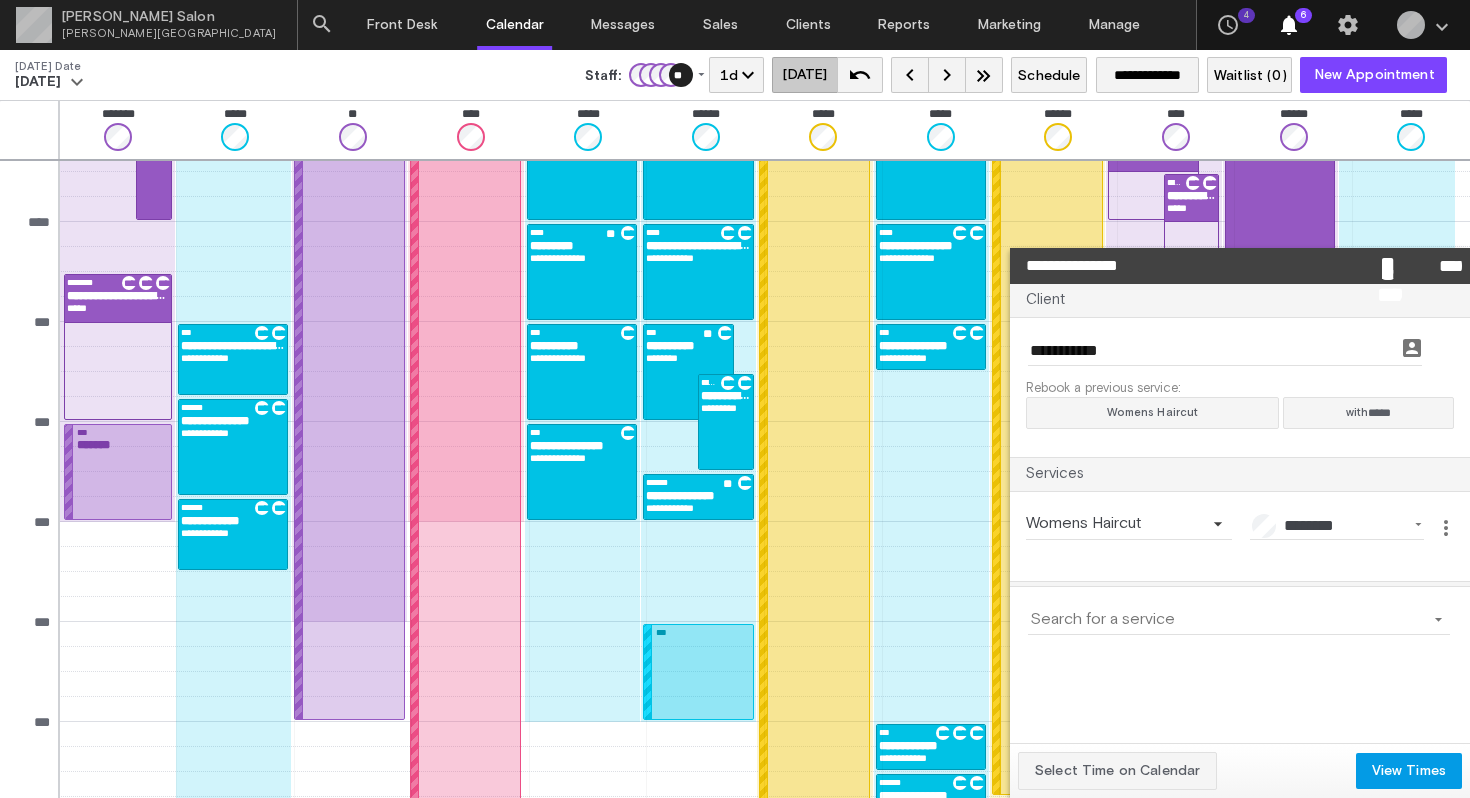 click on "Select Time on Calendar         View Times" 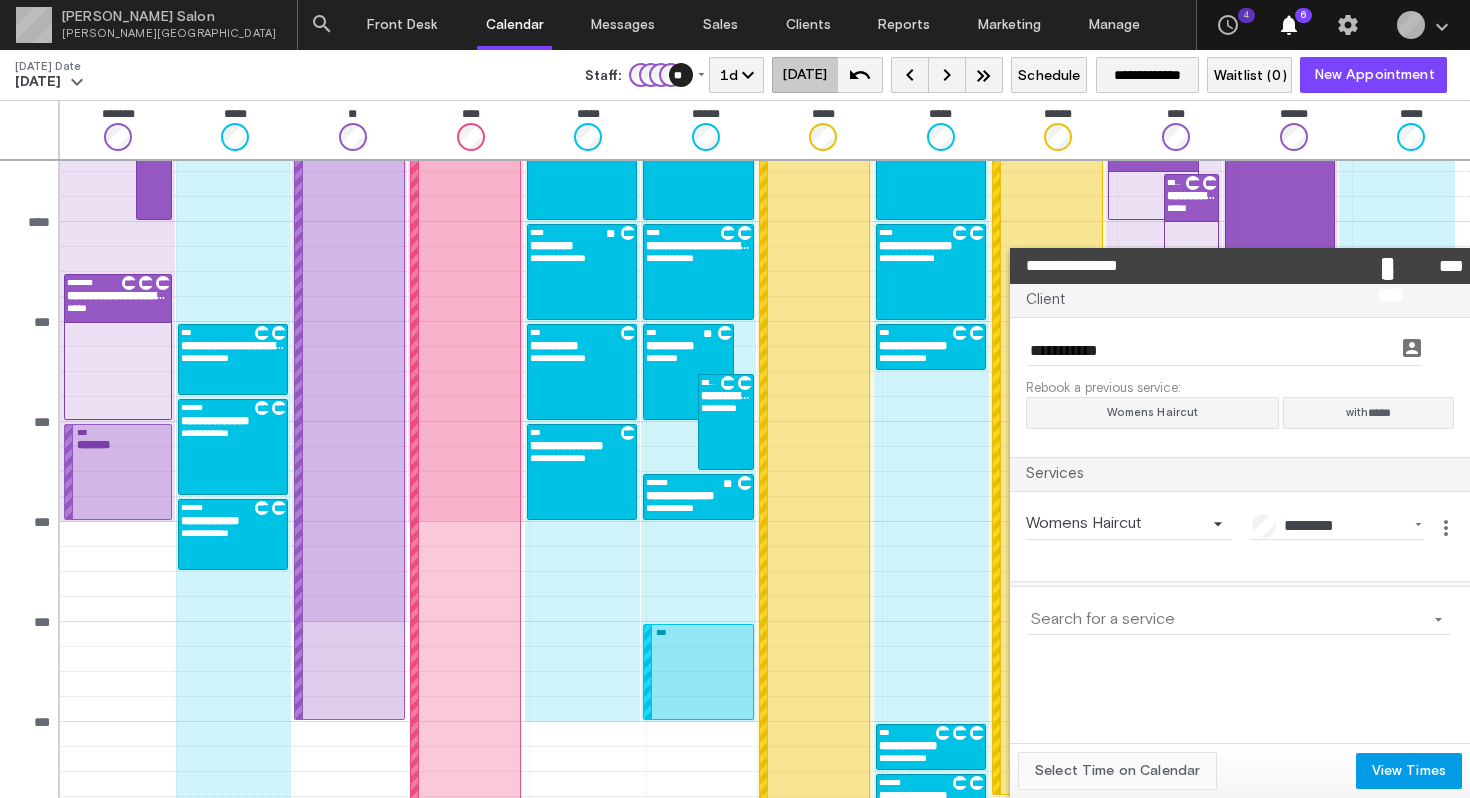click on "Select Time on Calendar" 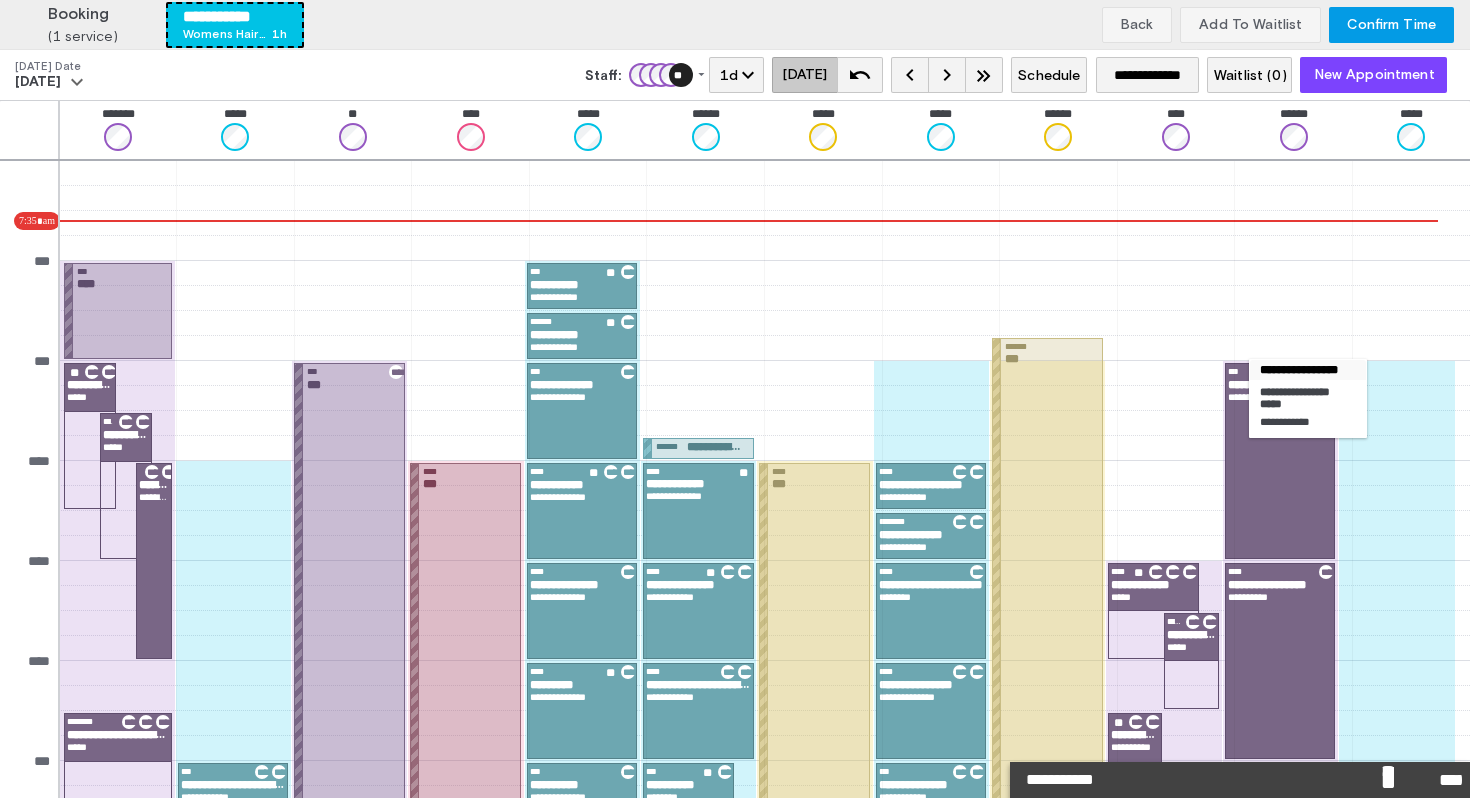 scroll, scrollTop: 439, scrollLeft: 0, axis: vertical 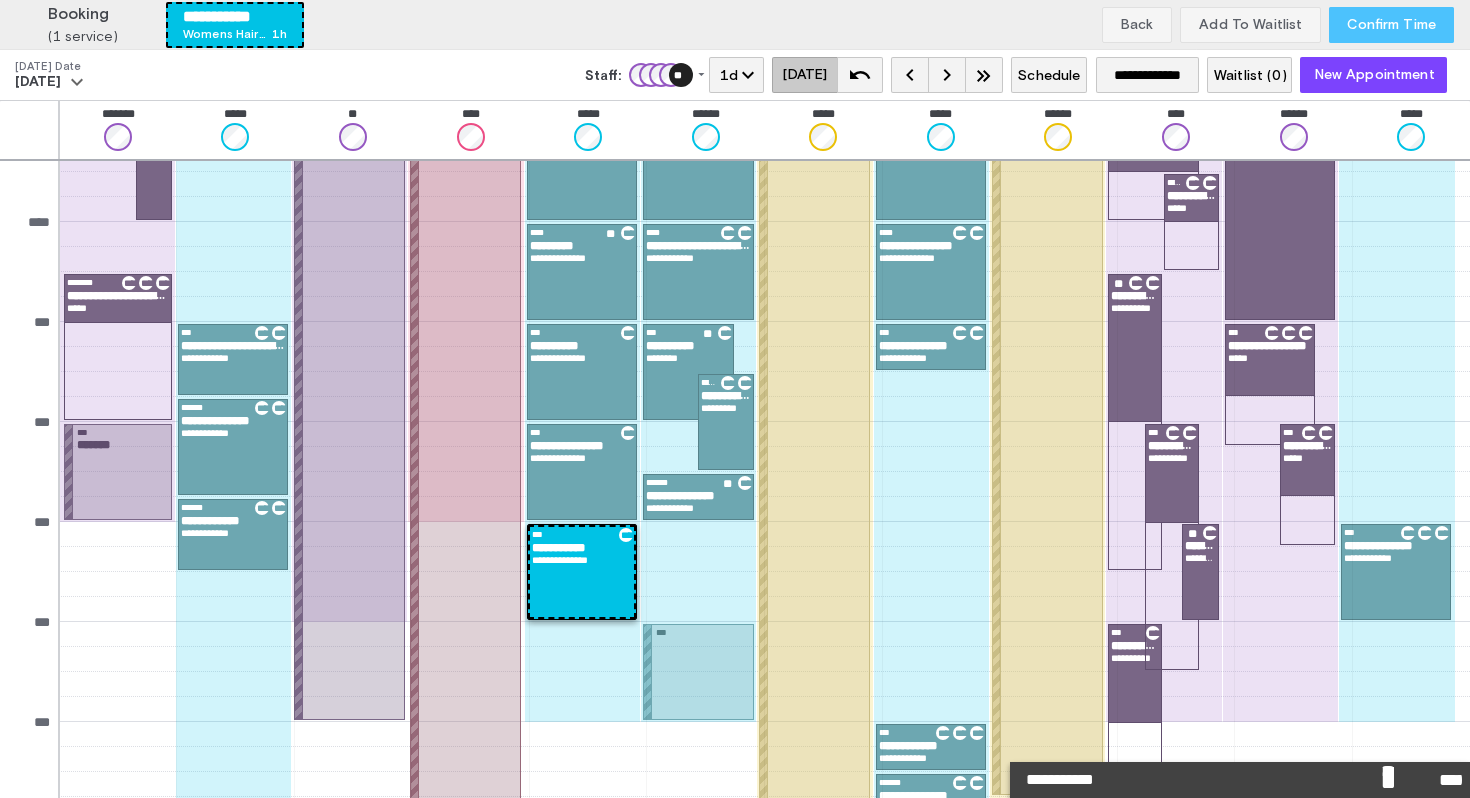 click on "Confirm Time" at bounding box center (1391, 25) 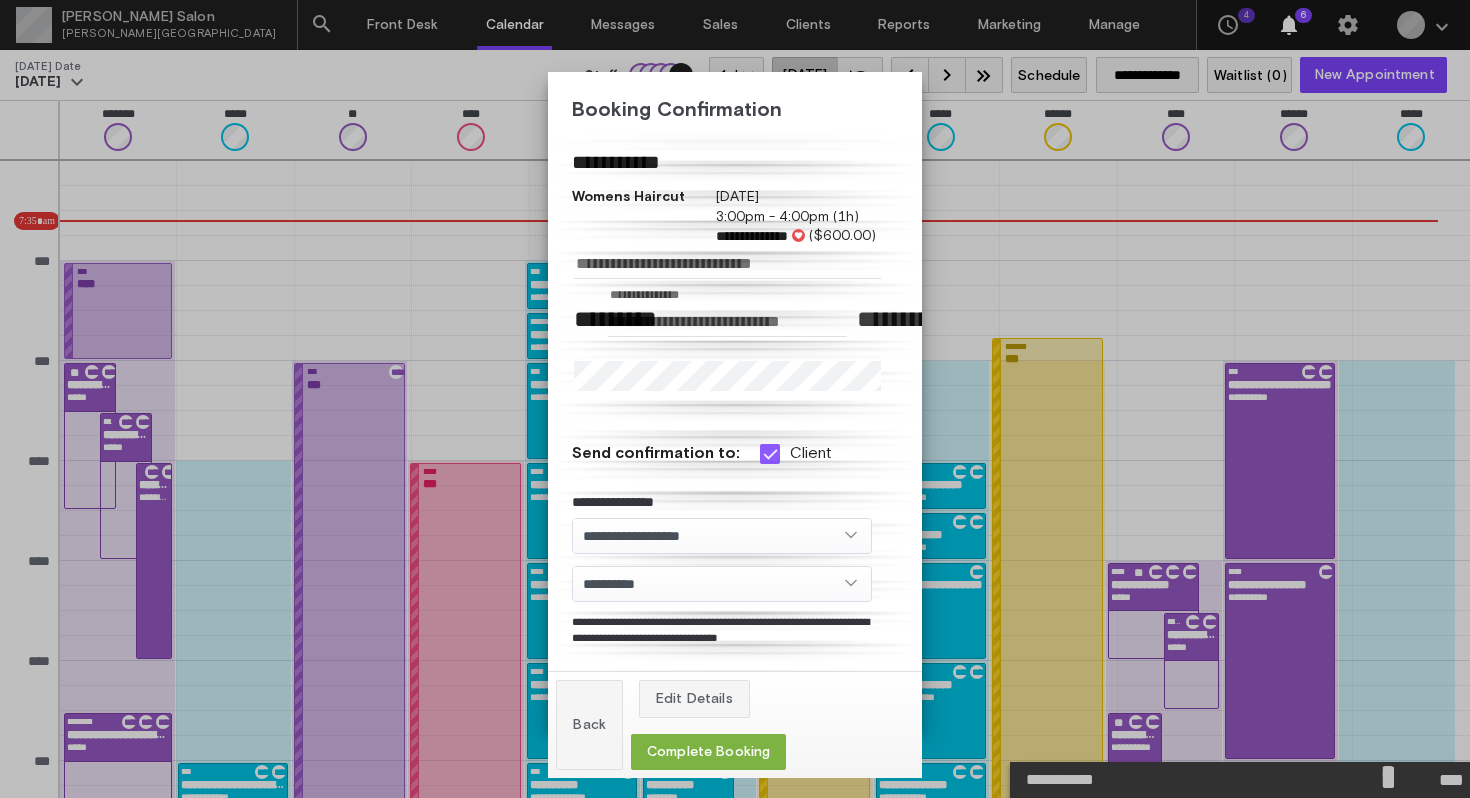 scroll, scrollTop: 439, scrollLeft: 0, axis: vertical 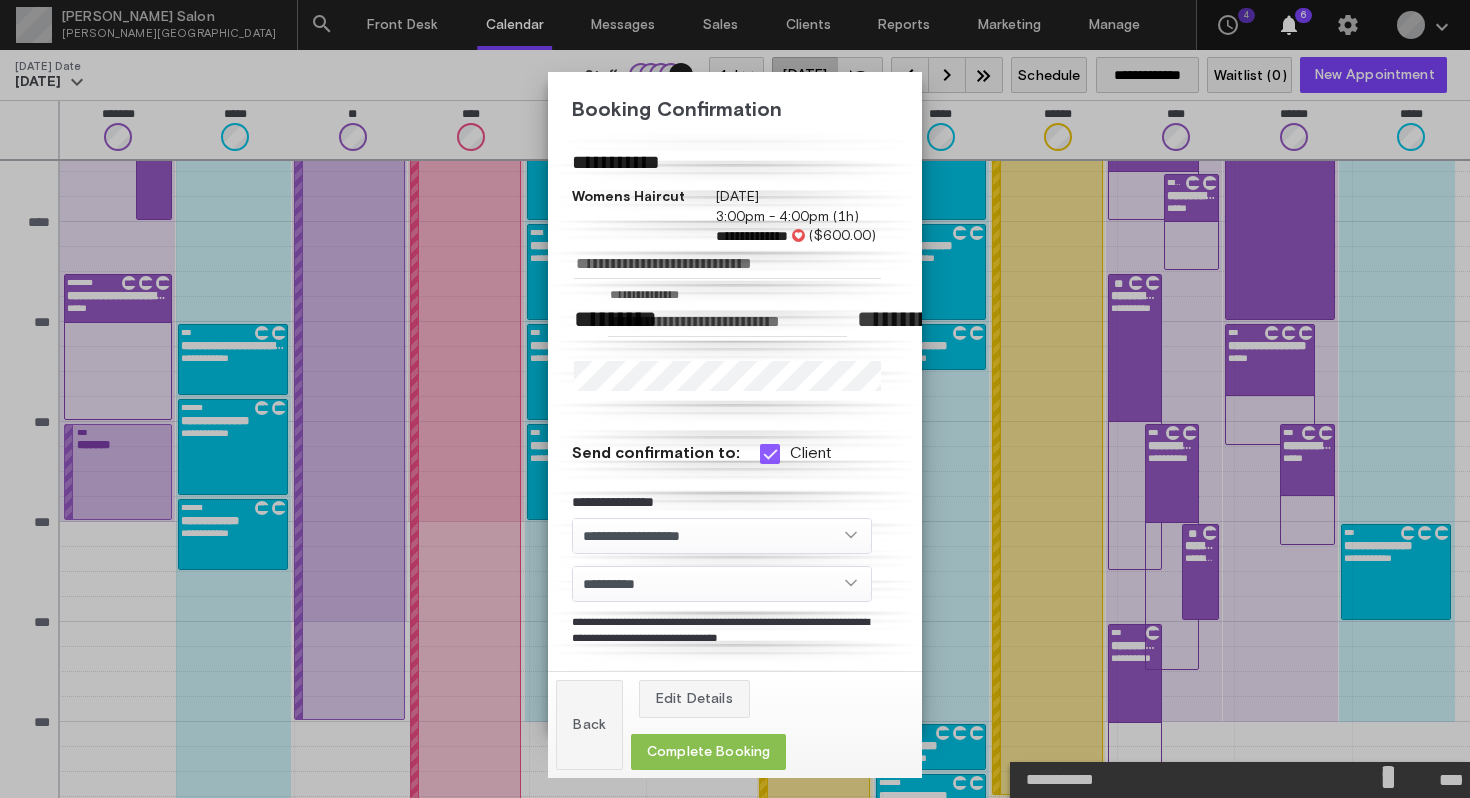 click on "Complete Booking" 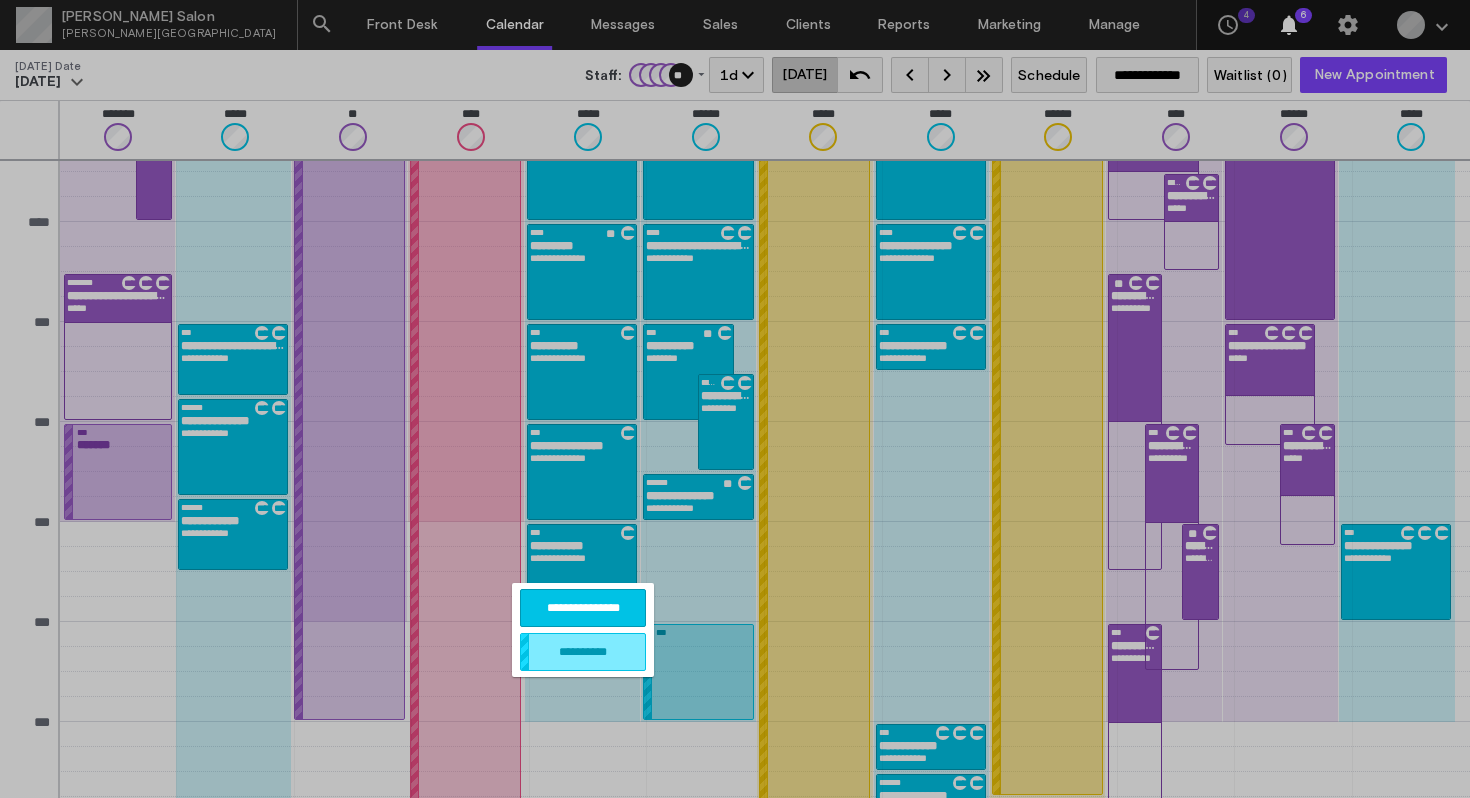 click on "**********" at bounding box center [583, 608] 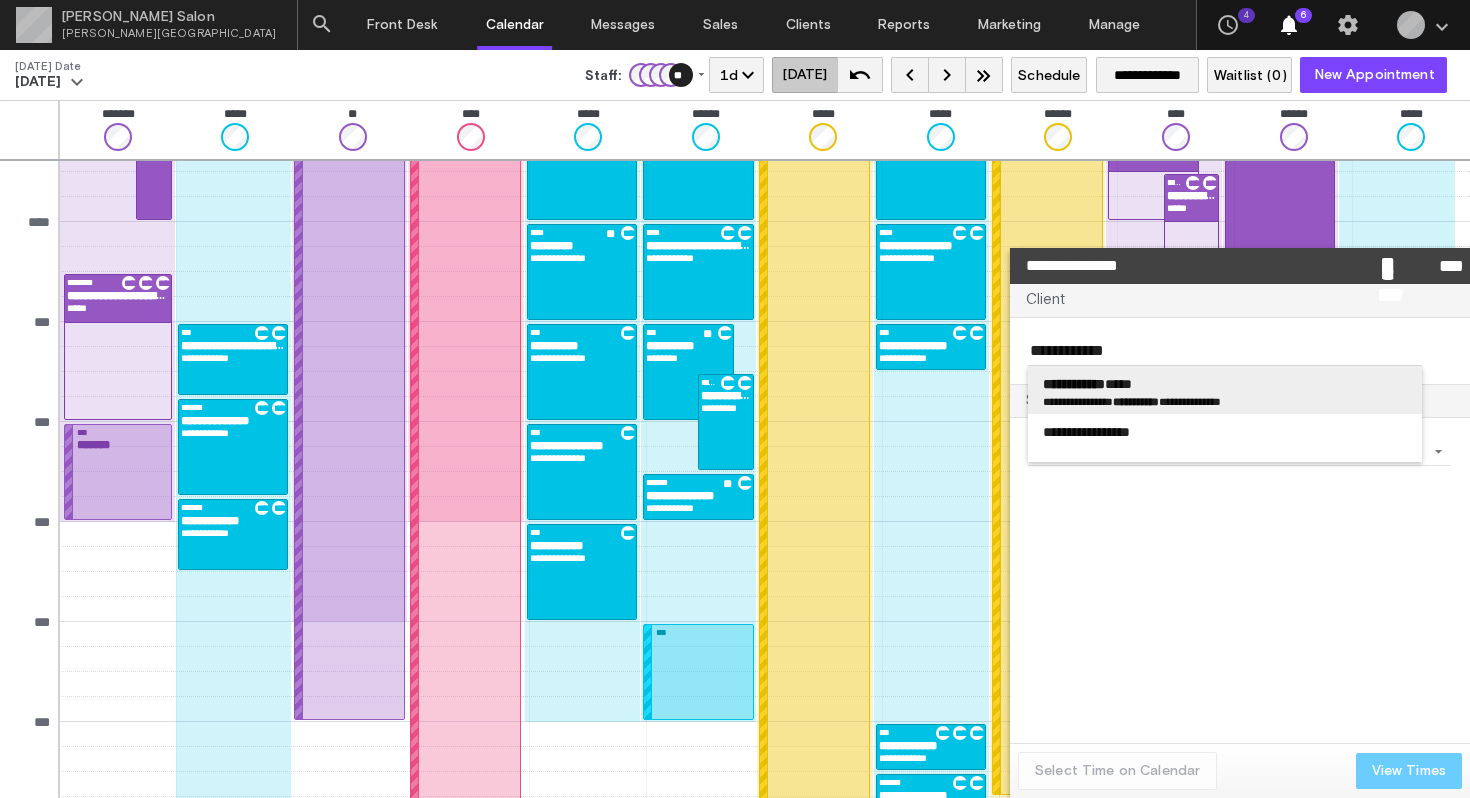 click on "**********" at bounding box center (1074, 384) 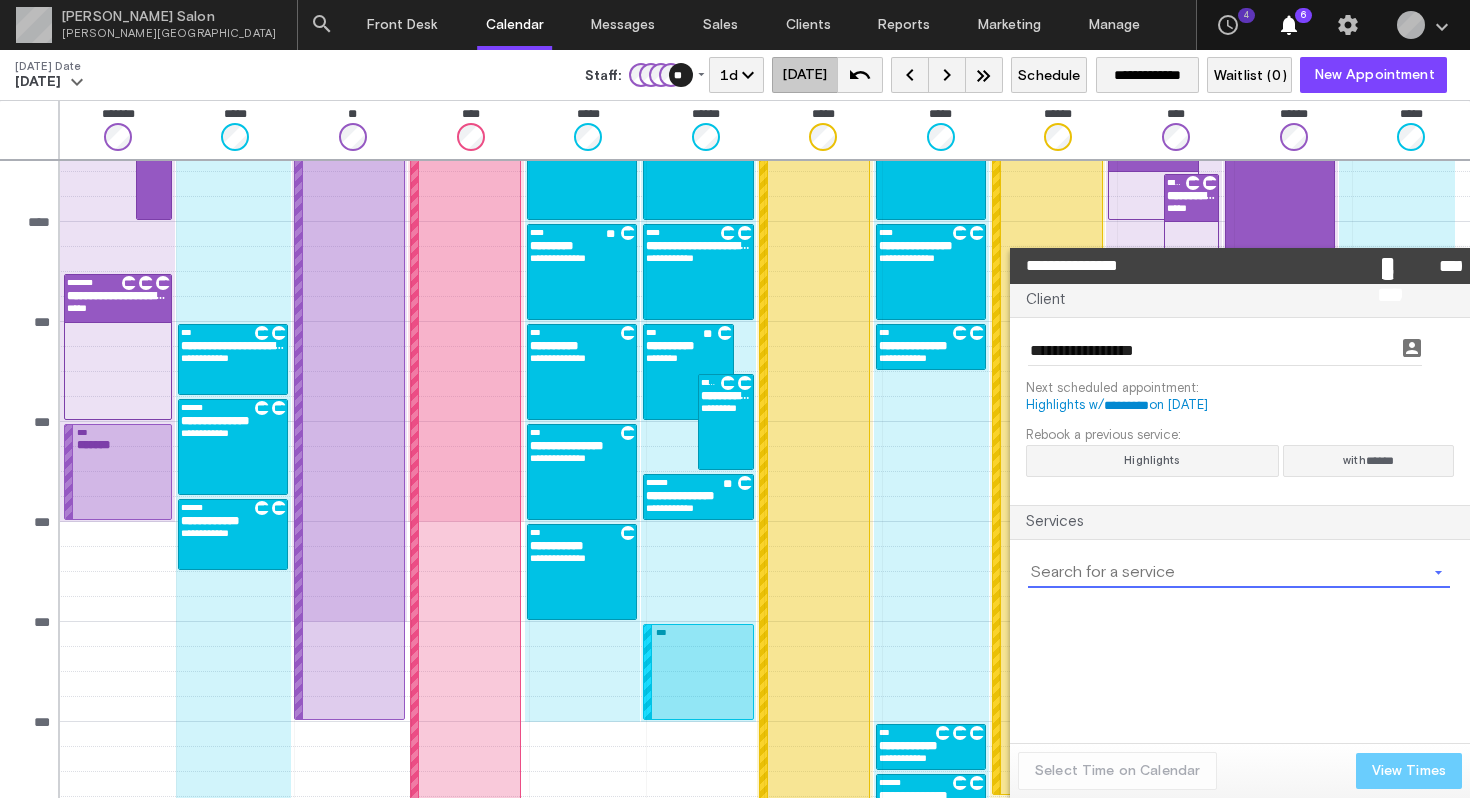 click at bounding box center (1227, 573) 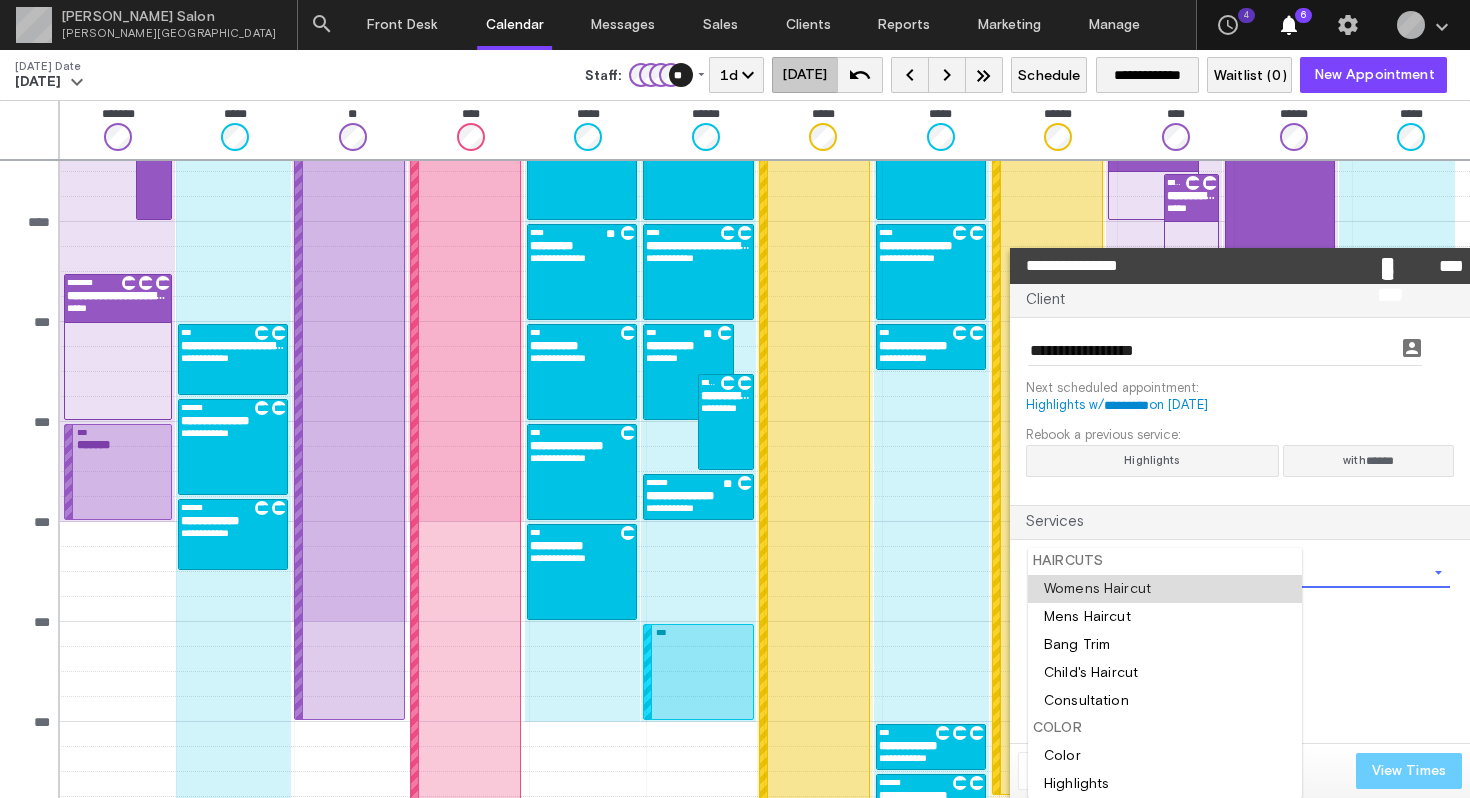 click at bounding box center (1165, 589) 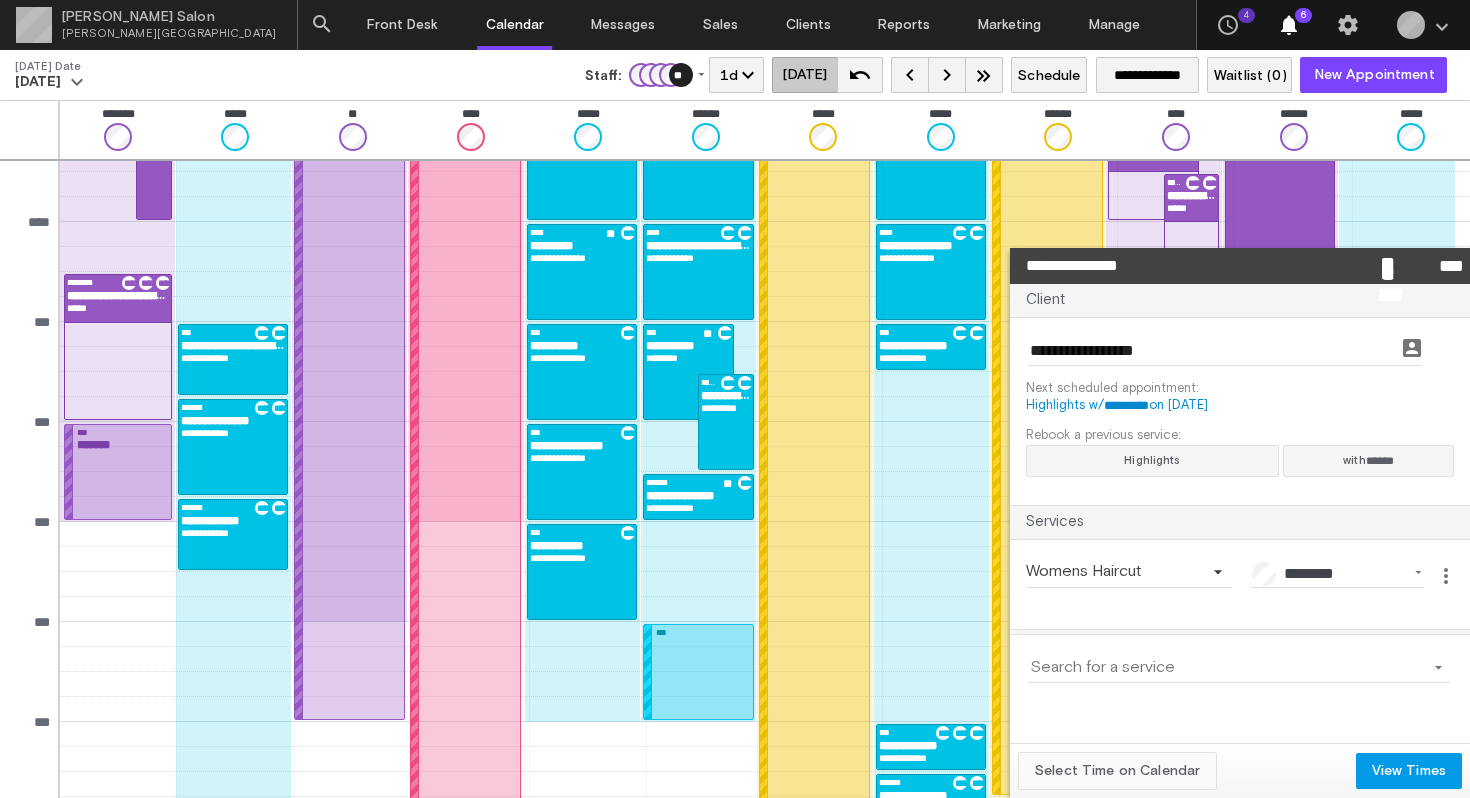 click on "Select Time on Calendar" 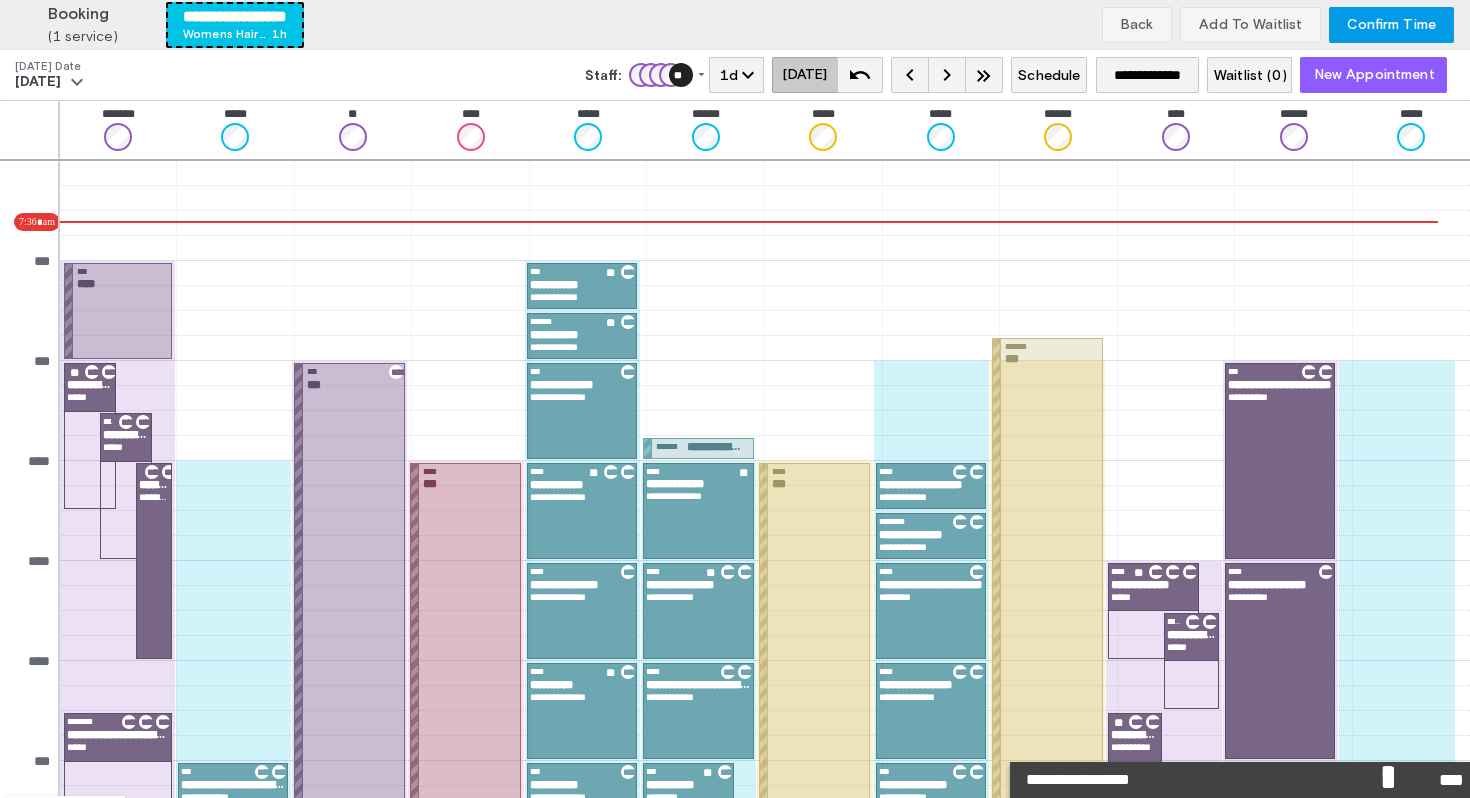 scroll, scrollTop: 439, scrollLeft: 0, axis: vertical 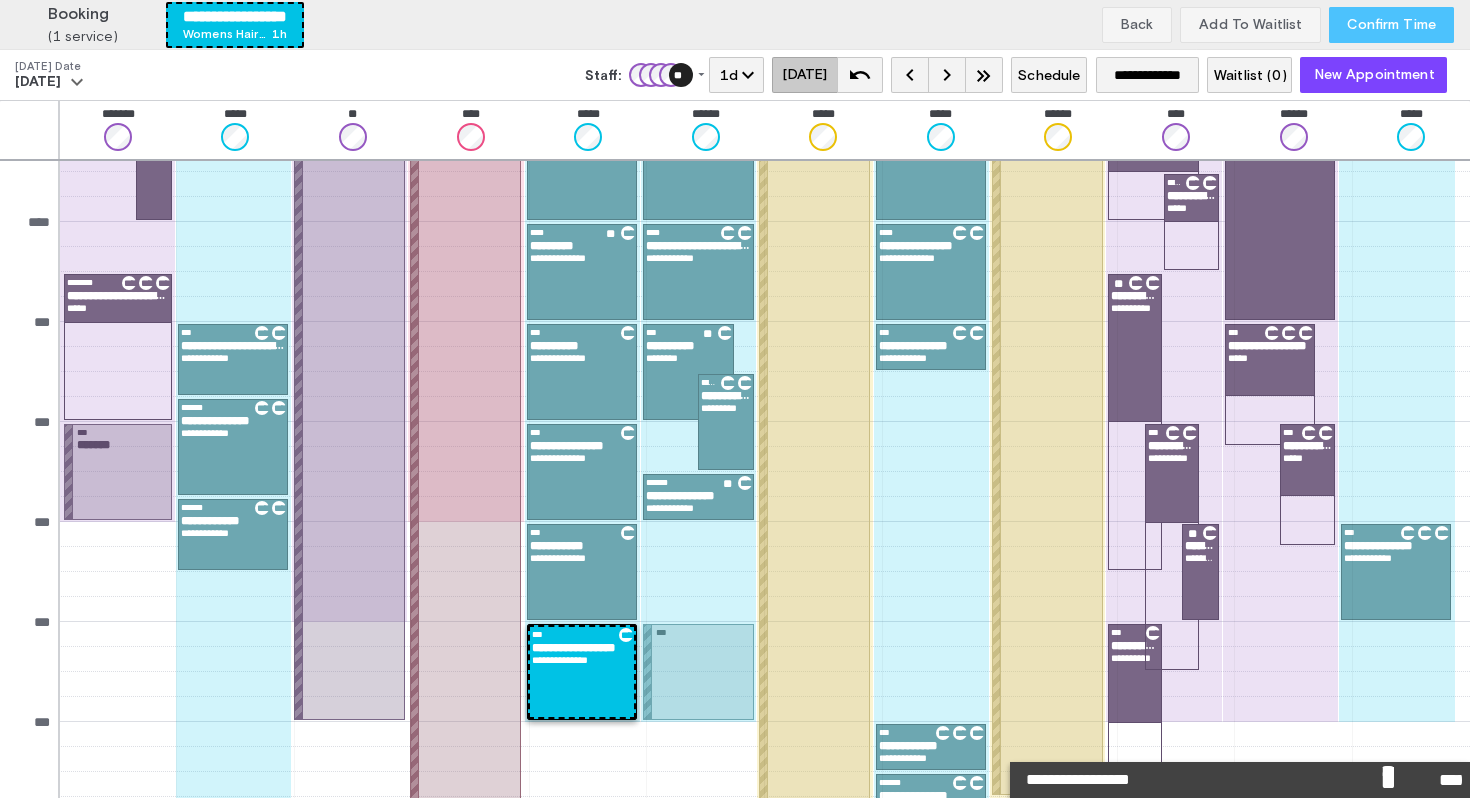 click on "Confirm Time" at bounding box center [1391, 25] 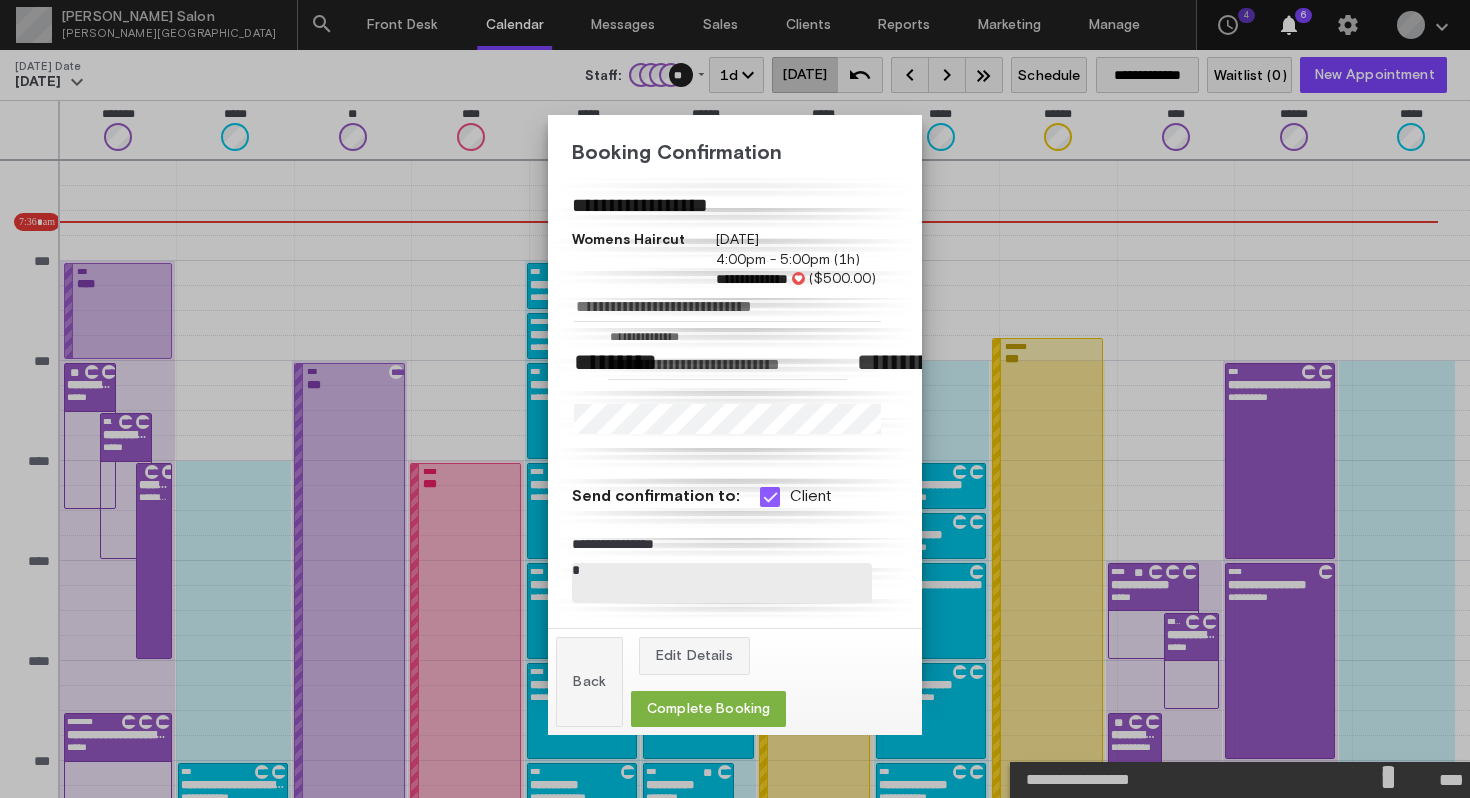 scroll, scrollTop: 439, scrollLeft: 0, axis: vertical 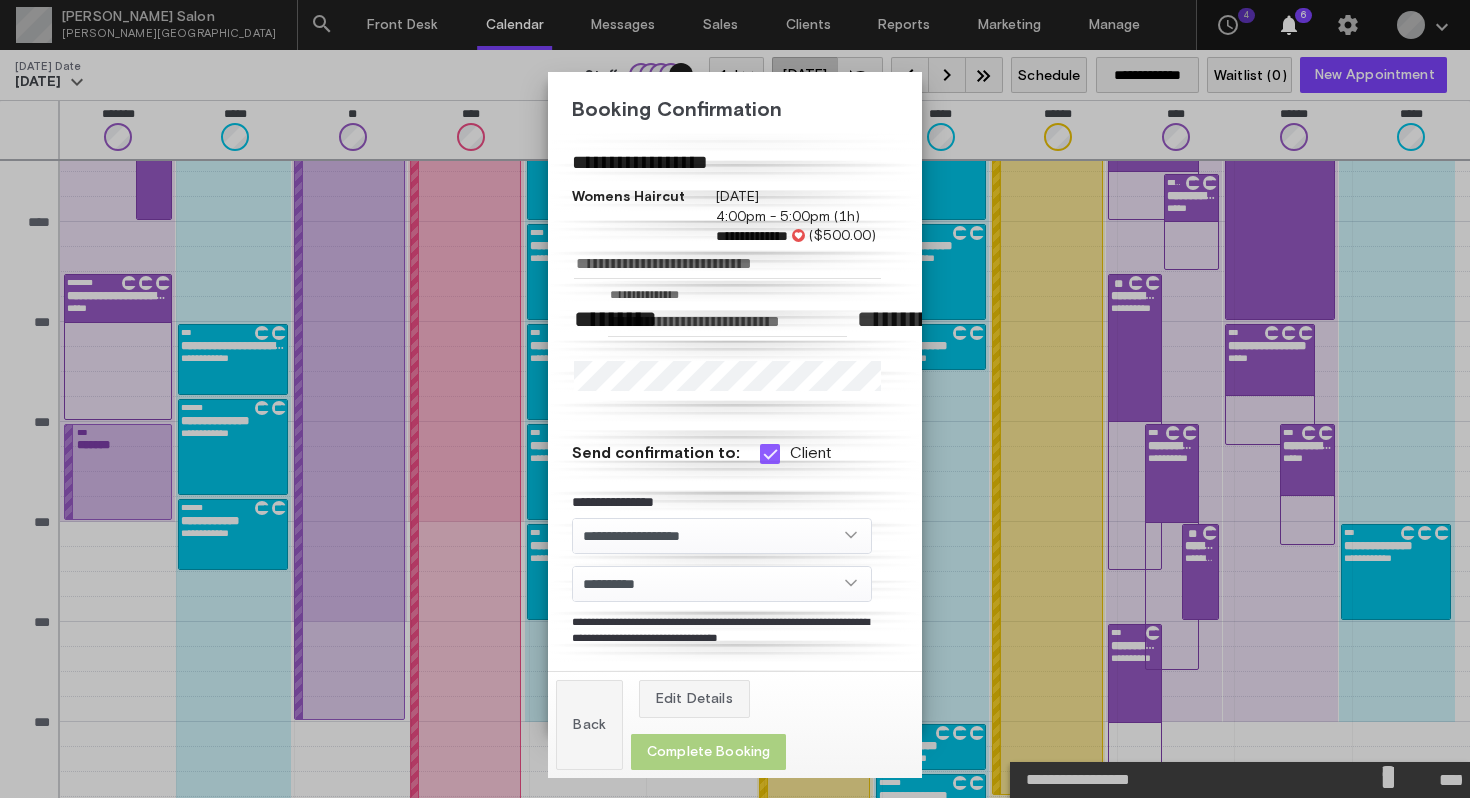click on "Complete Booking" 